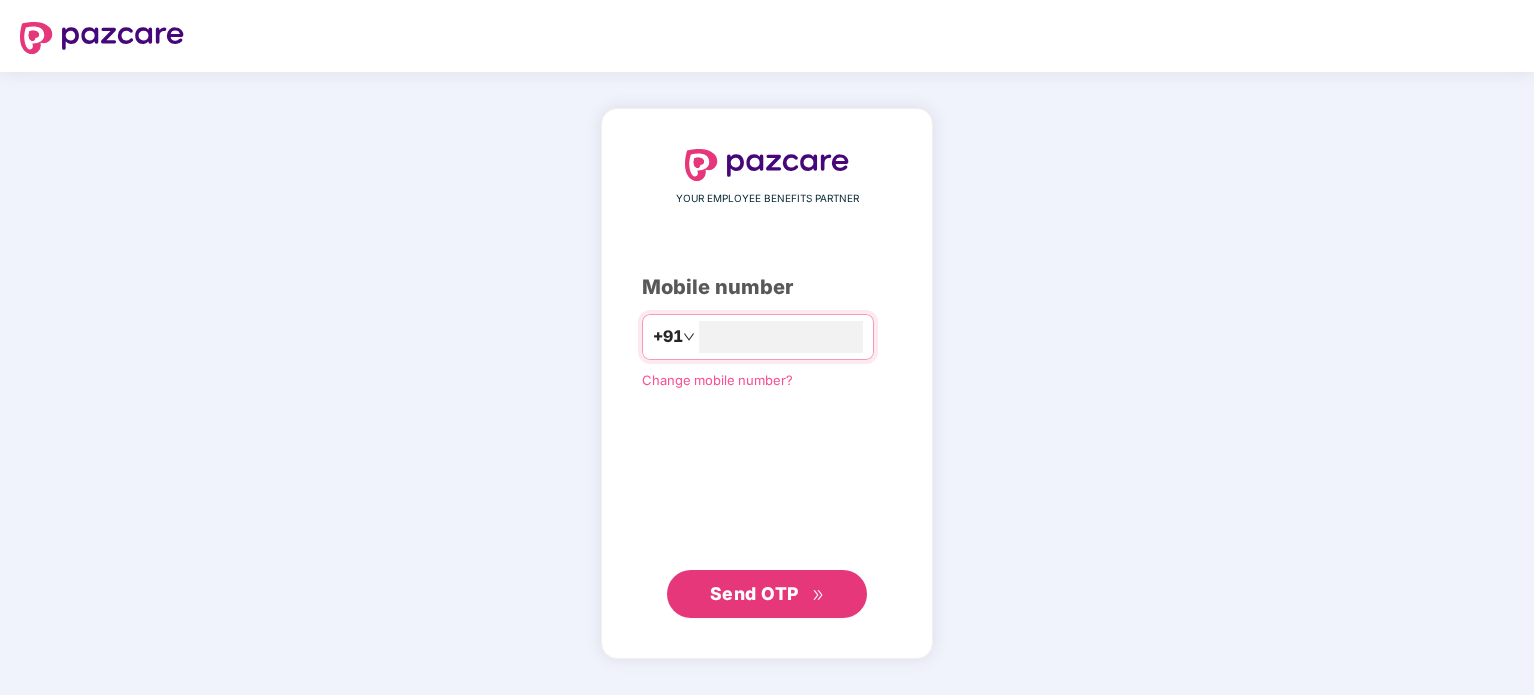 scroll, scrollTop: 0, scrollLeft: 0, axis: both 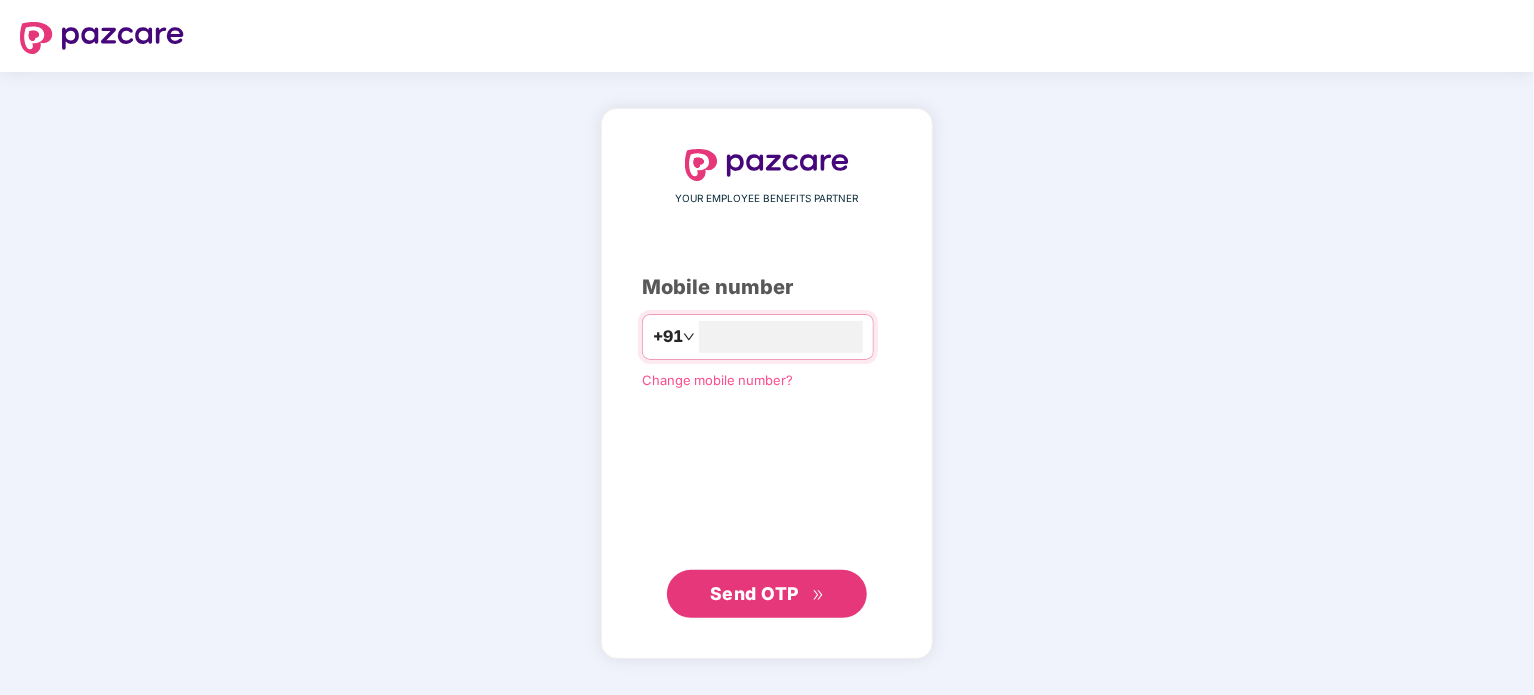 type on "**********" 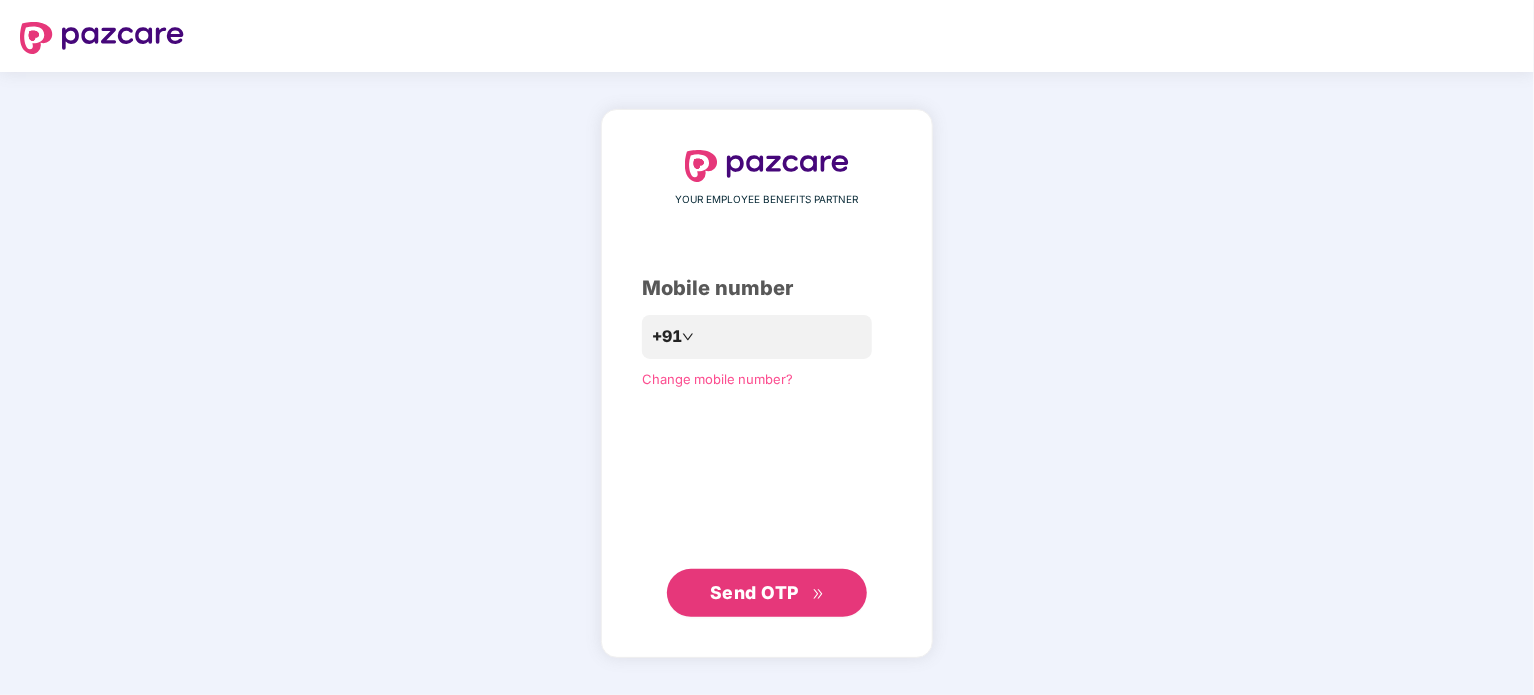 click on "Send OTP" at bounding box center [754, 592] 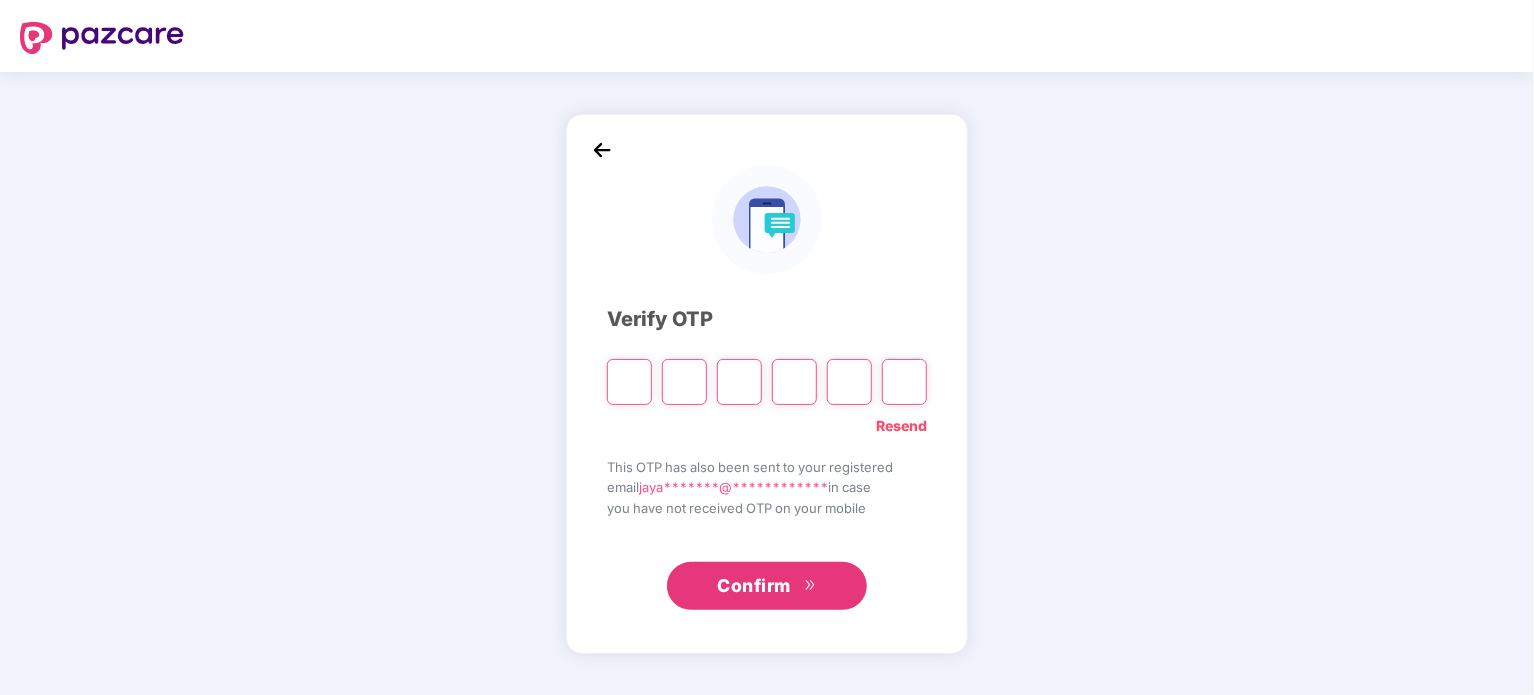 type on "*" 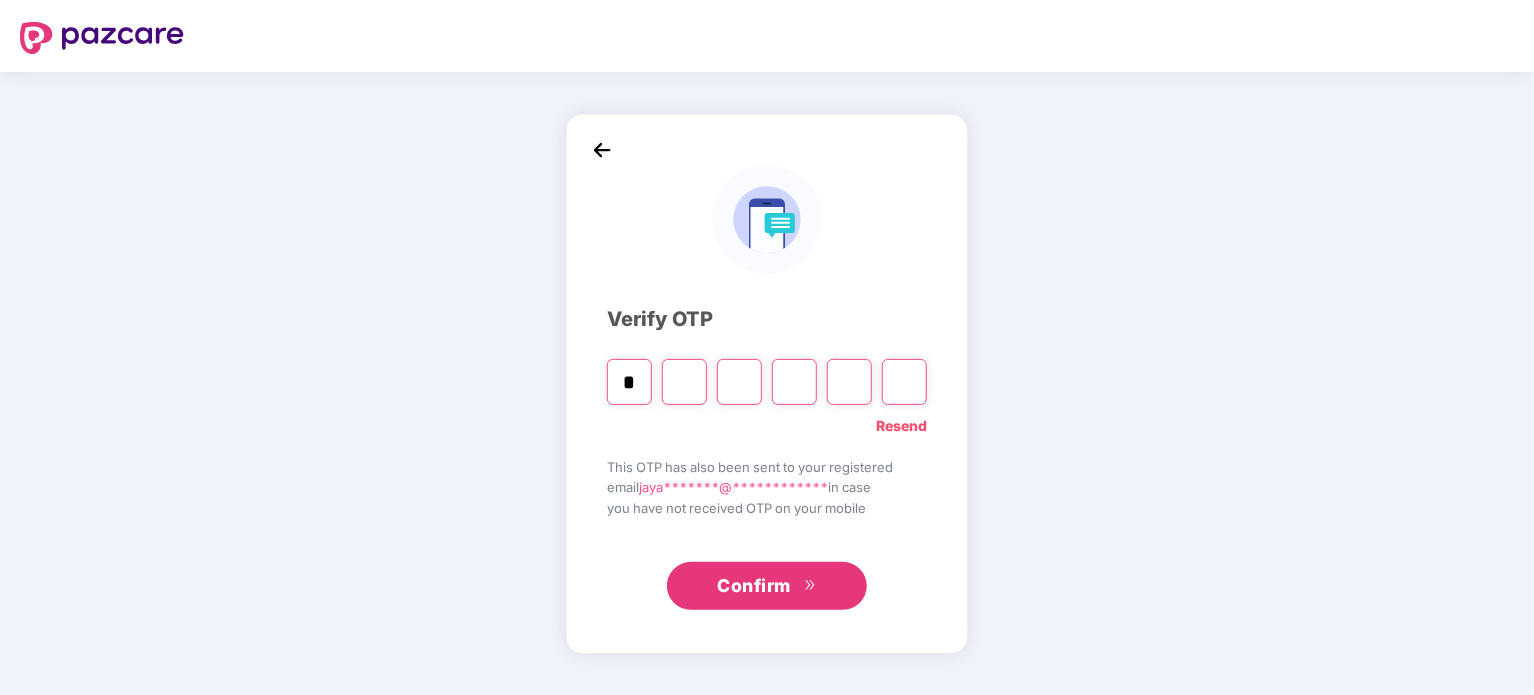 type on "*" 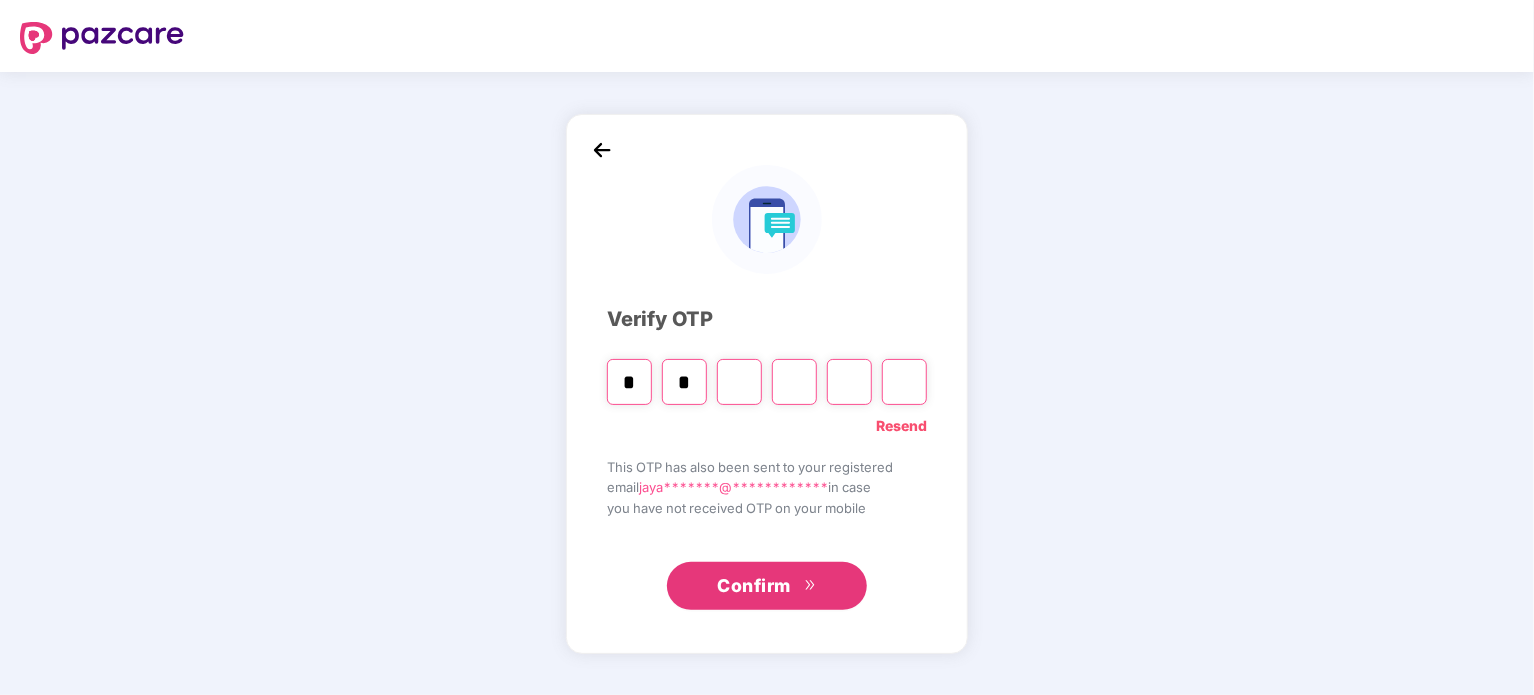 type on "*" 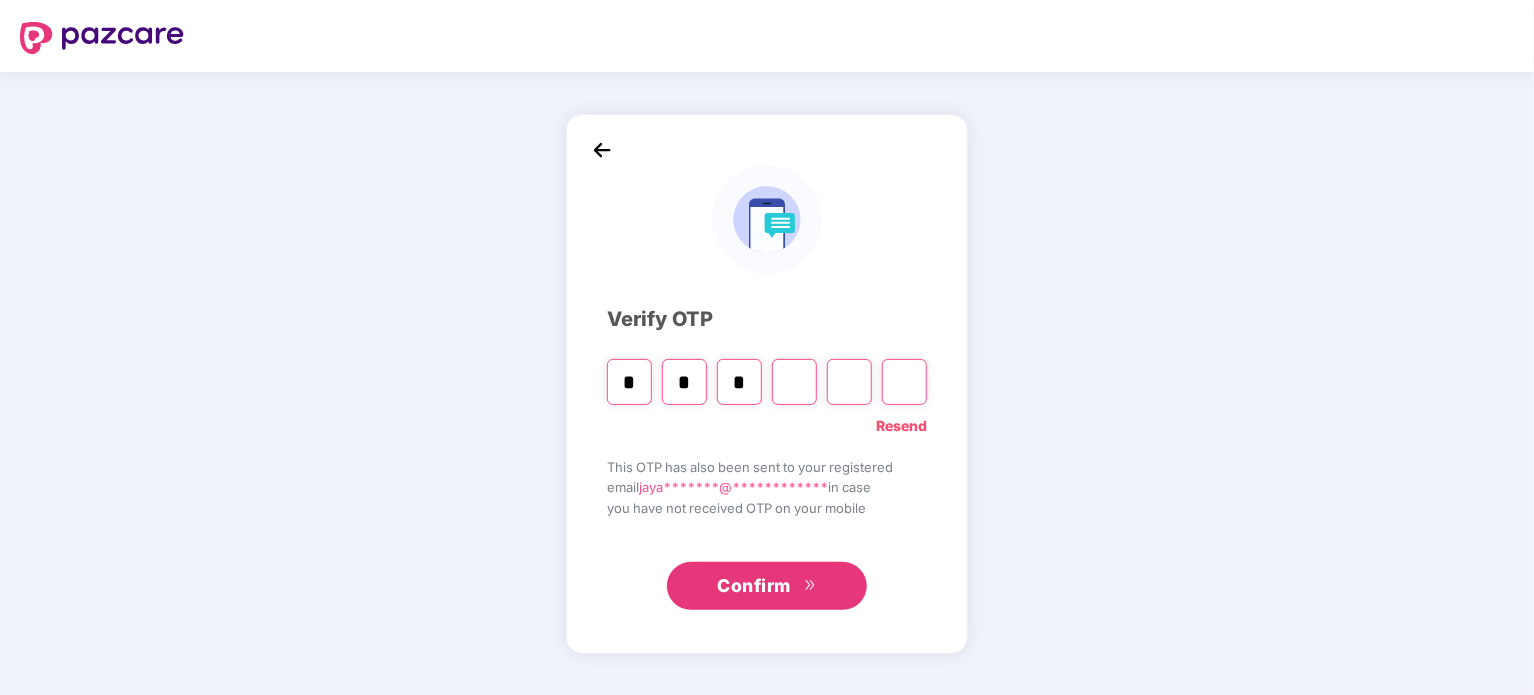 type on "*" 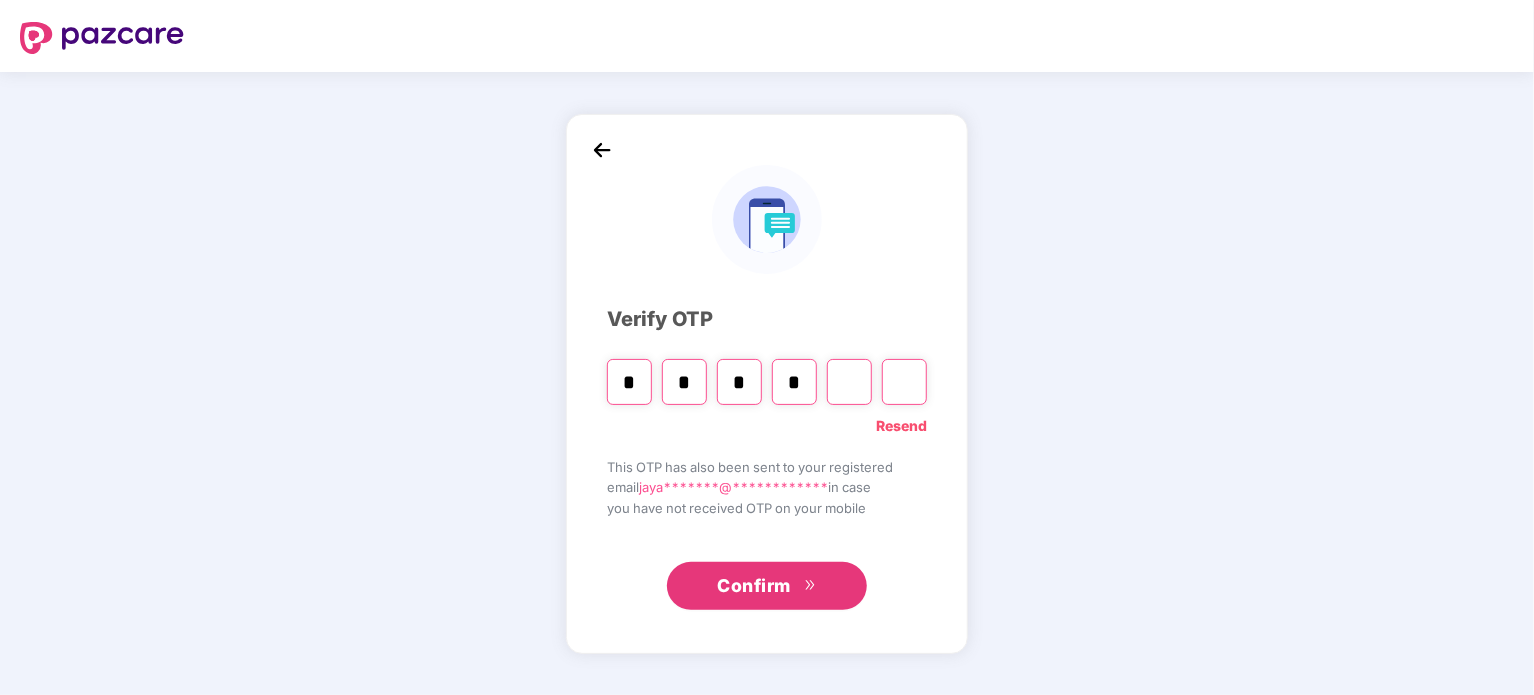 type on "*" 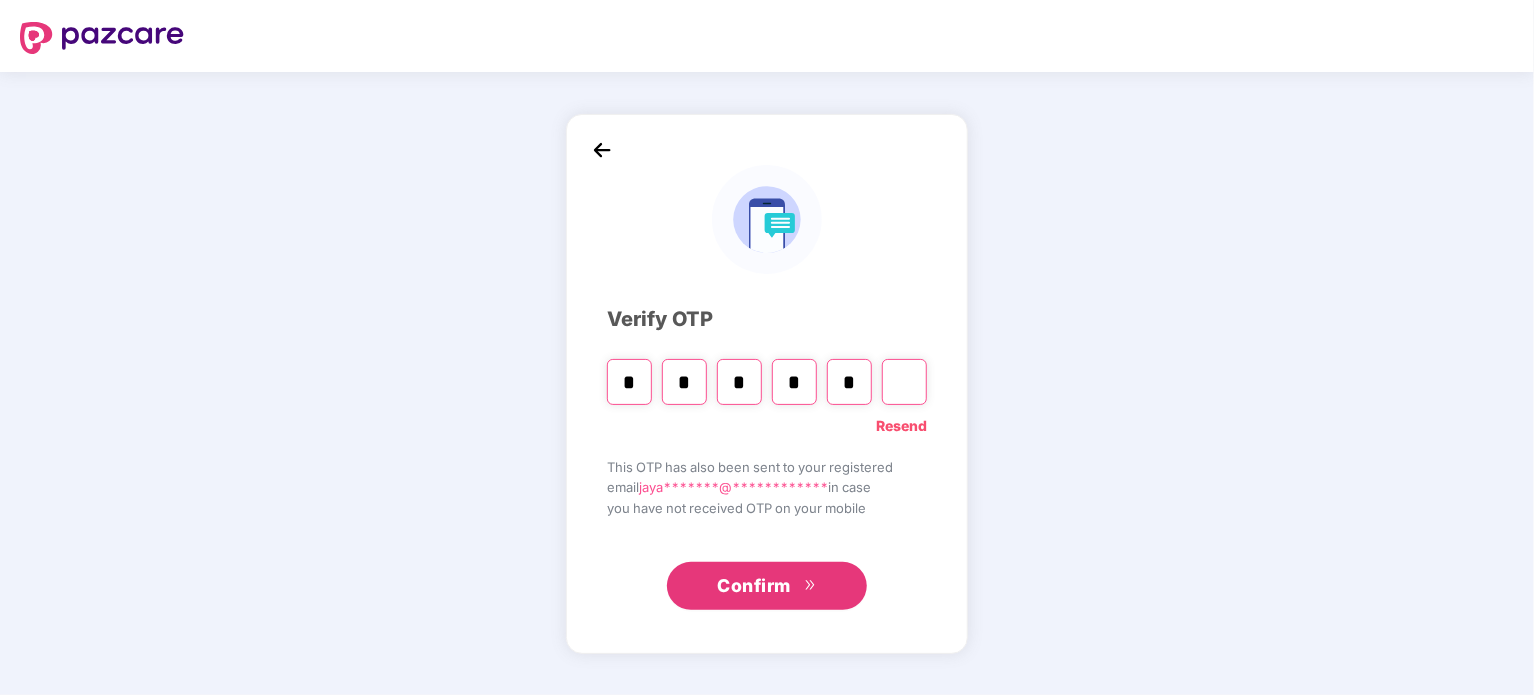 type on "*" 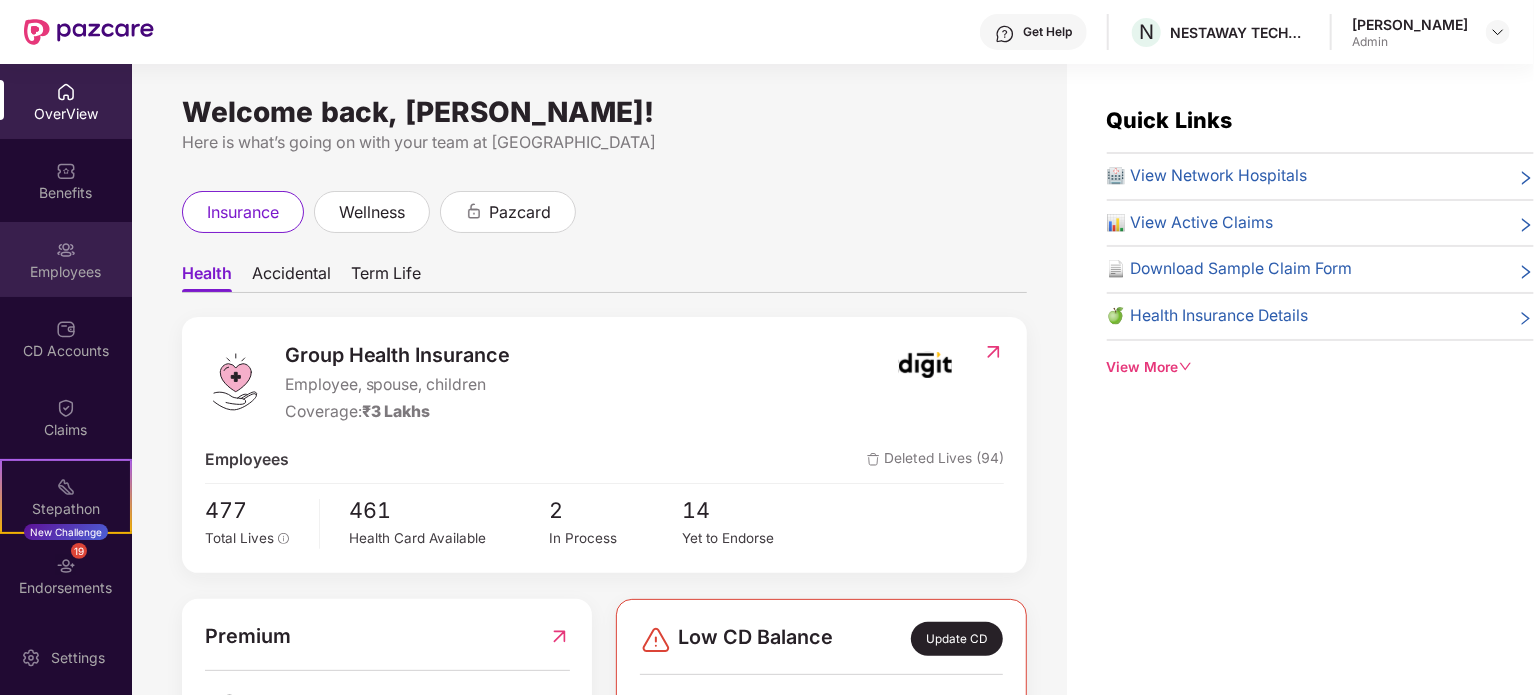 click on "Employees" at bounding box center (66, 272) 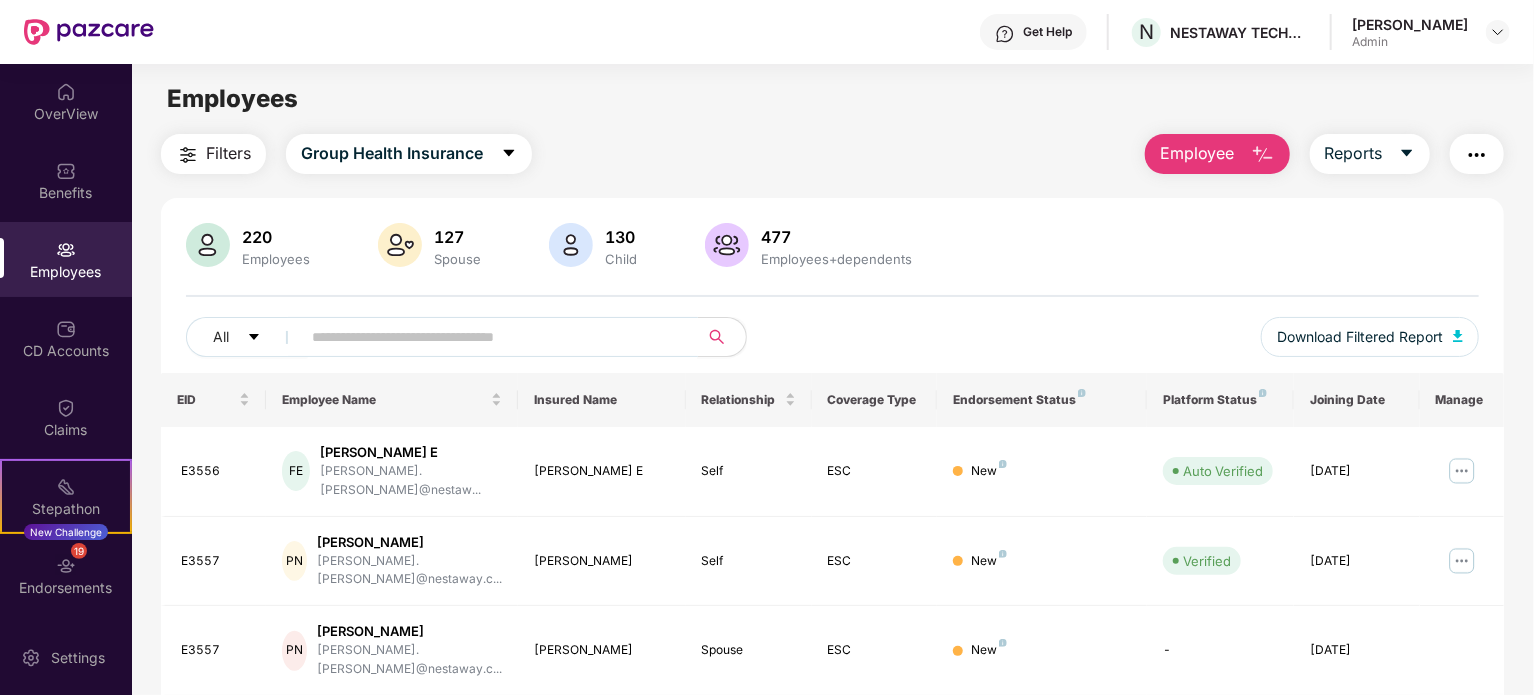 click at bounding box center [491, 337] 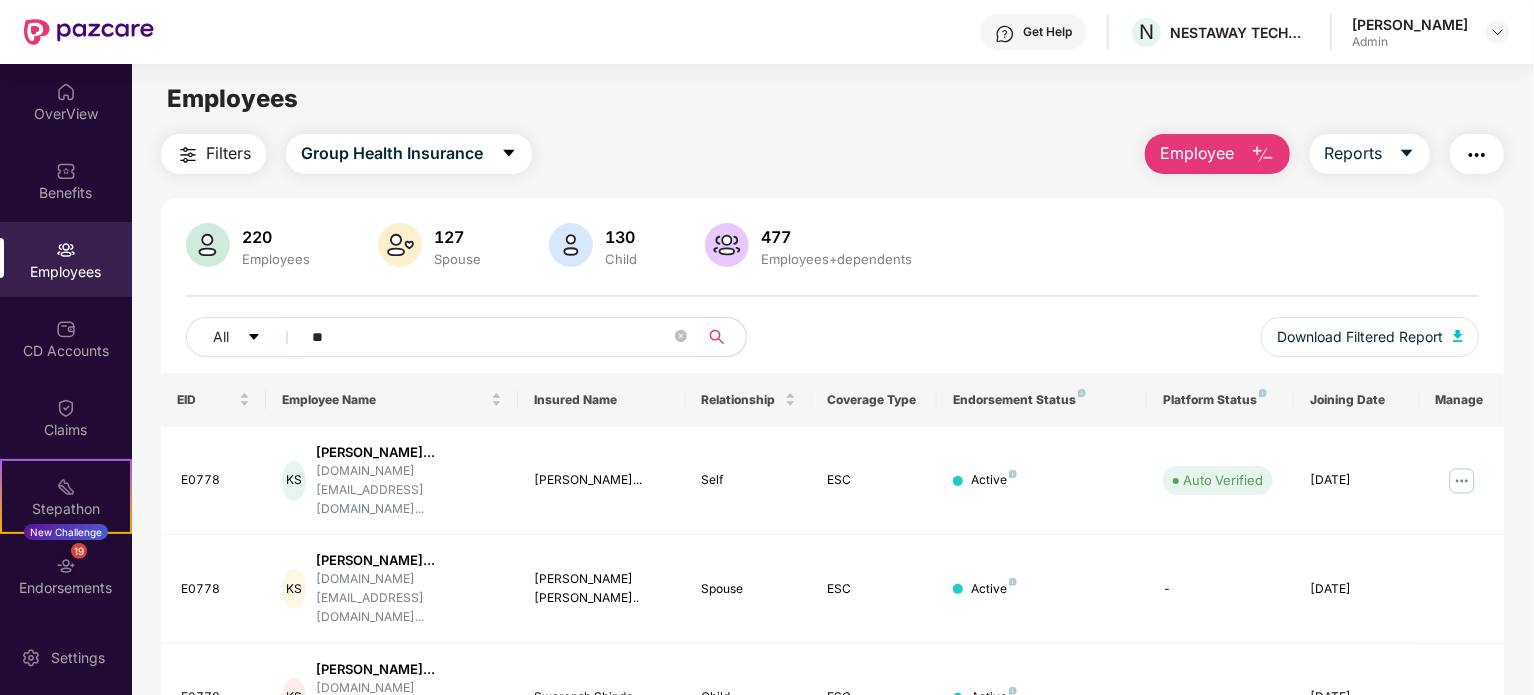 type on "*" 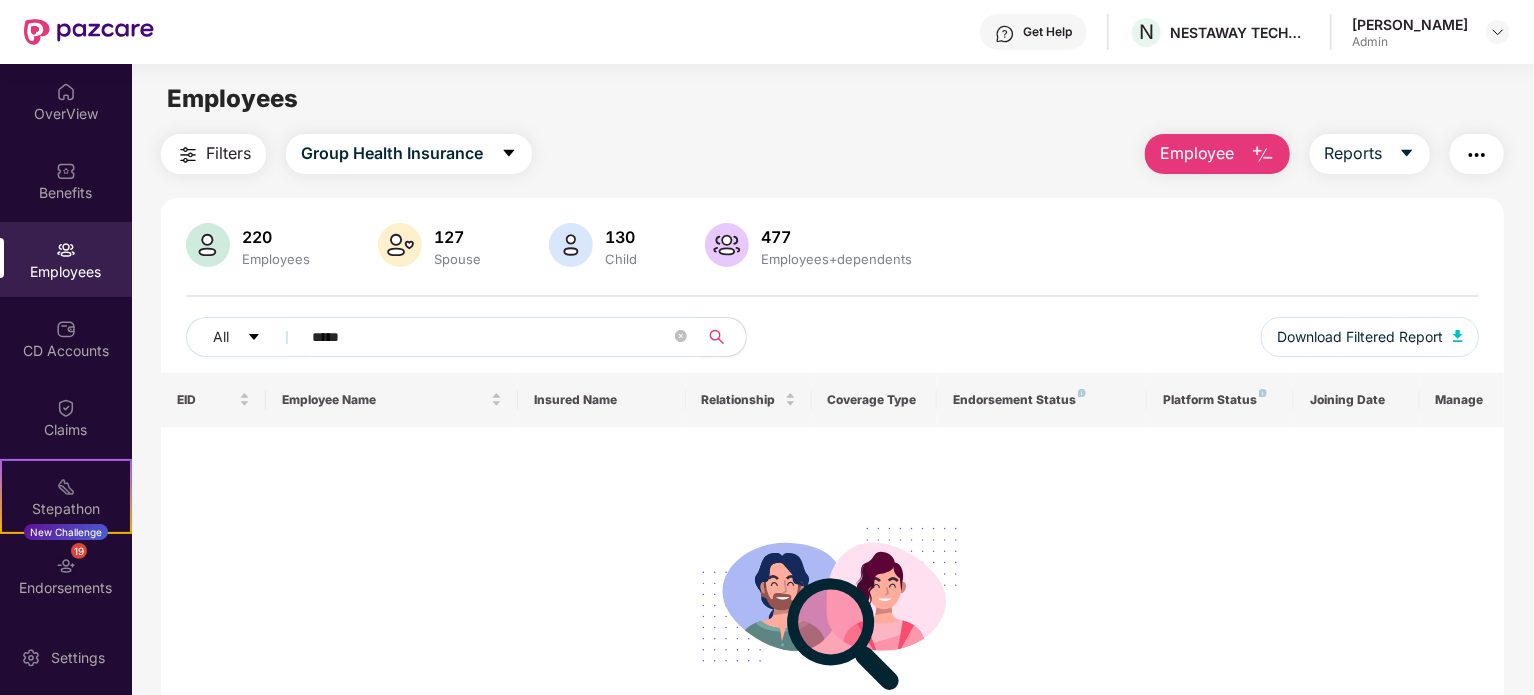 type on "*****" 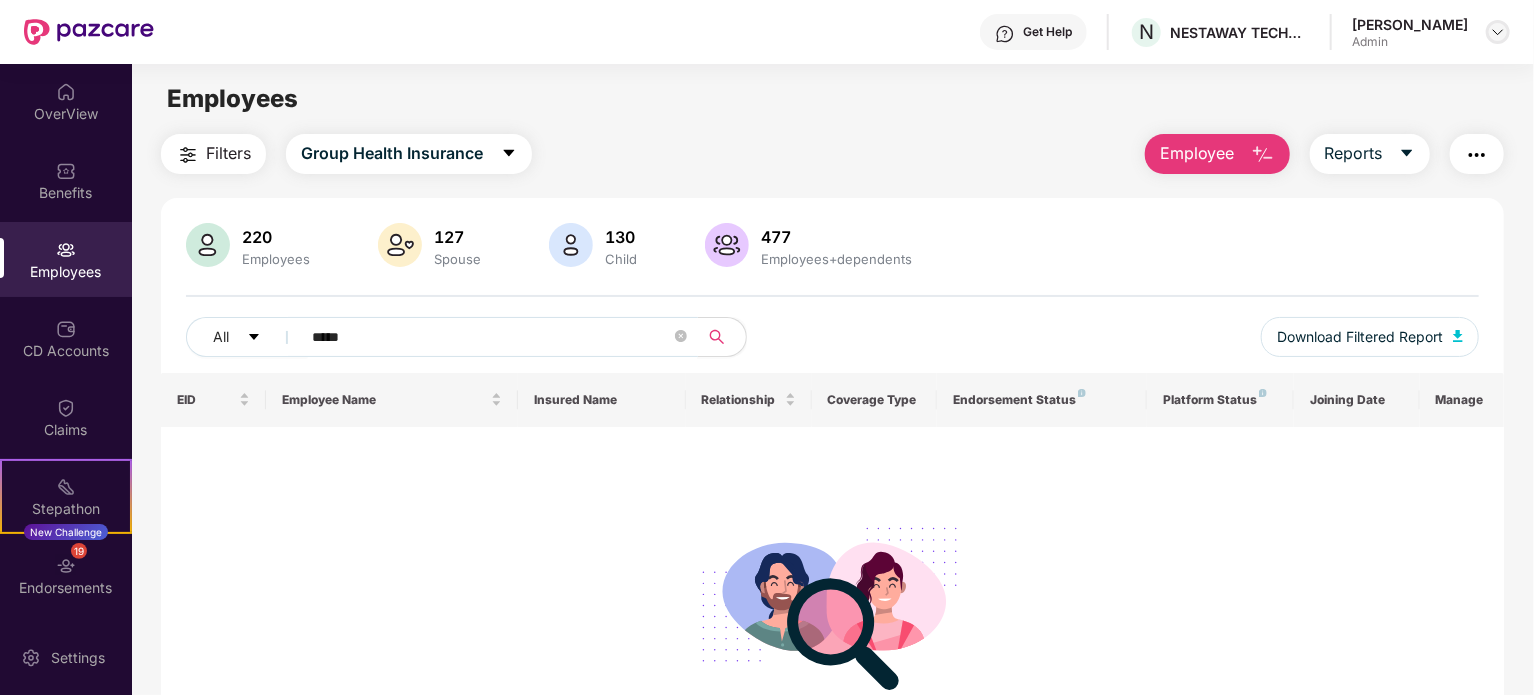 click at bounding box center (1498, 32) 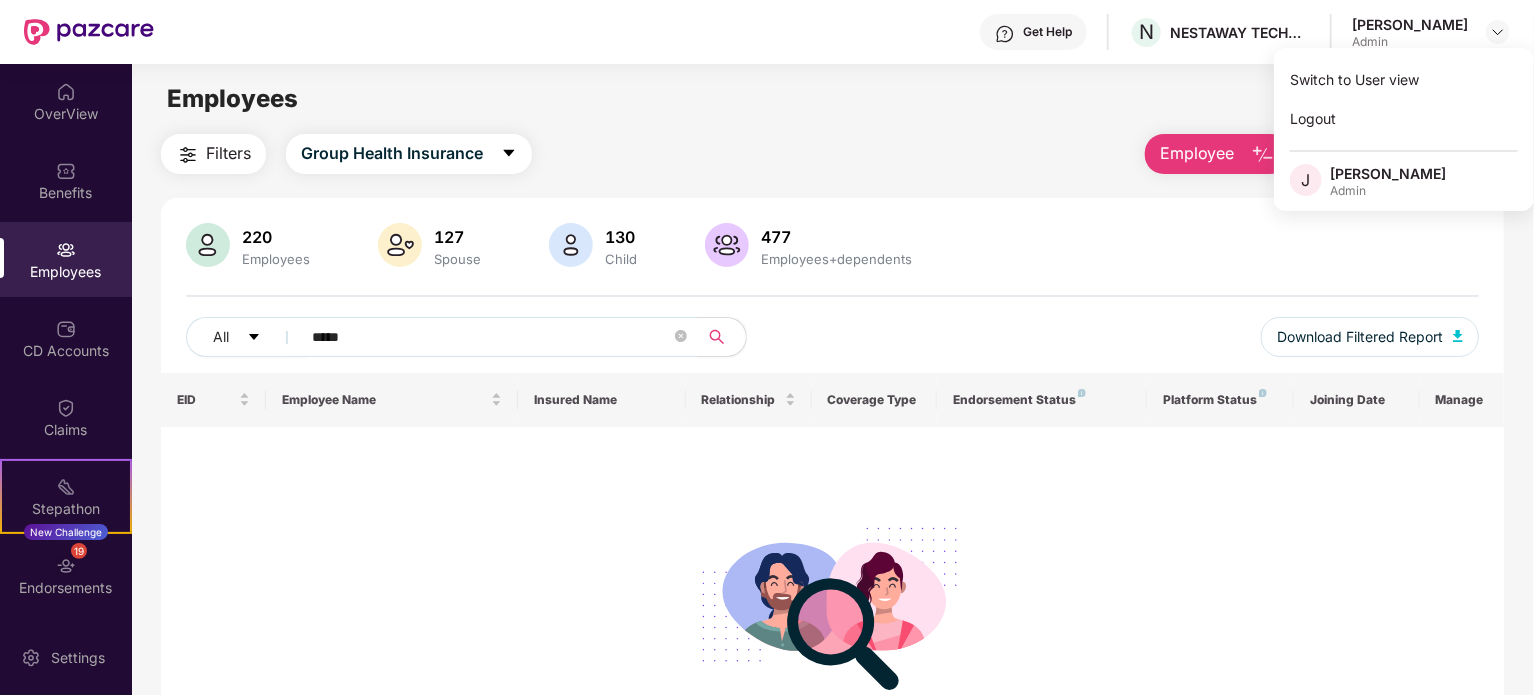 click on "Employees" at bounding box center [832, 99] 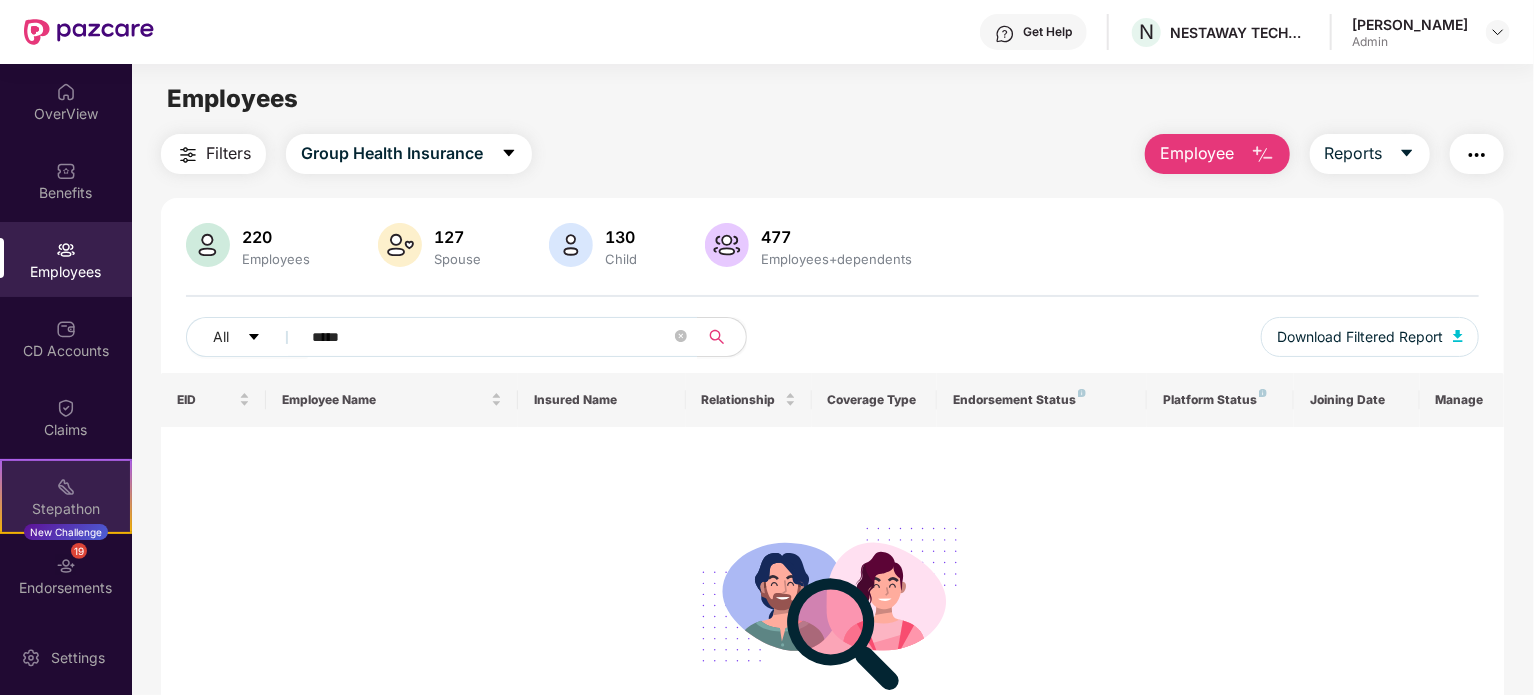 scroll, scrollTop: 76, scrollLeft: 0, axis: vertical 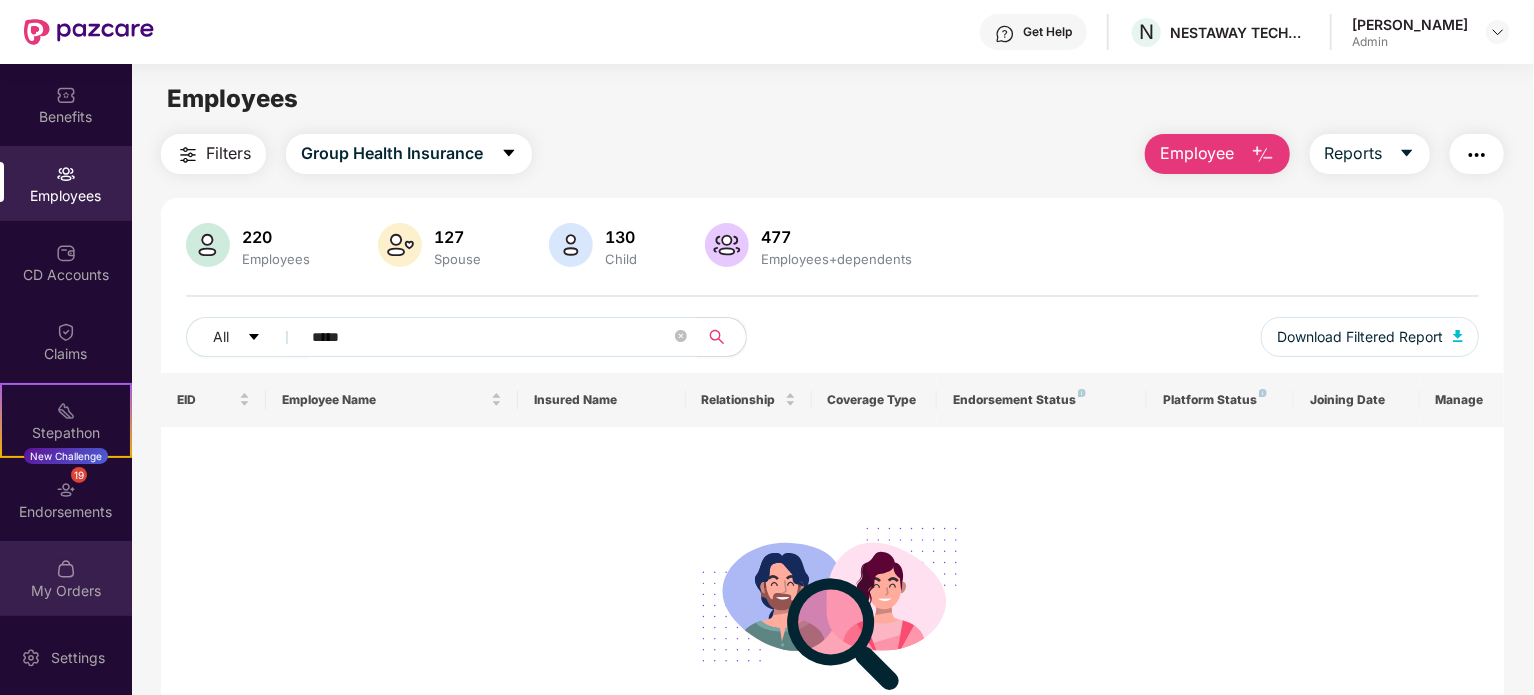 click on "My Orders" at bounding box center [66, 591] 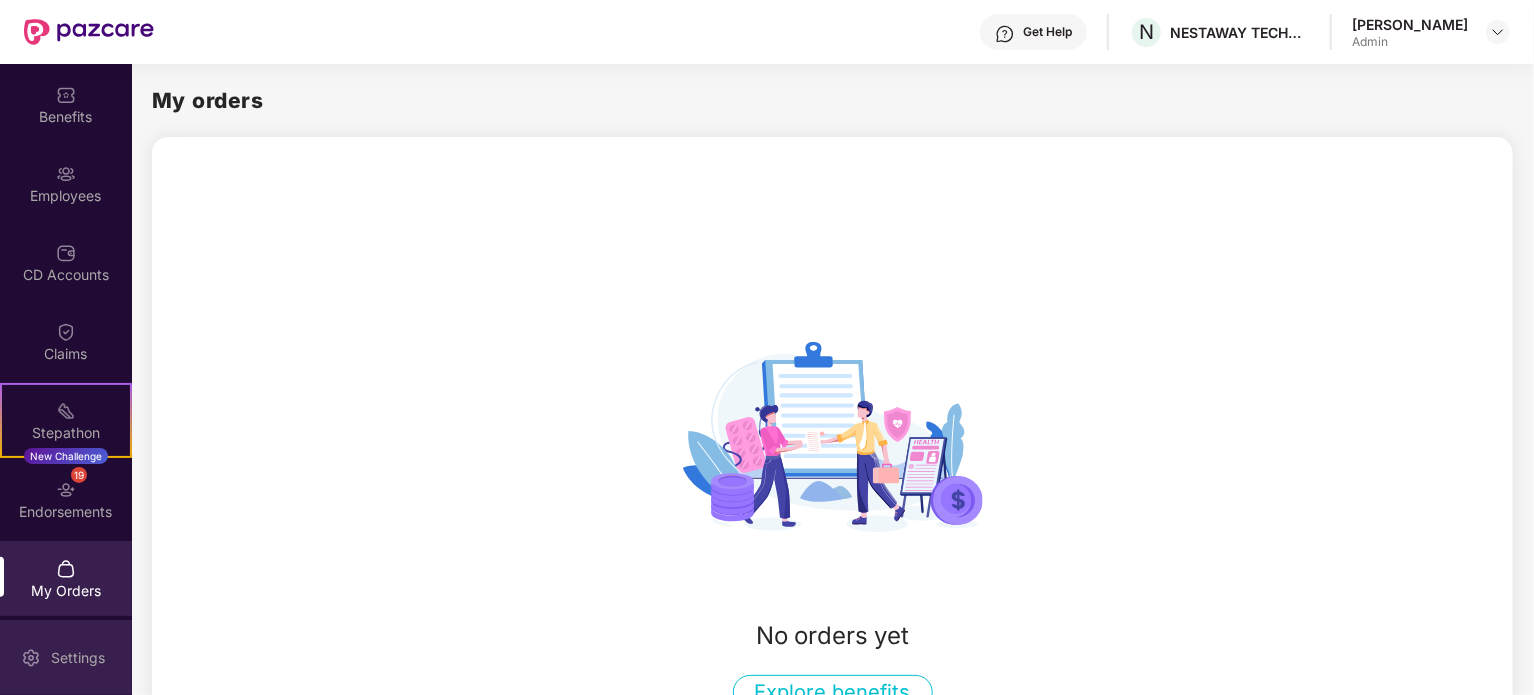 click on "Settings" at bounding box center (78, 658) 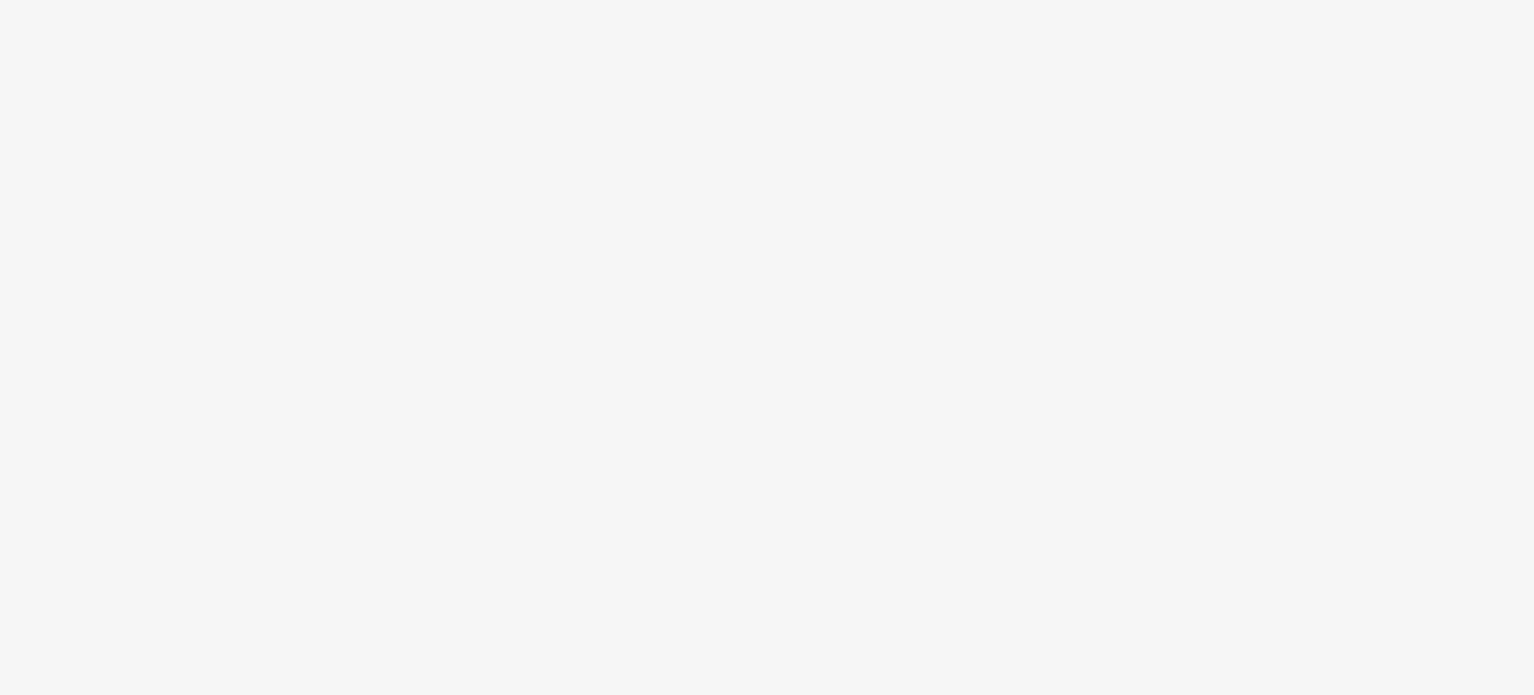 scroll, scrollTop: 0, scrollLeft: 0, axis: both 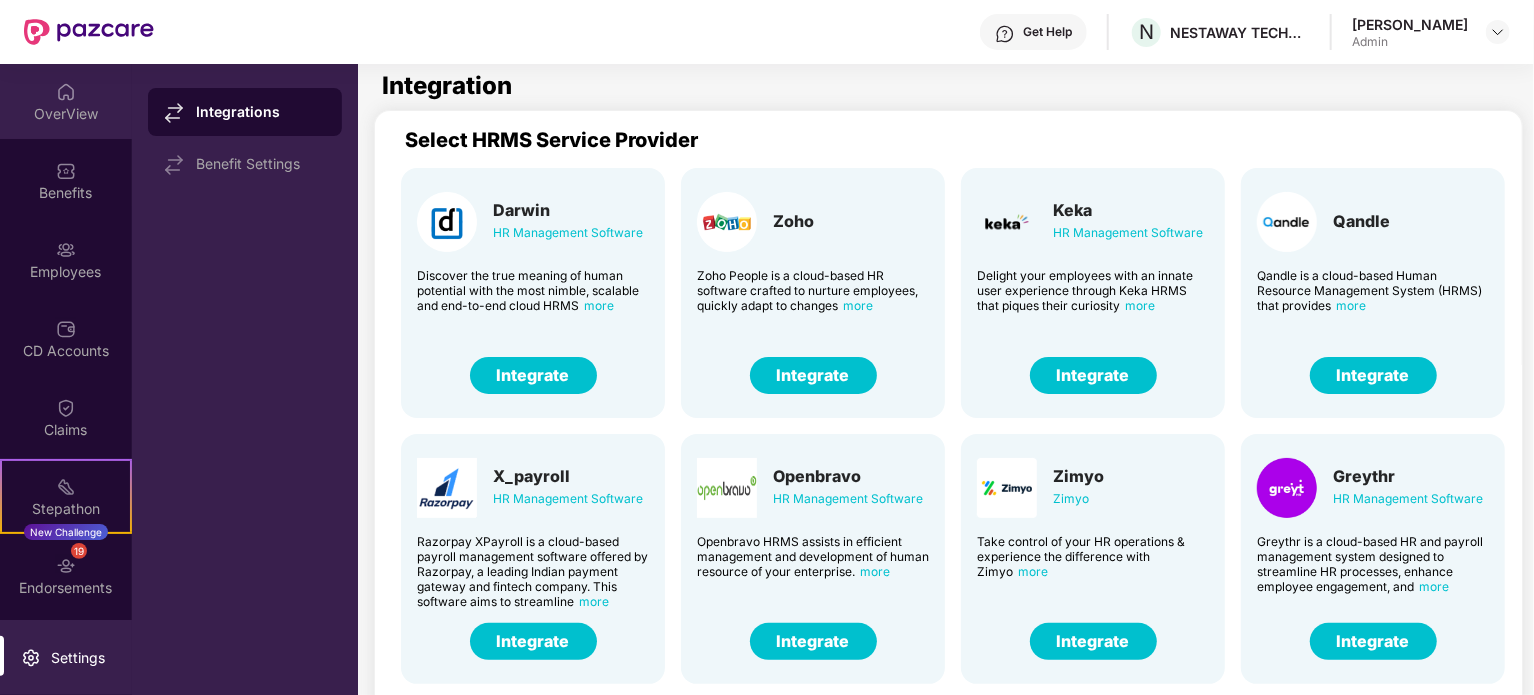click on "OverView" at bounding box center (66, 114) 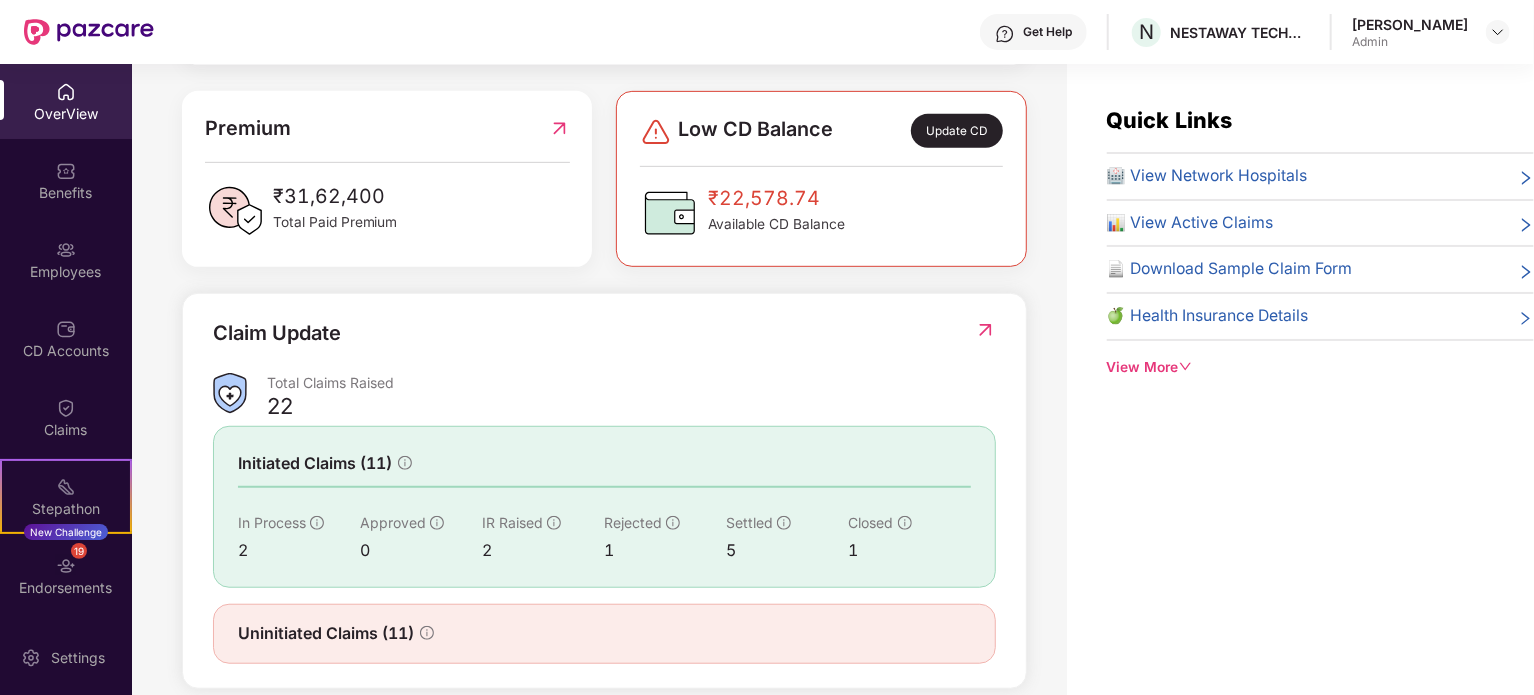 scroll, scrollTop: 535, scrollLeft: 0, axis: vertical 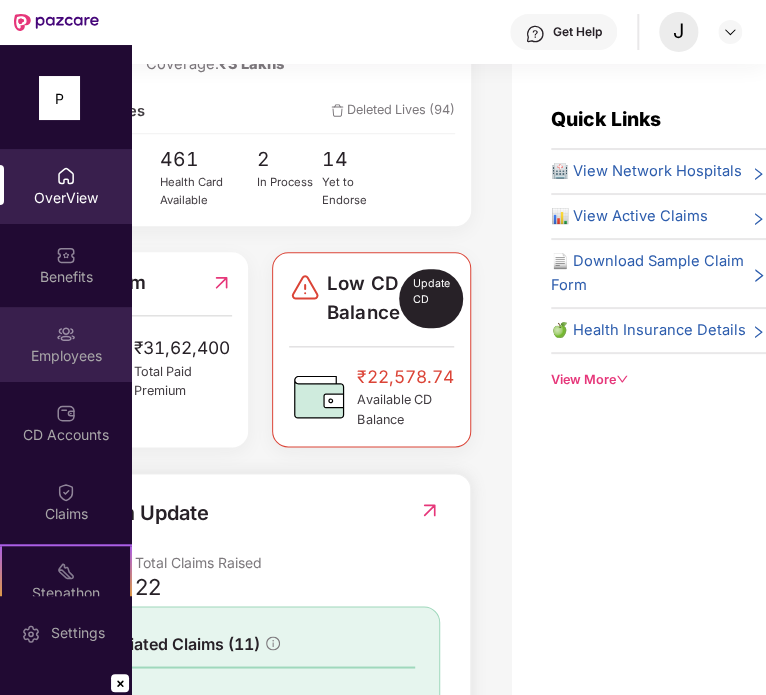 click at bounding box center (66, 334) 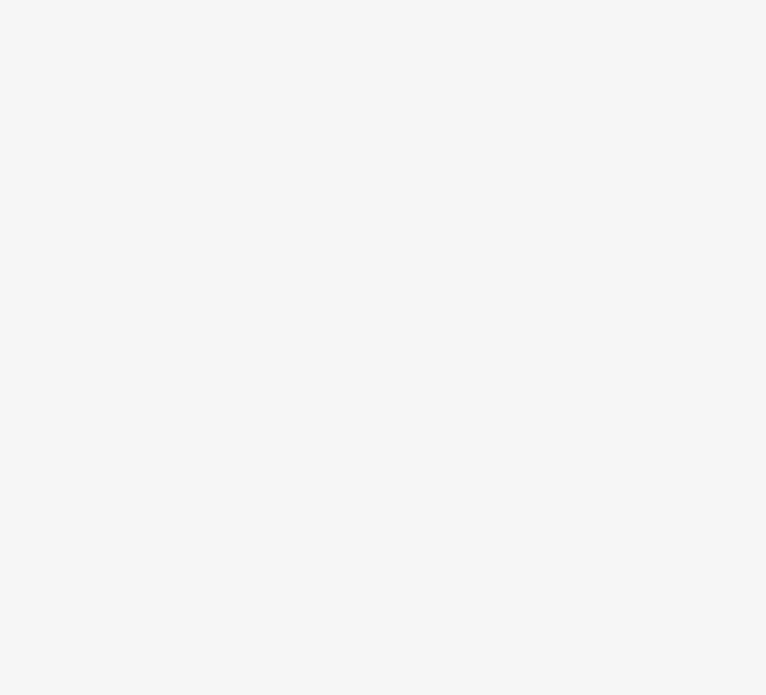 click at bounding box center [383, 347] 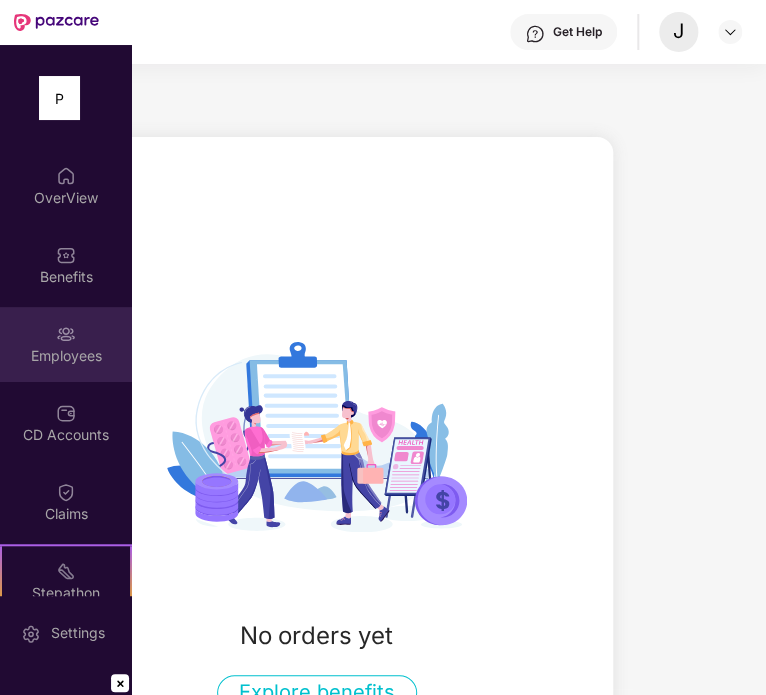 click at bounding box center (66, 334) 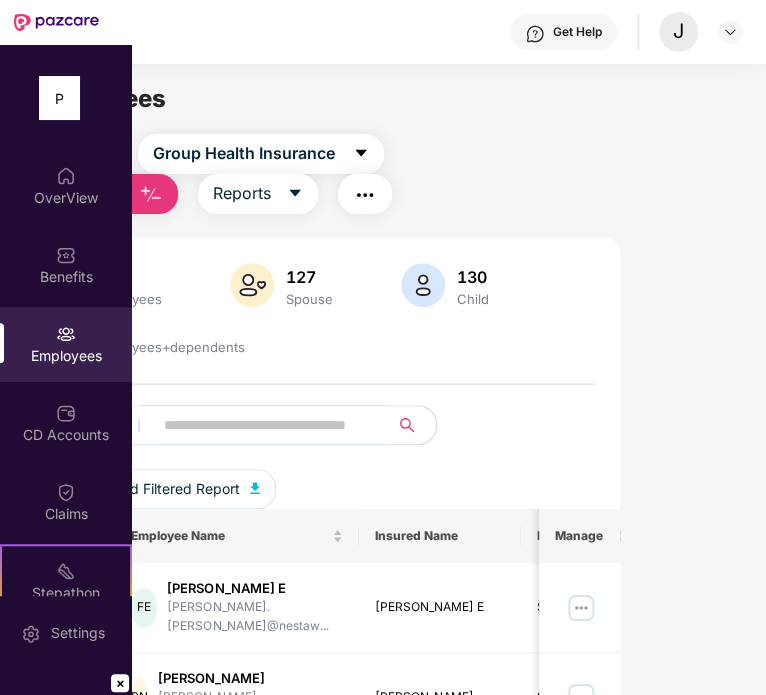 click at bounding box center [262, 425] 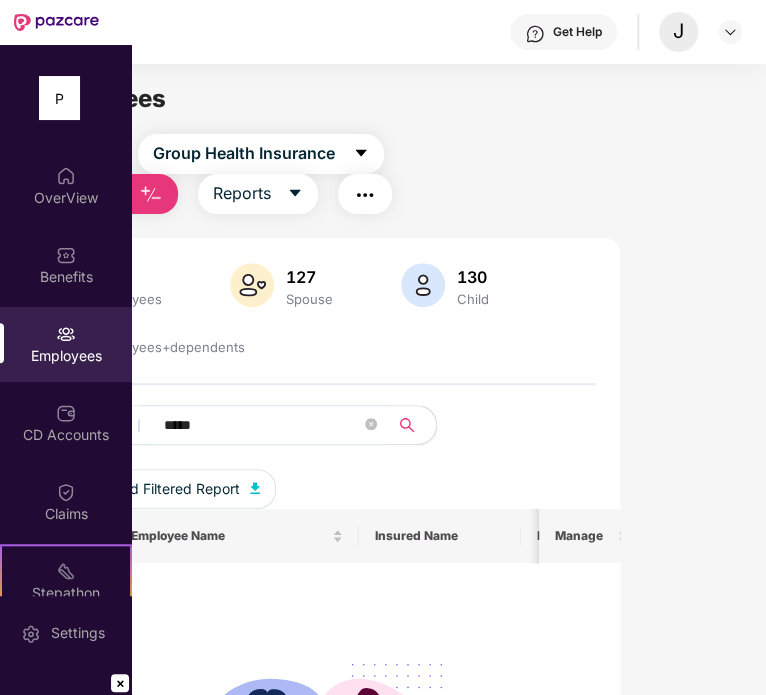 scroll, scrollTop: 47, scrollLeft: 0, axis: vertical 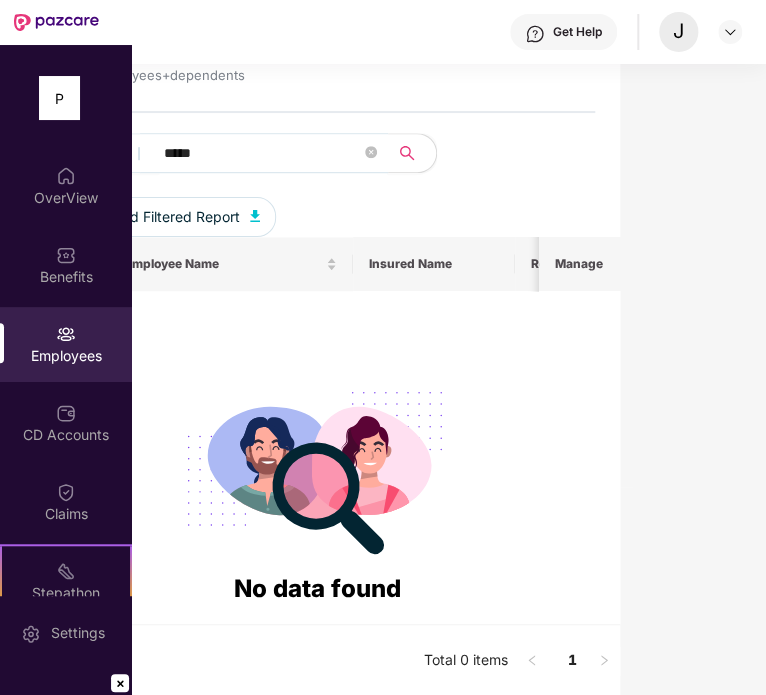 click on "*****" at bounding box center (262, 153) 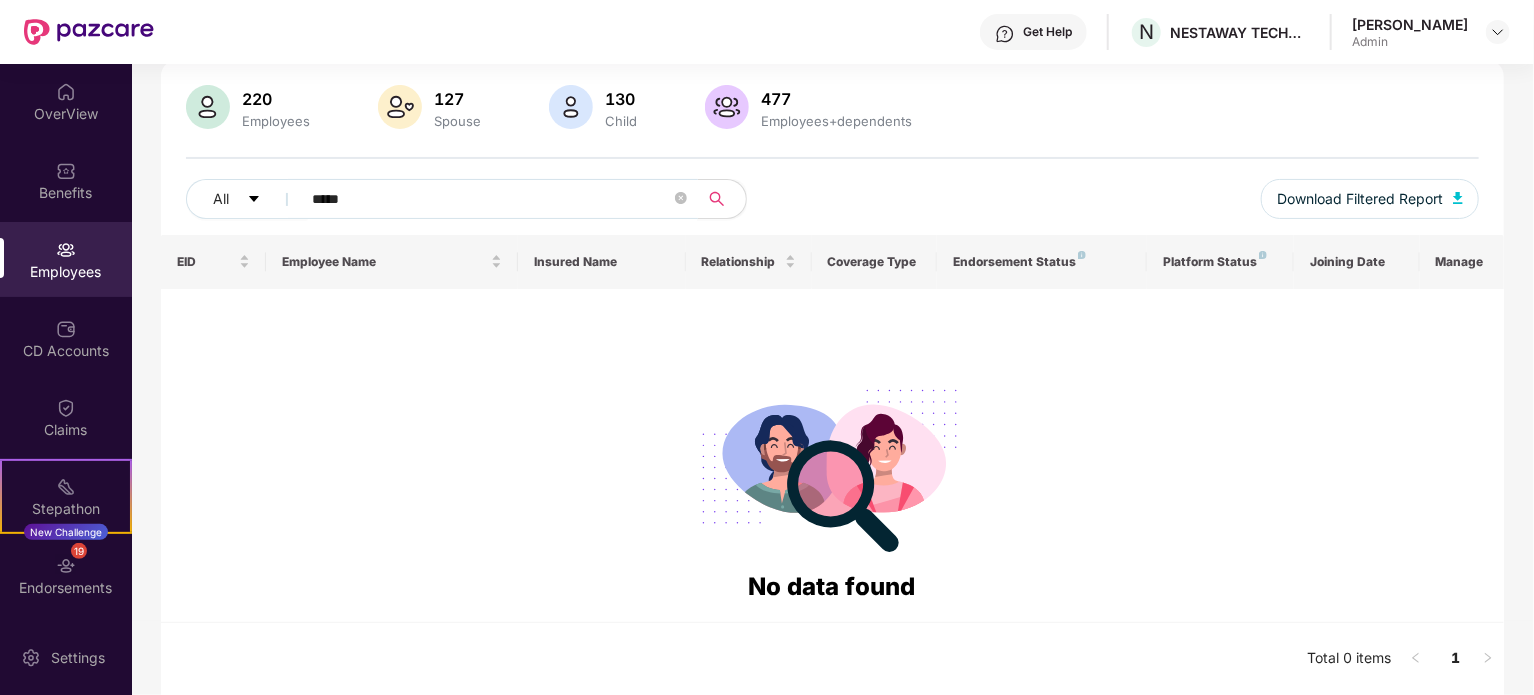 scroll, scrollTop: 0, scrollLeft: 0, axis: both 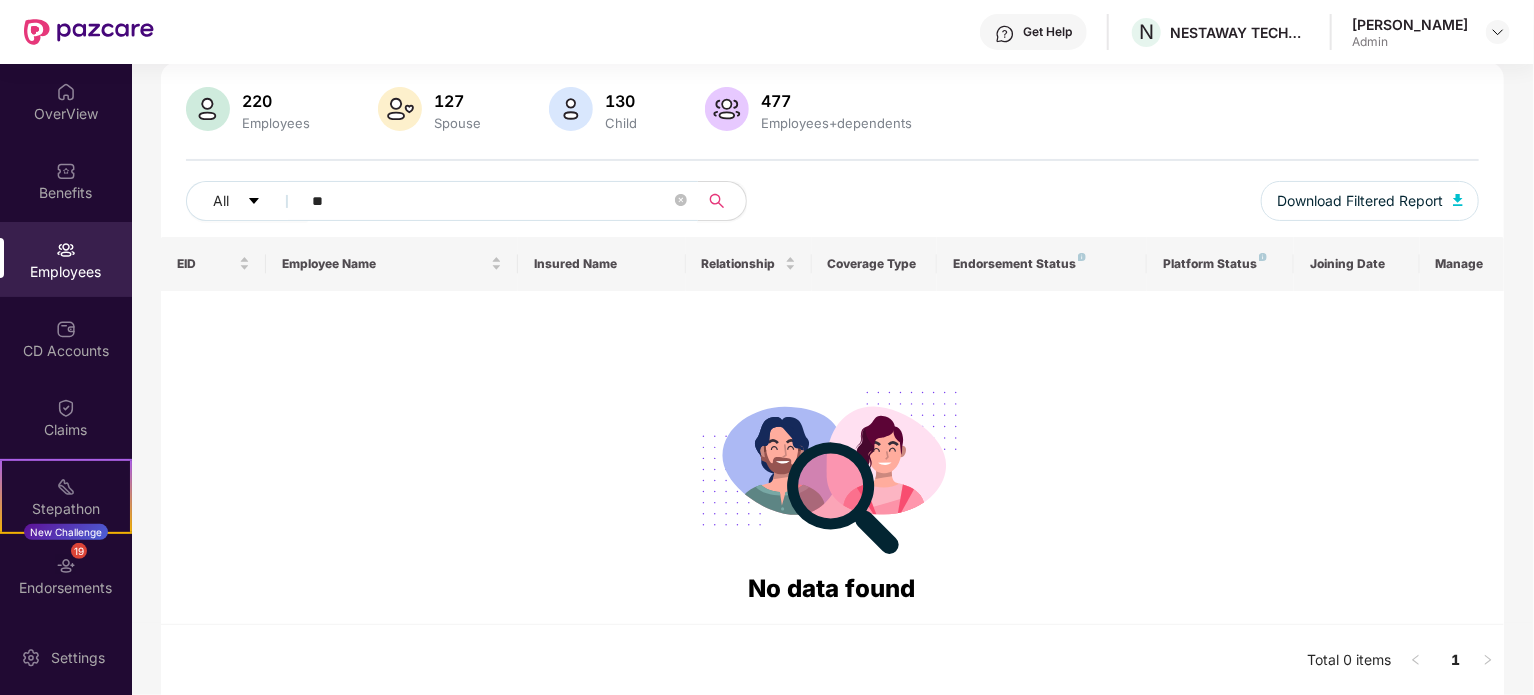 type on "*" 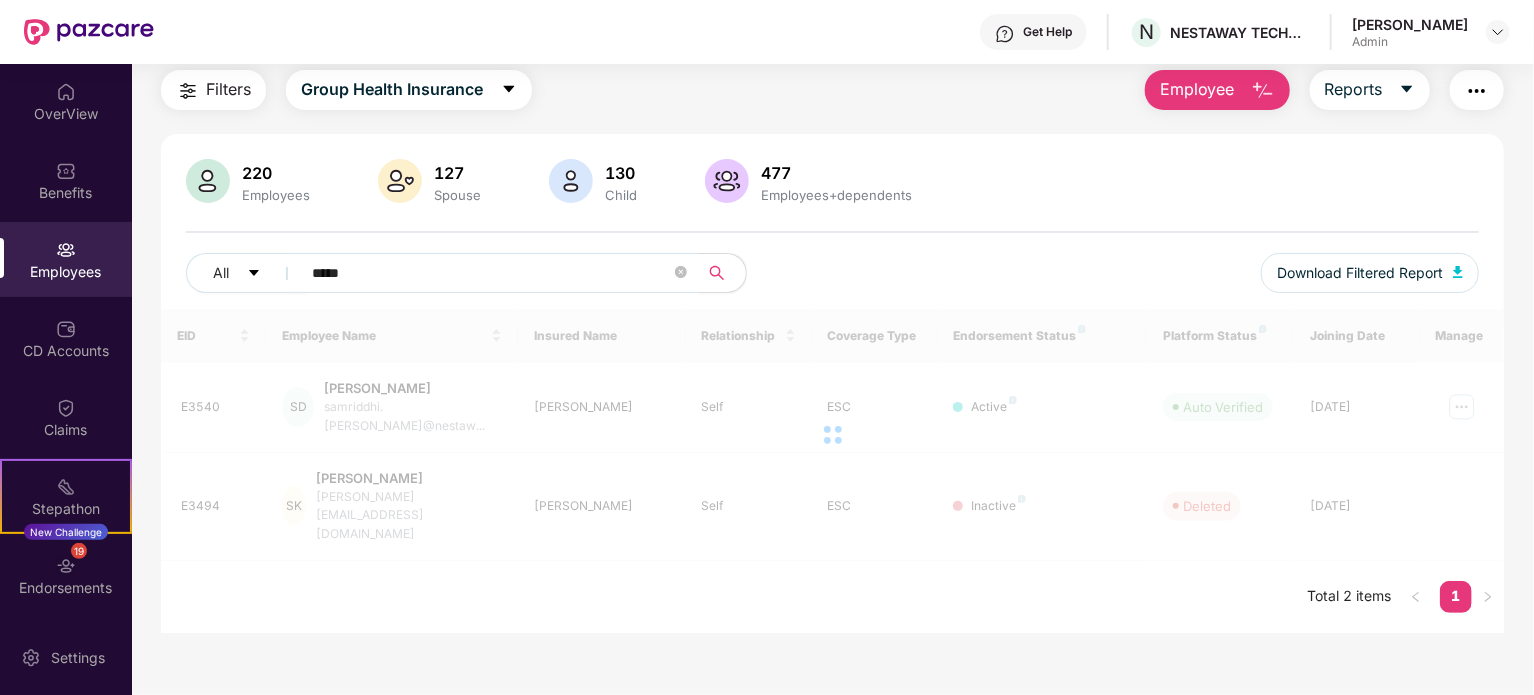 scroll, scrollTop: 64, scrollLeft: 0, axis: vertical 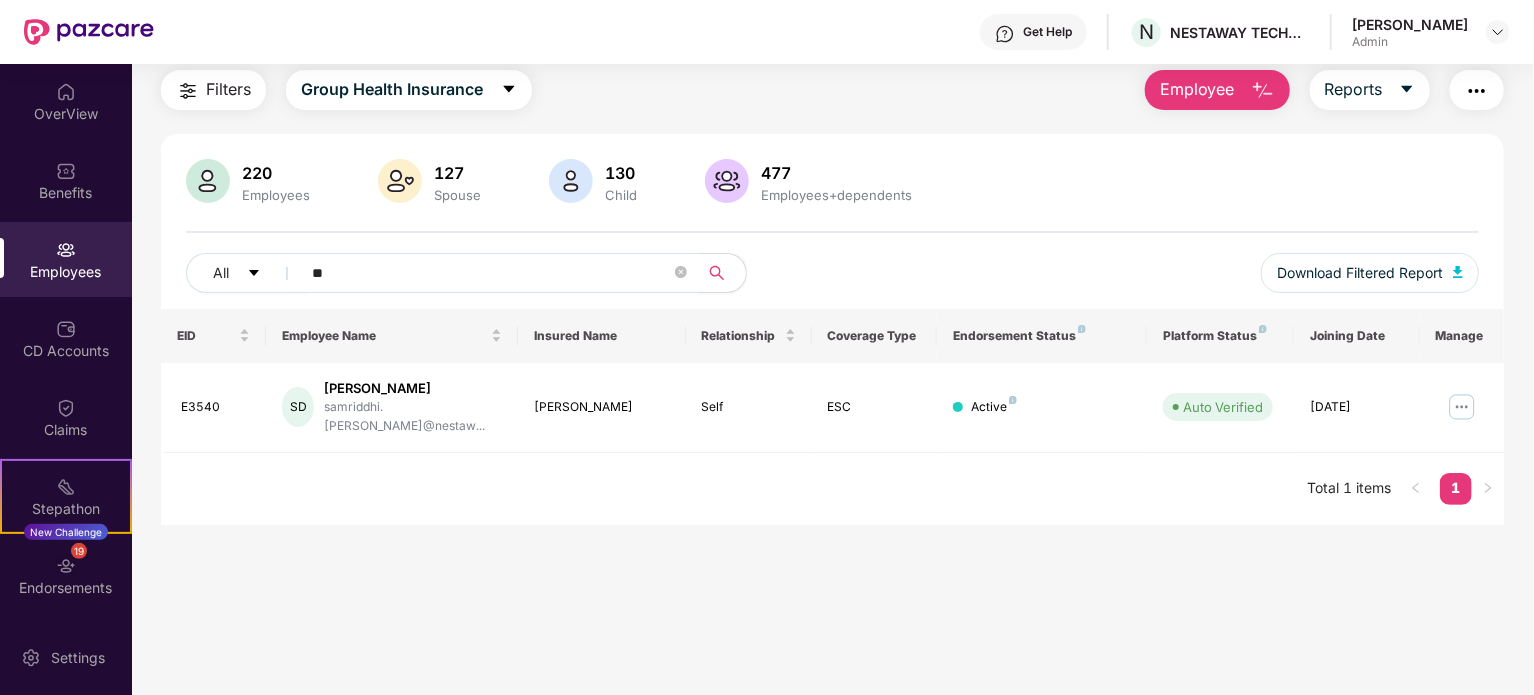 type on "*" 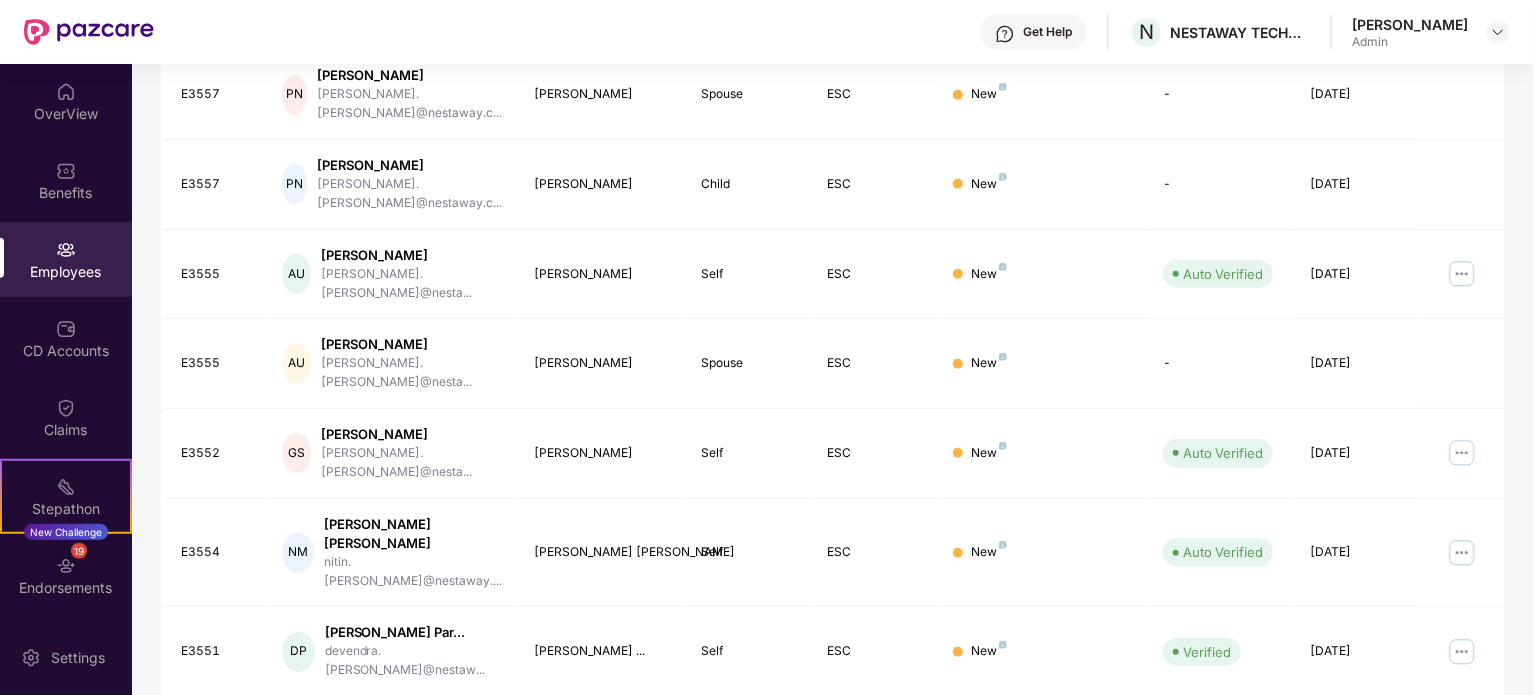 scroll, scrollTop: 564, scrollLeft: 0, axis: vertical 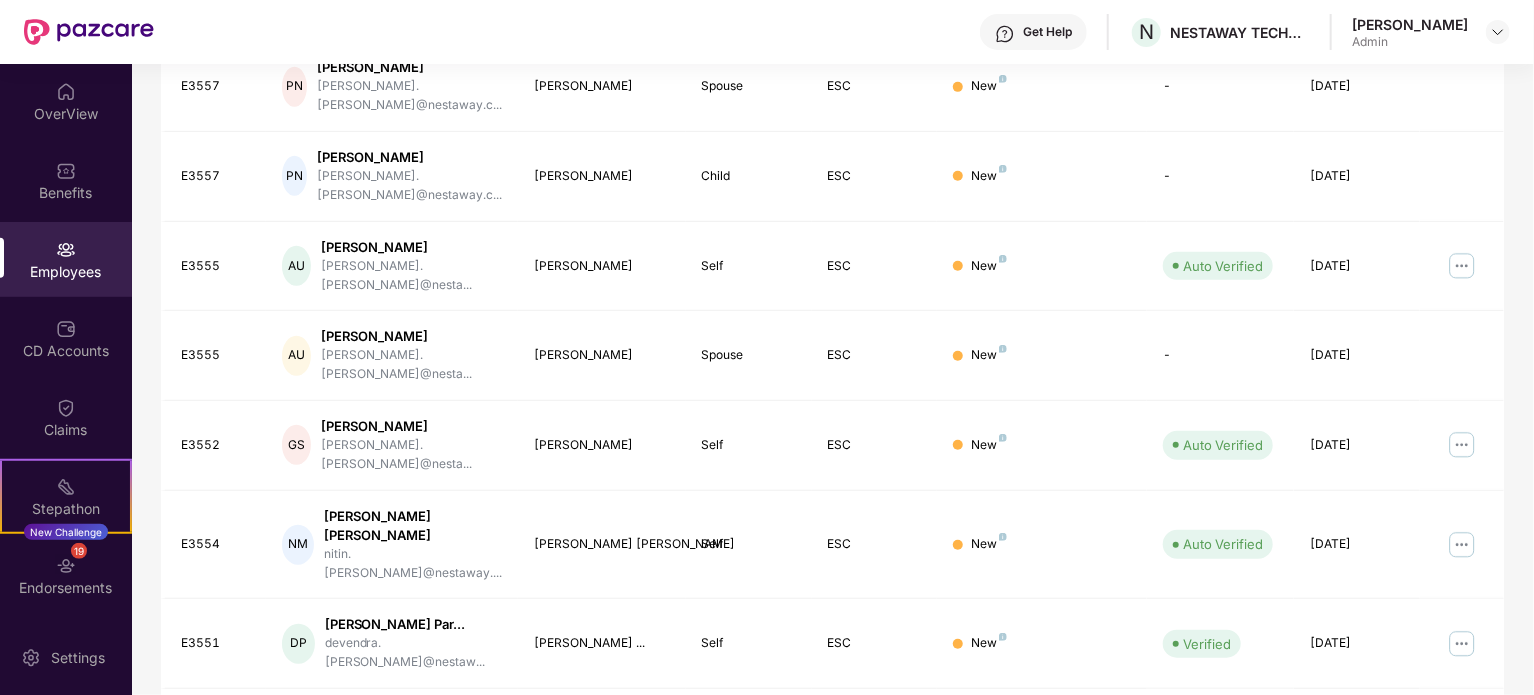 click on "2" at bounding box center [1288, 814] 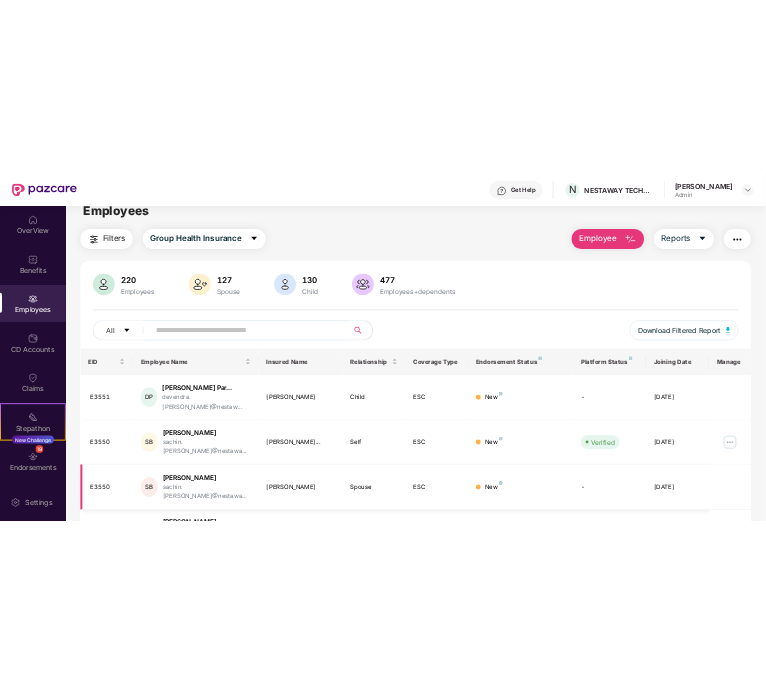 scroll, scrollTop: 0, scrollLeft: 0, axis: both 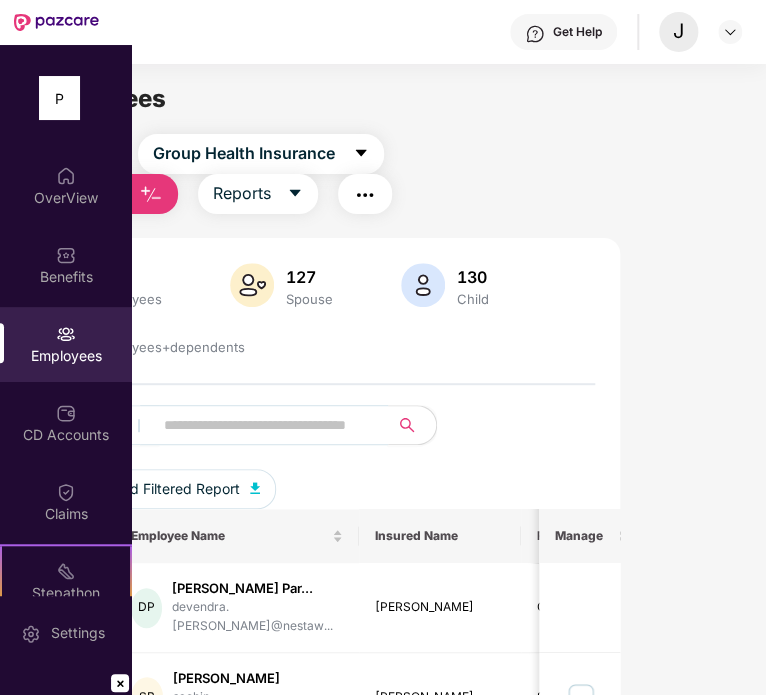 click at bounding box center (262, 425) 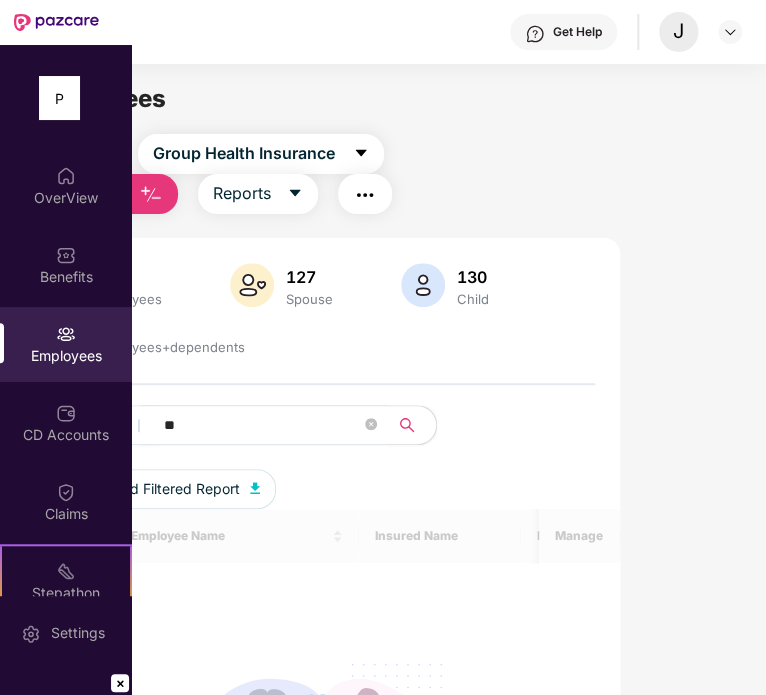 type on "*" 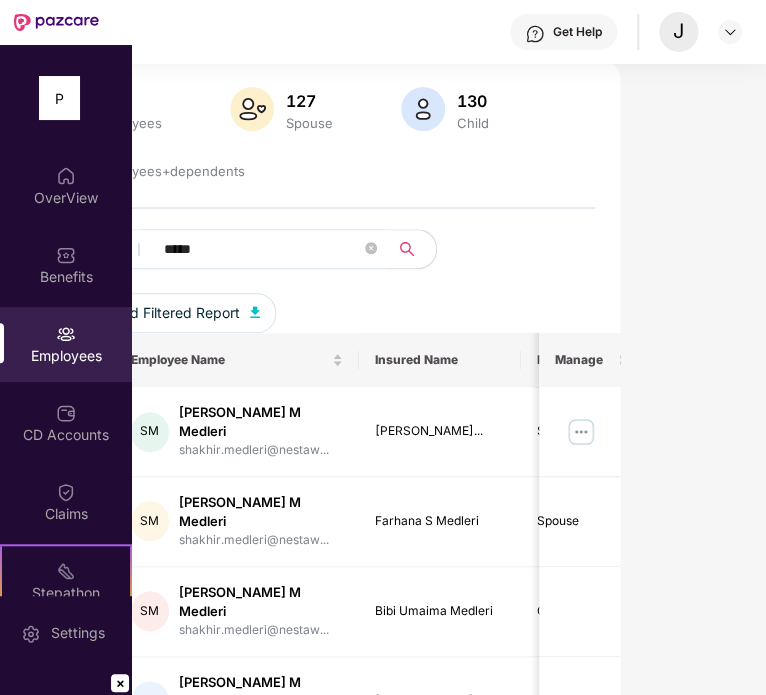 scroll, scrollTop: 14, scrollLeft: 0, axis: vertical 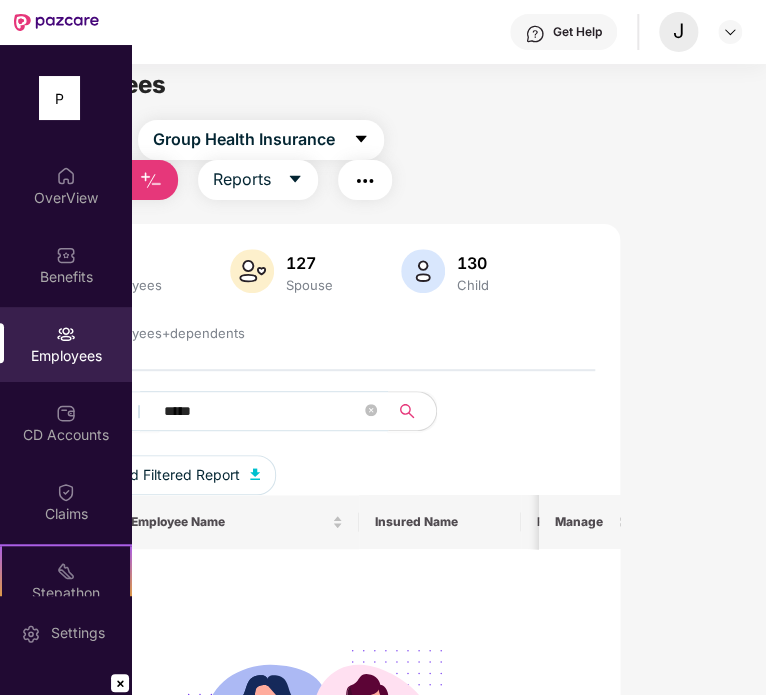 click on "*****" at bounding box center (262, 411) 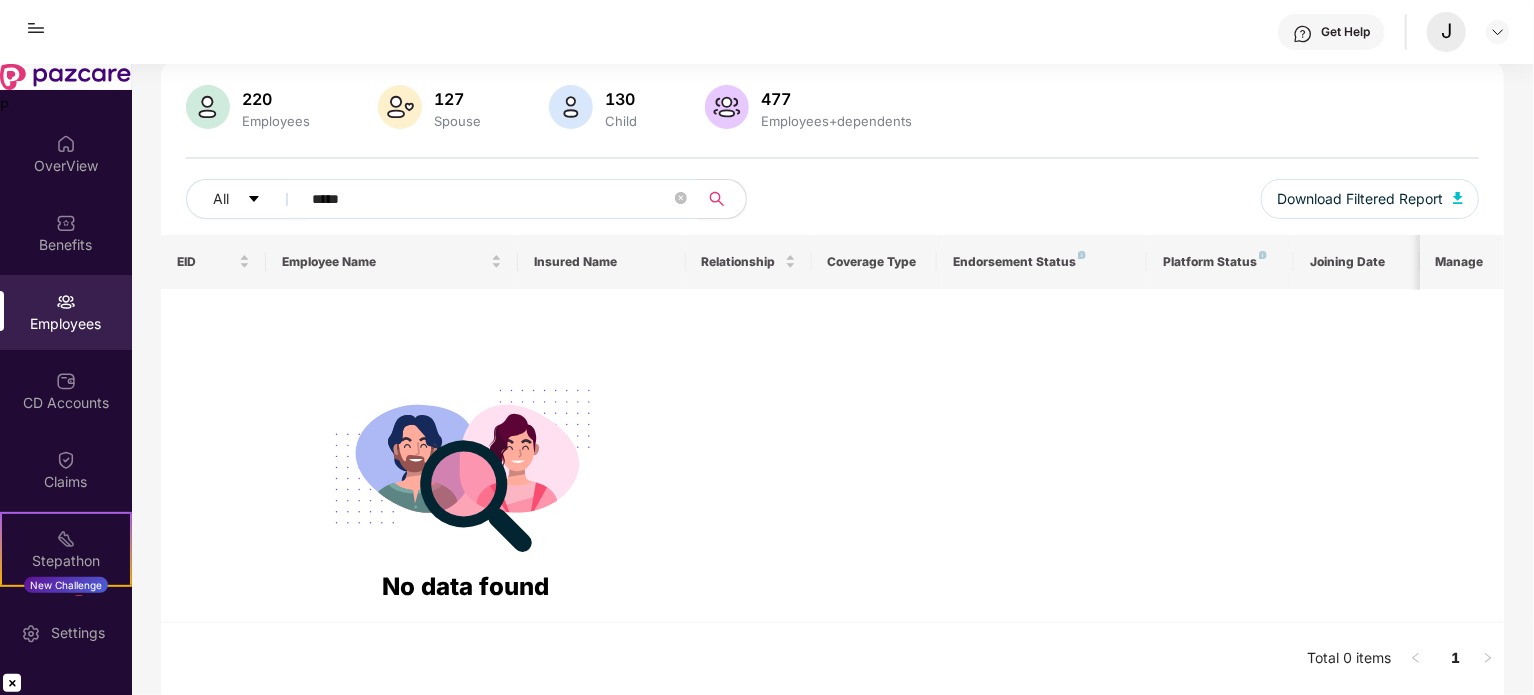 scroll, scrollTop: 136, scrollLeft: 0, axis: vertical 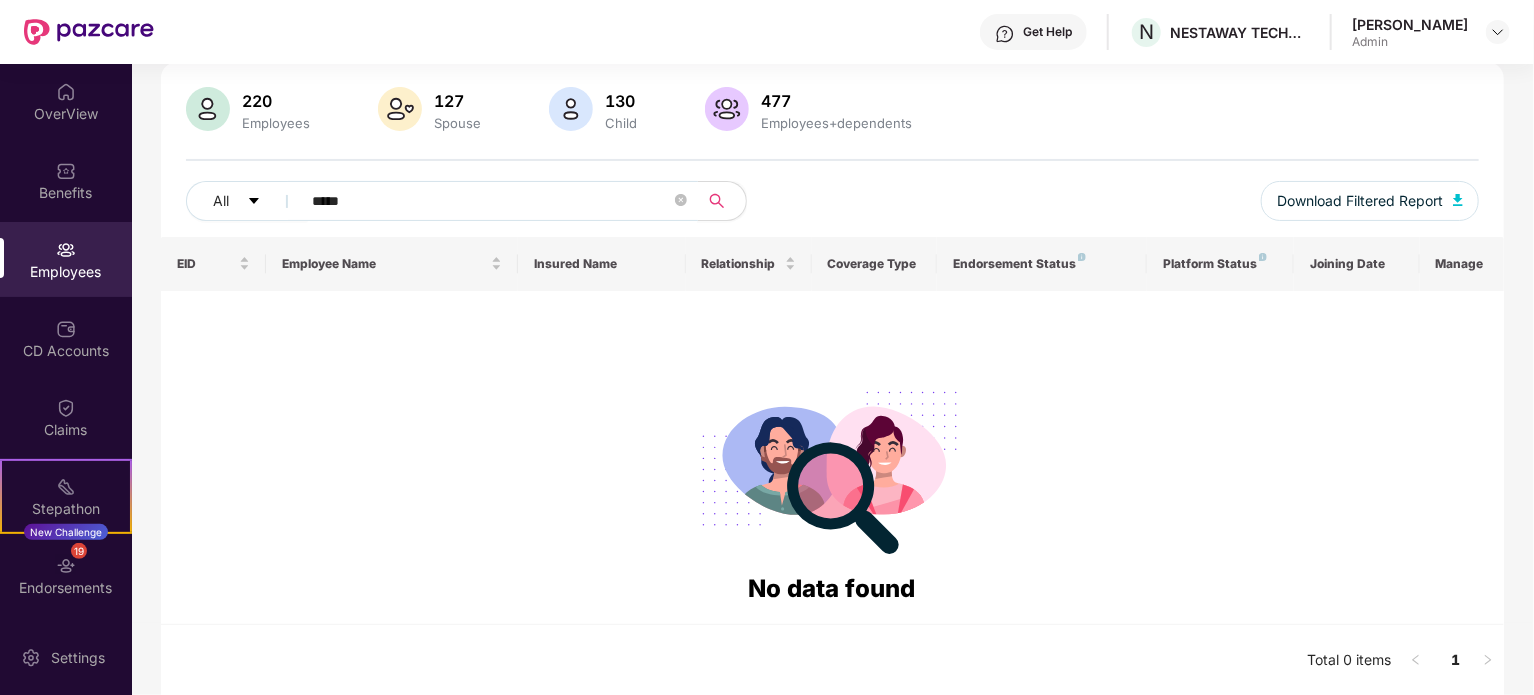 type on "*****" 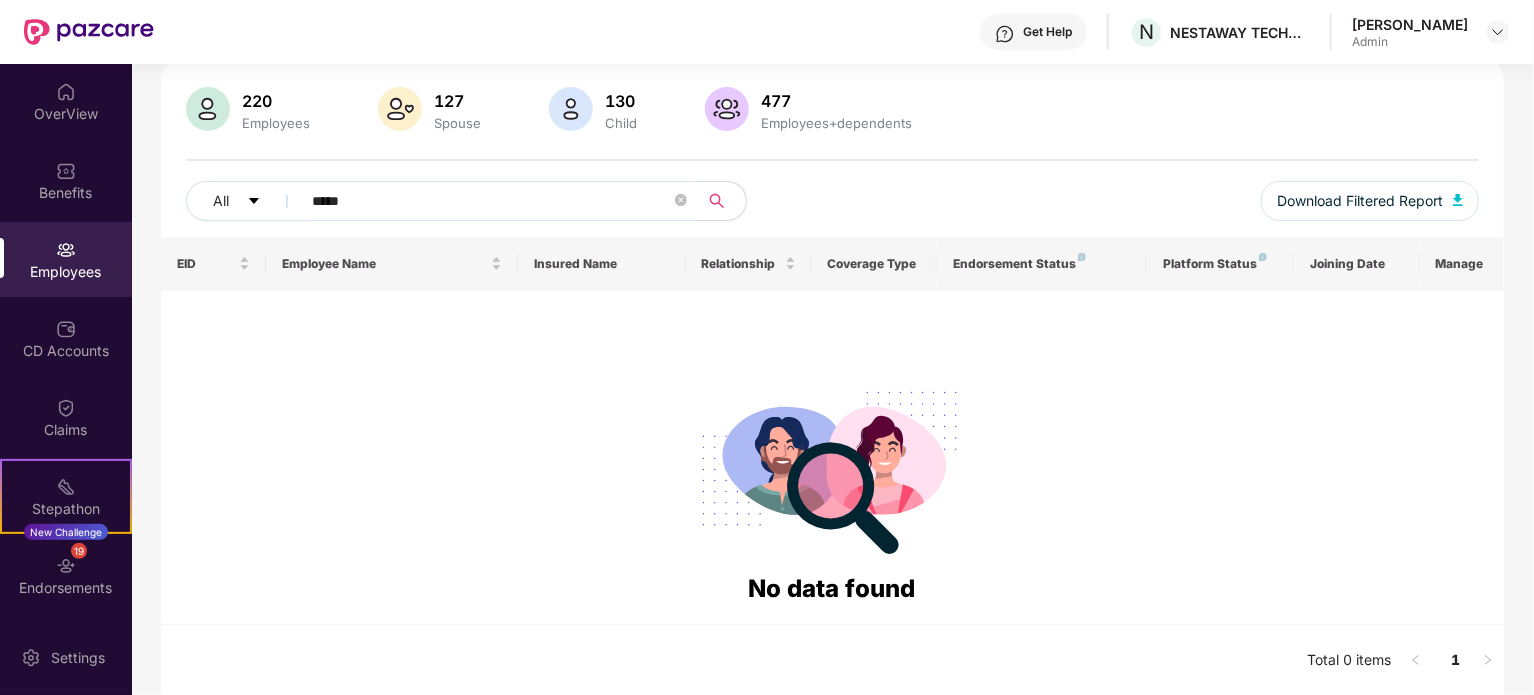 click on "Employees" at bounding box center (66, 259) 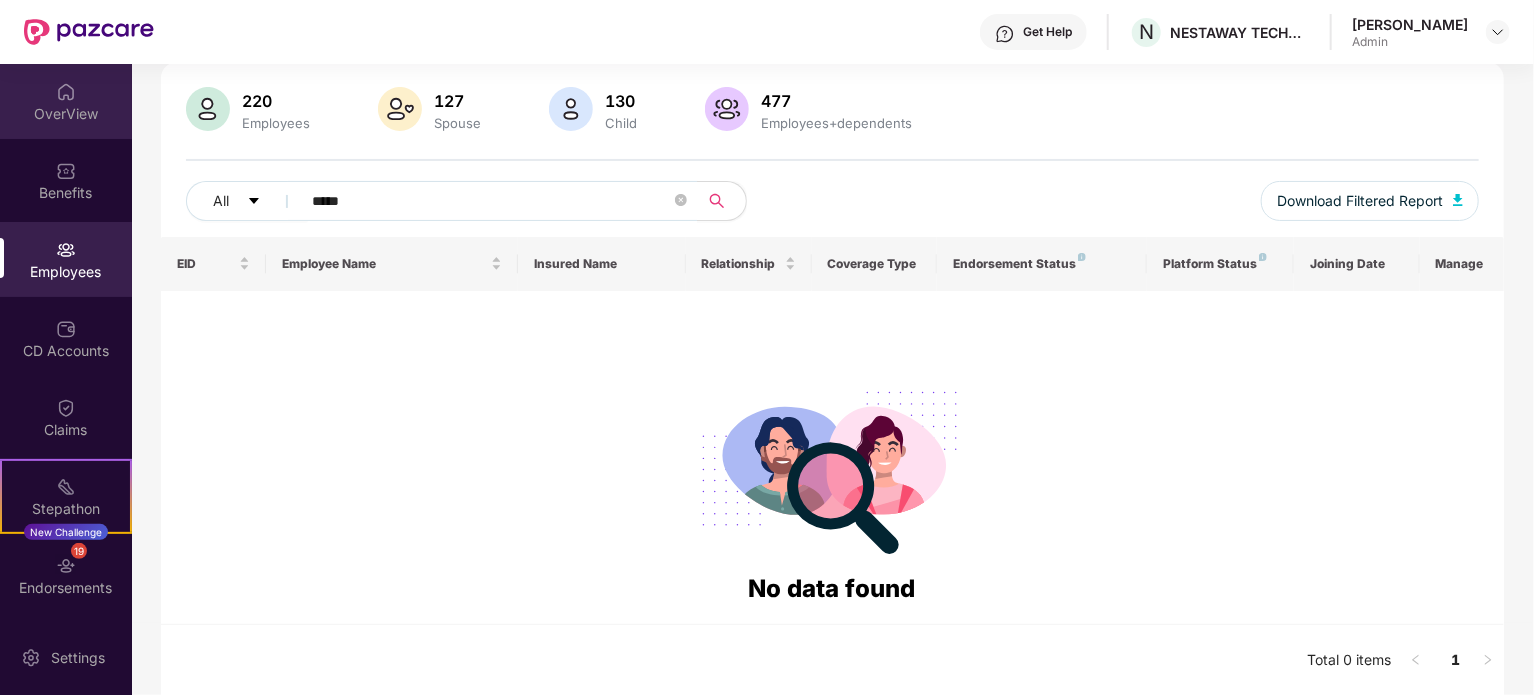 click at bounding box center (66, 92) 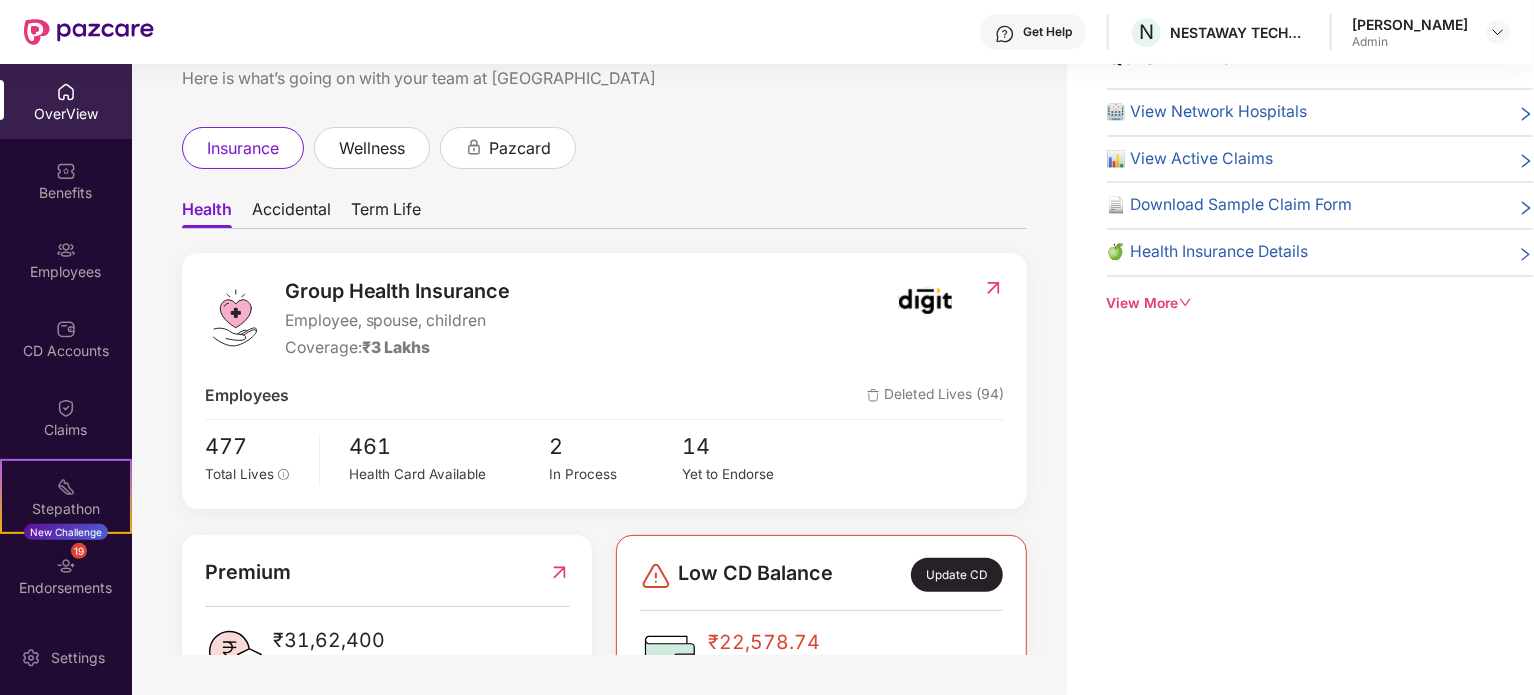 scroll, scrollTop: 0, scrollLeft: 0, axis: both 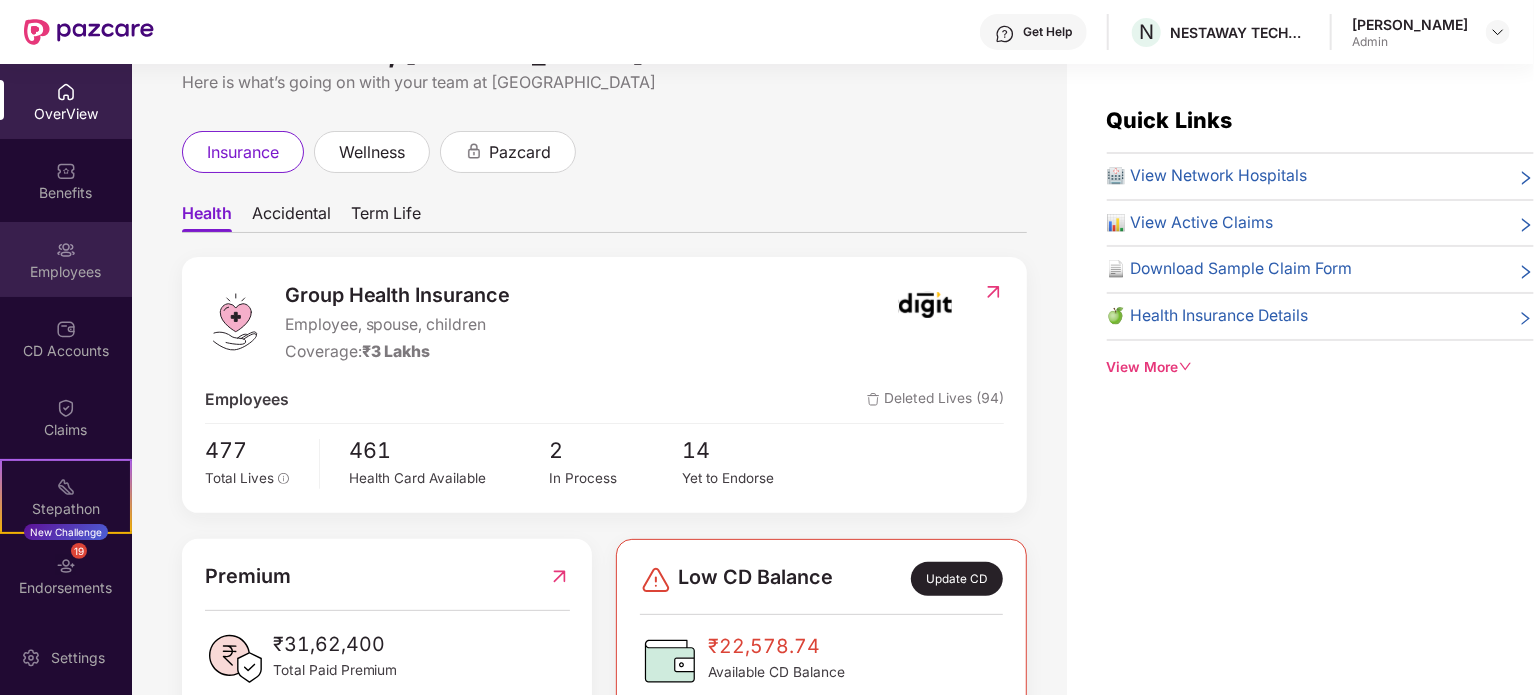 click at bounding box center [66, 250] 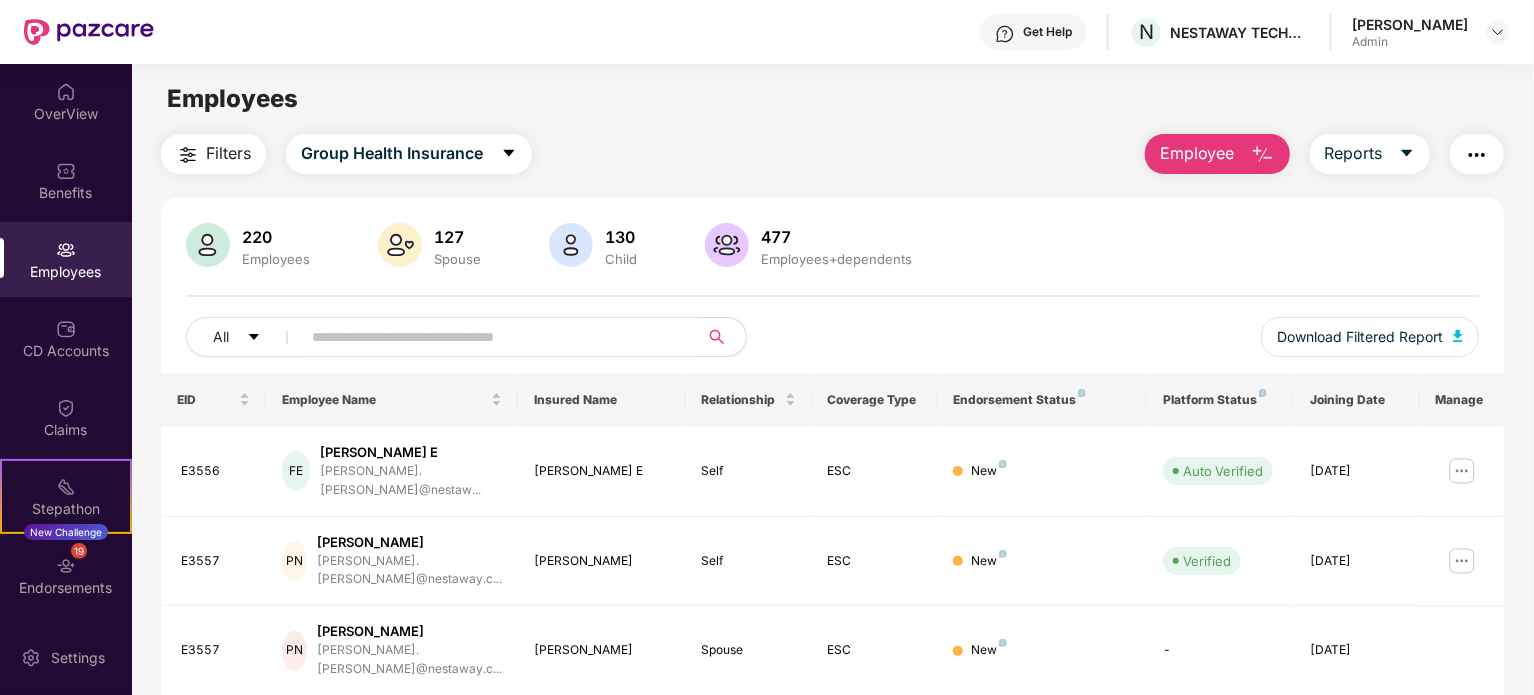 click on "Employee" at bounding box center [1217, 154] 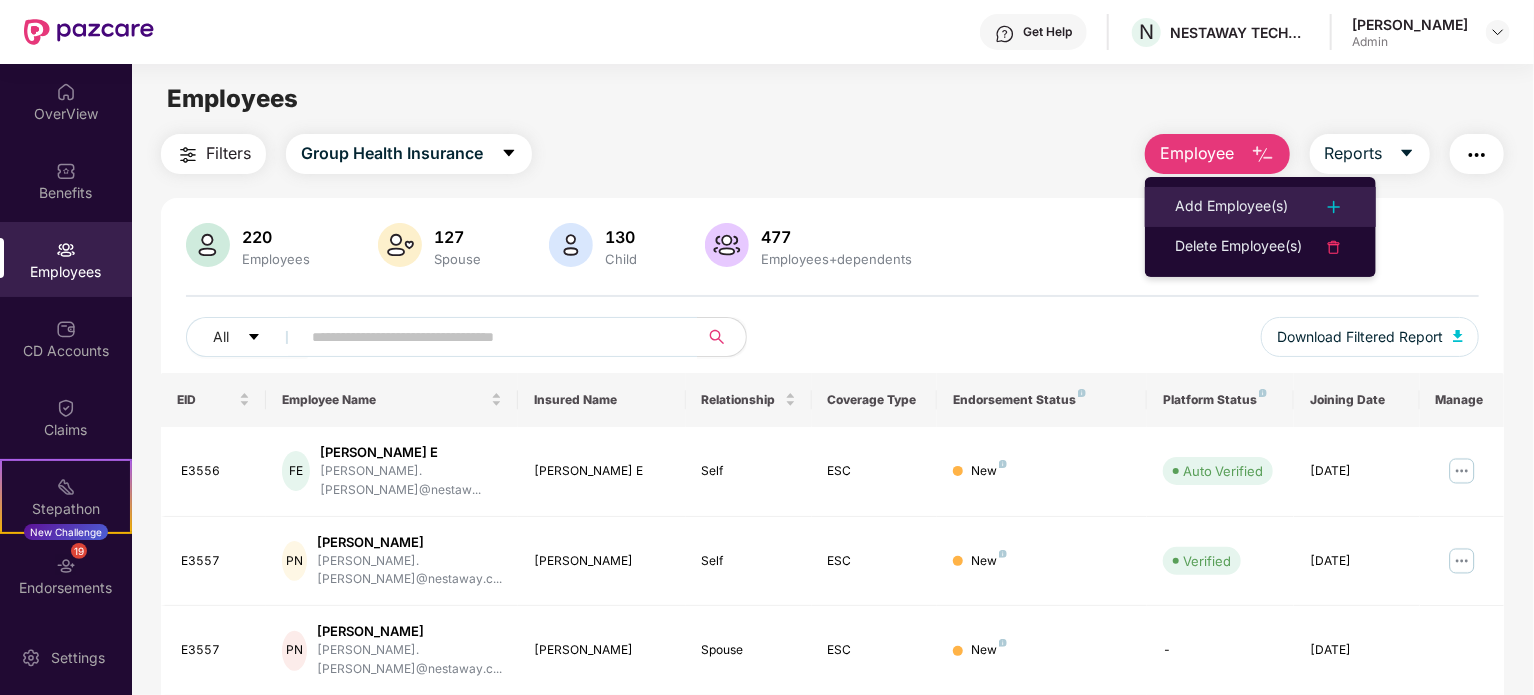 click on "Add Employee(s)" at bounding box center (1231, 207) 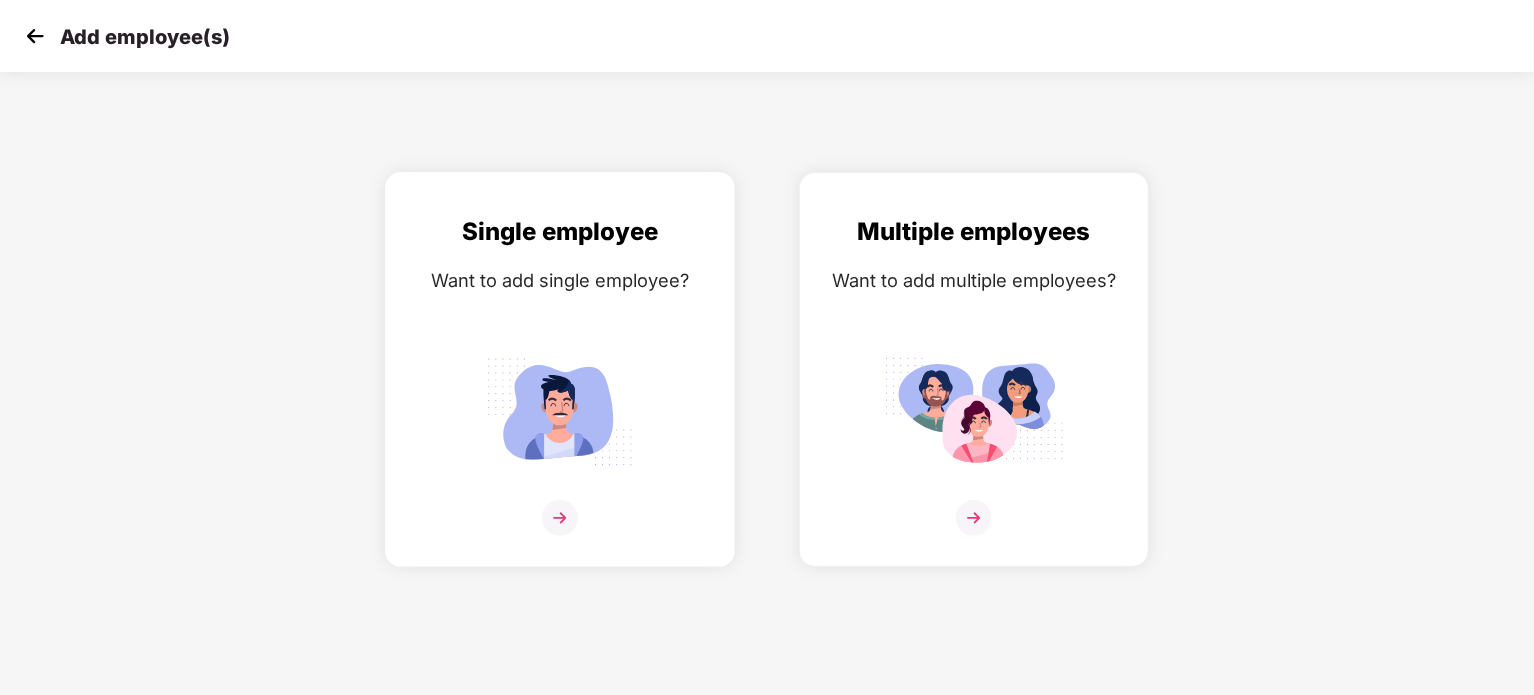 click on "Single employee Want to add single employee?" at bounding box center [560, 387] 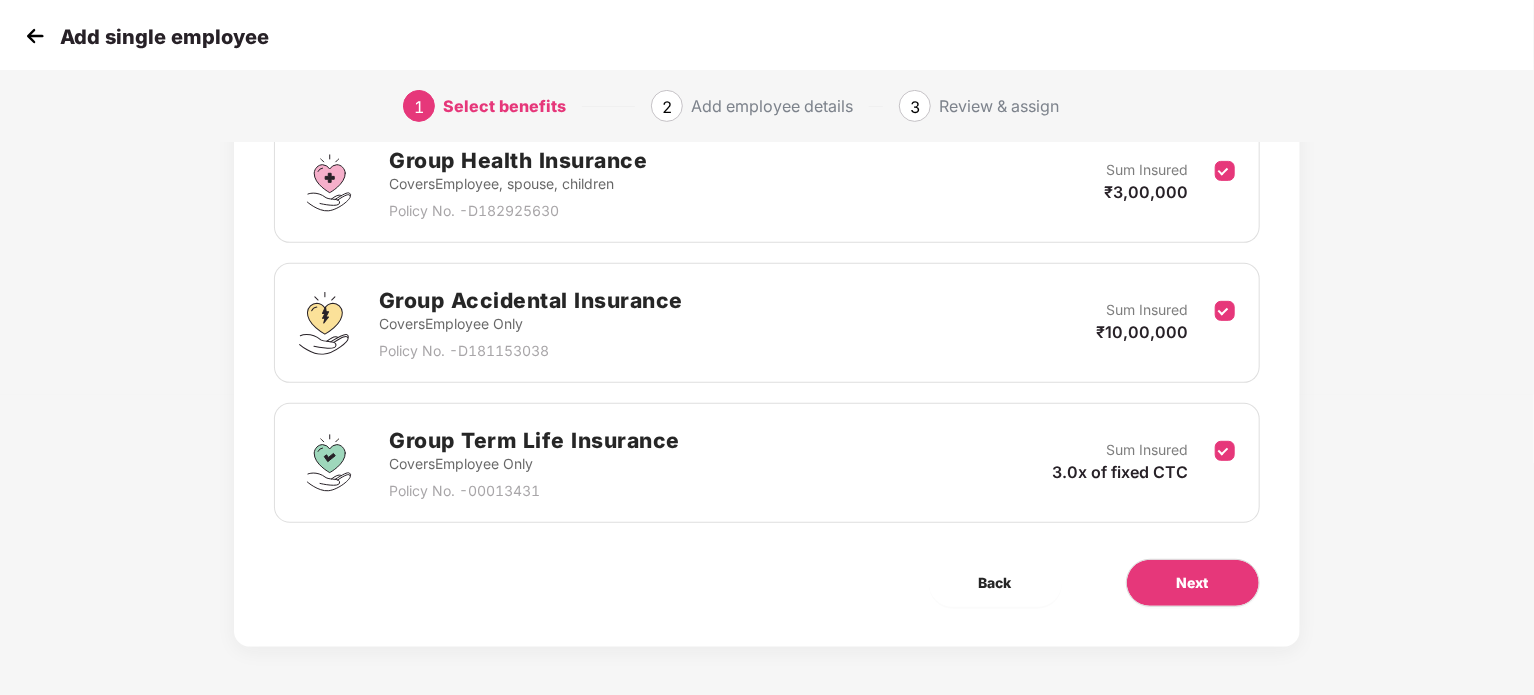 scroll, scrollTop: 300, scrollLeft: 0, axis: vertical 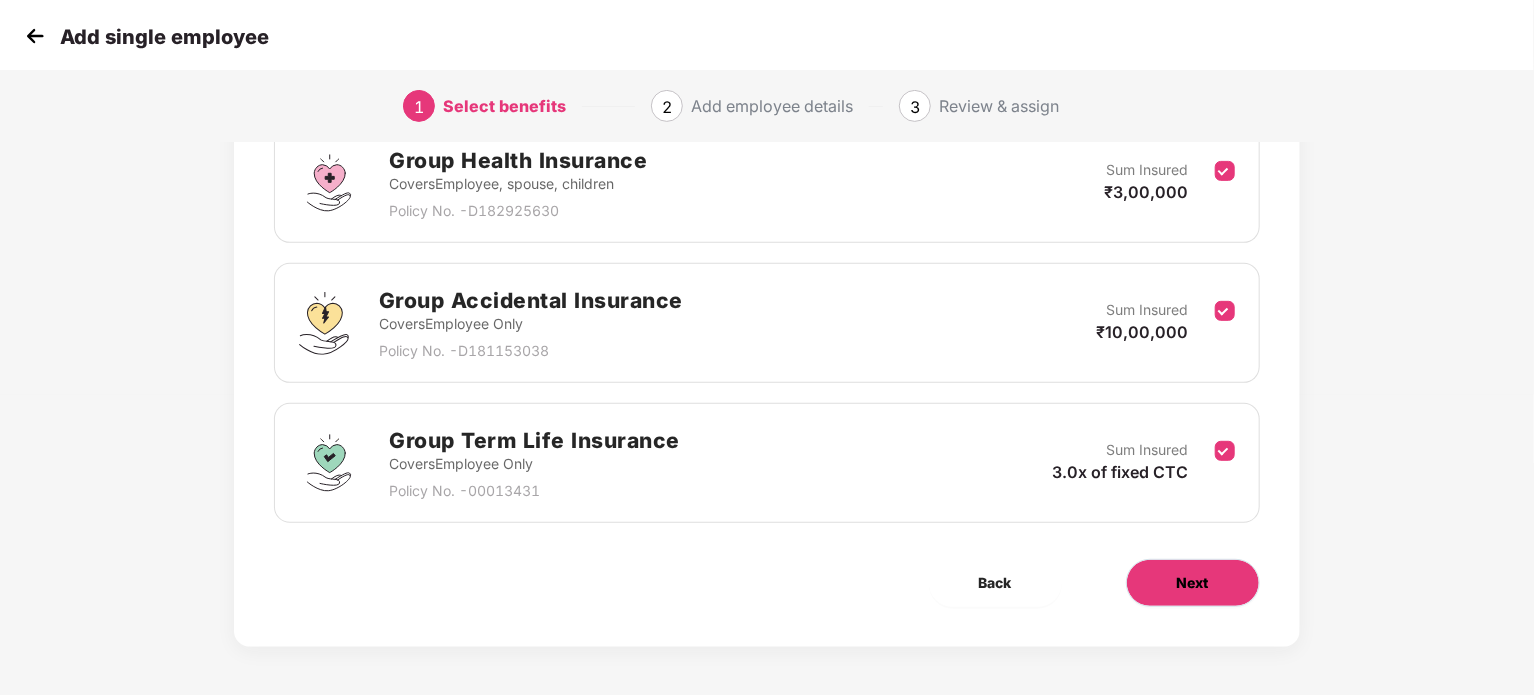click on "Next" at bounding box center (1193, 583) 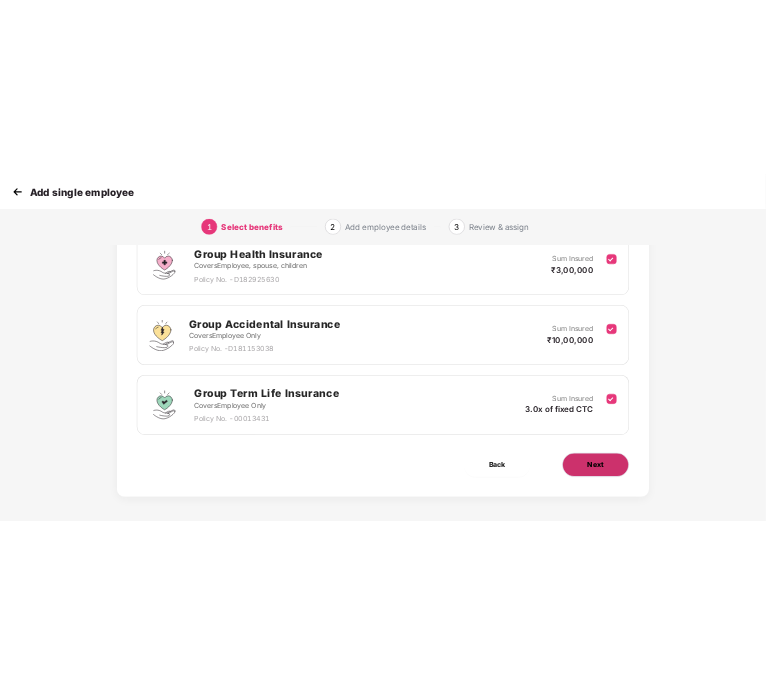 scroll, scrollTop: 0, scrollLeft: 0, axis: both 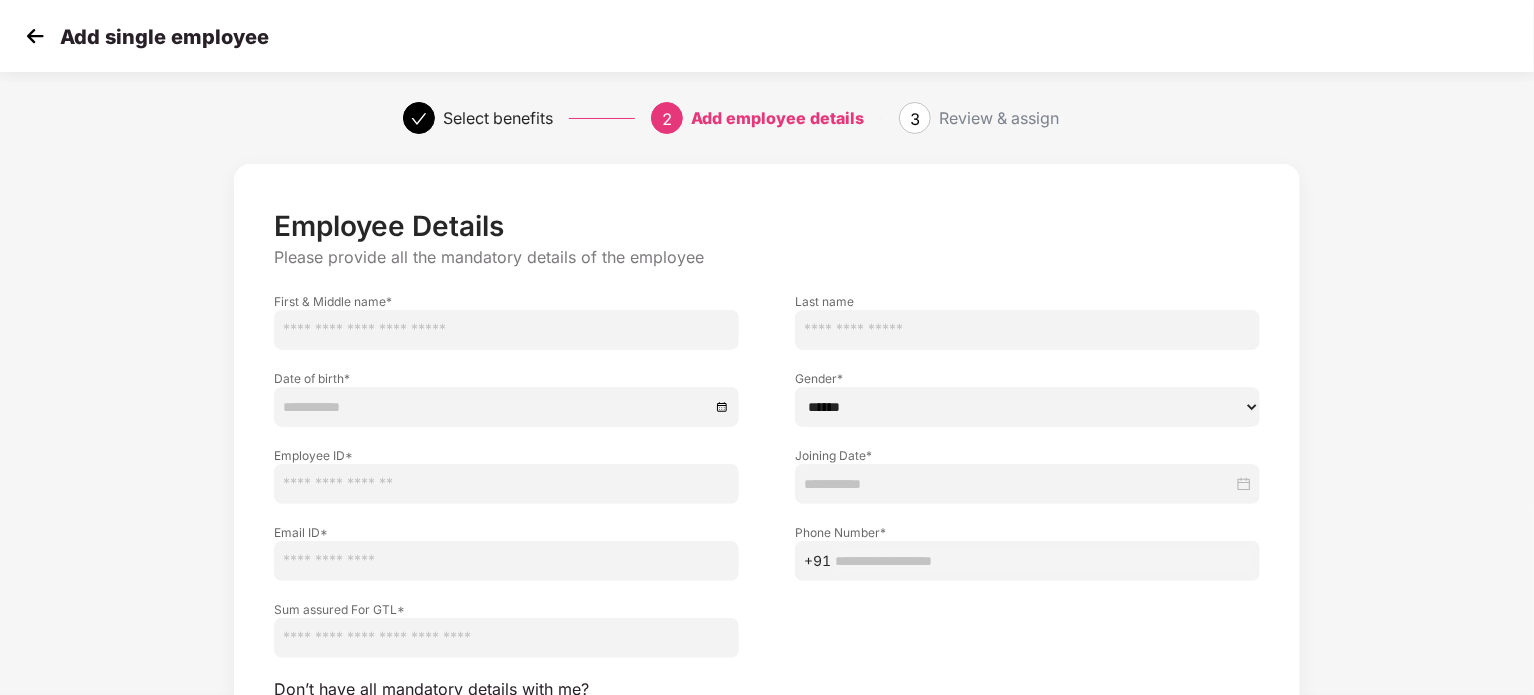 click at bounding box center (506, 330) 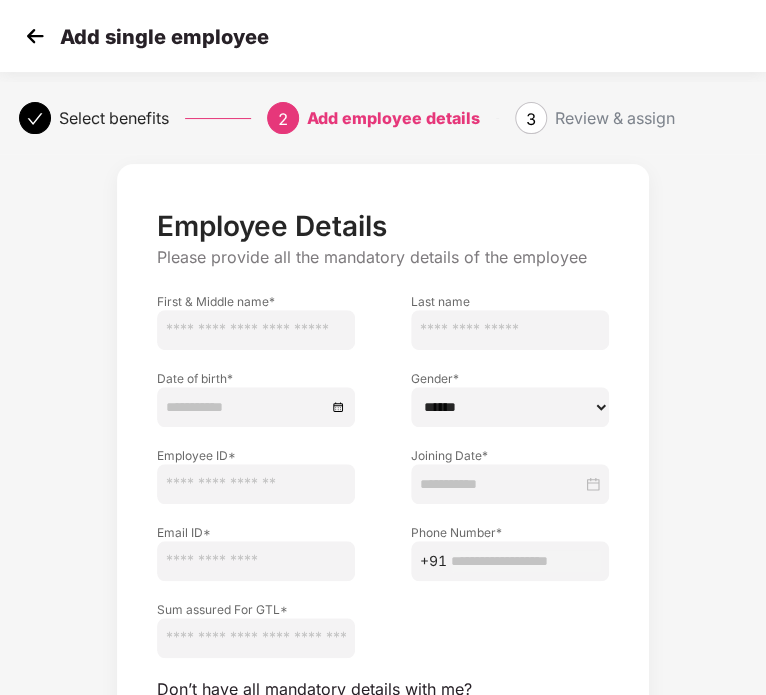 paste on "**********" 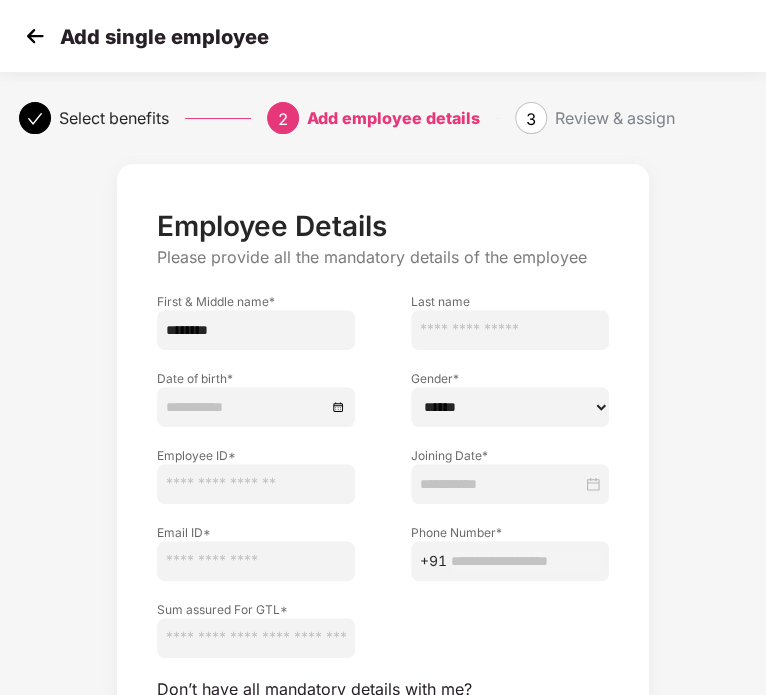 type on "*******" 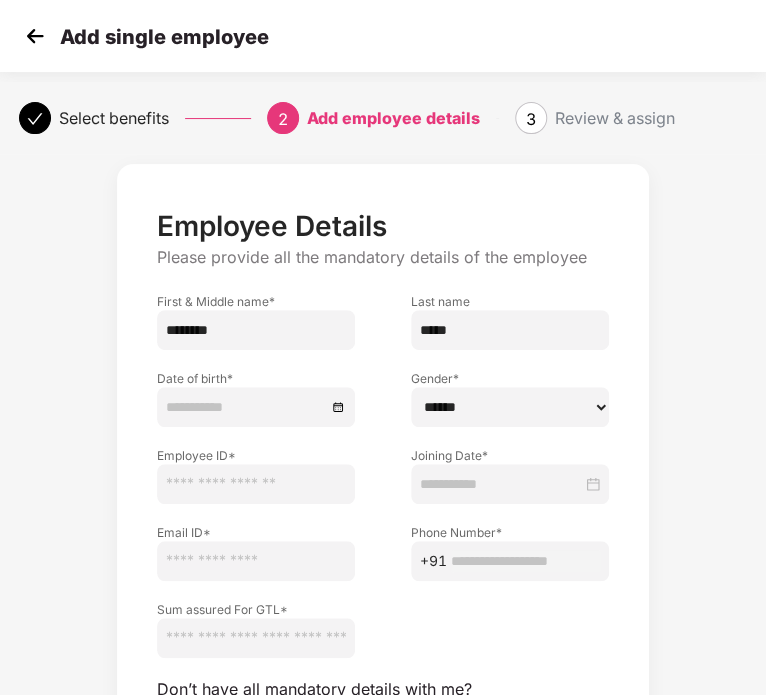 type on "*****" 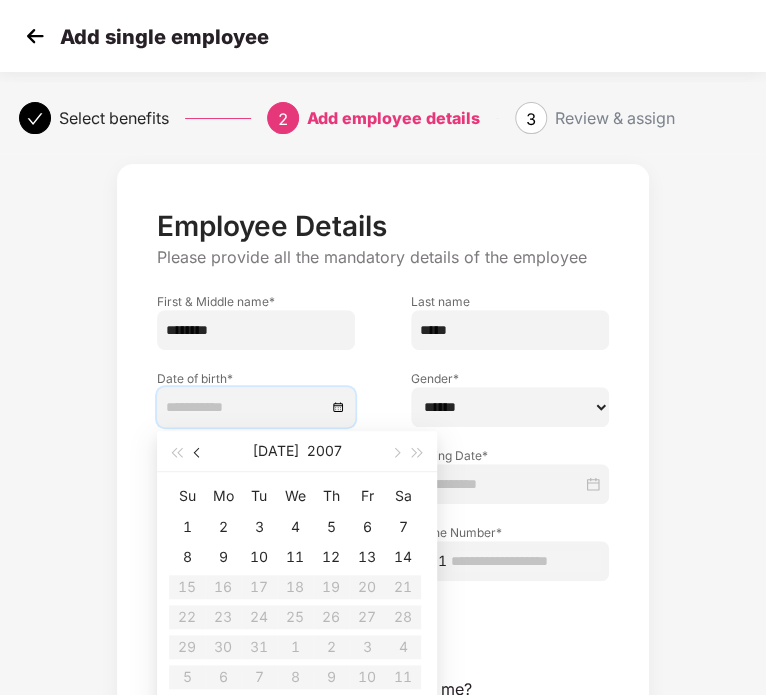 click at bounding box center [199, 453] 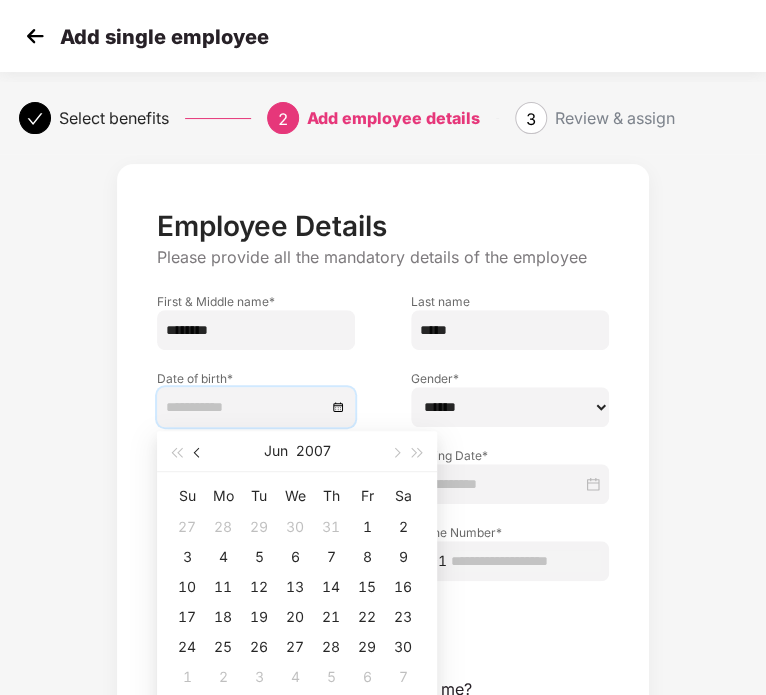 click at bounding box center (199, 453) 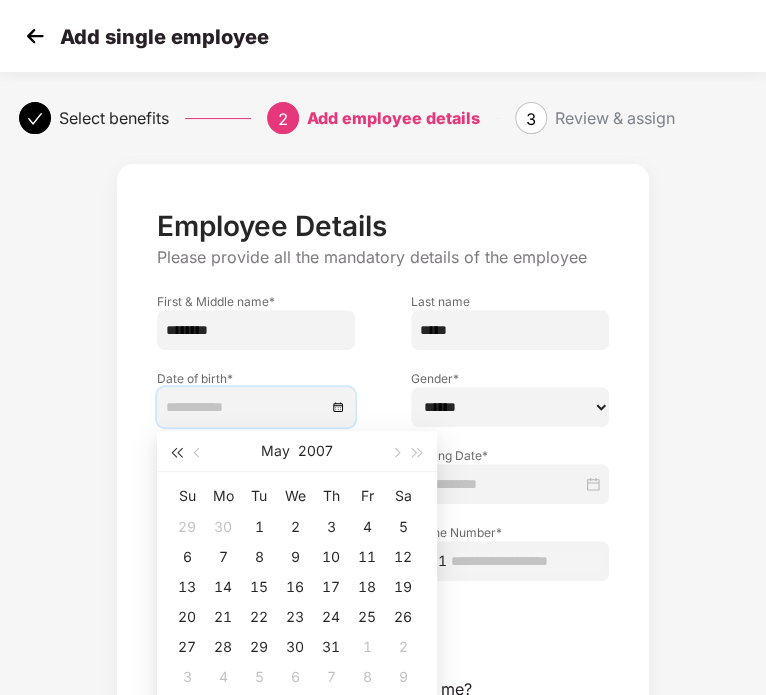 click at bounding box center [176, 453] 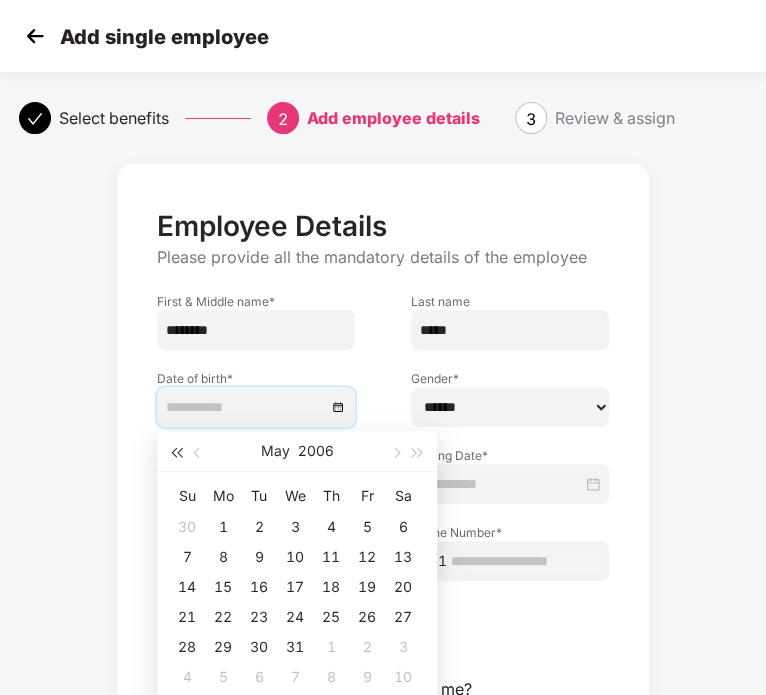 click at bounding box center (176, 453) 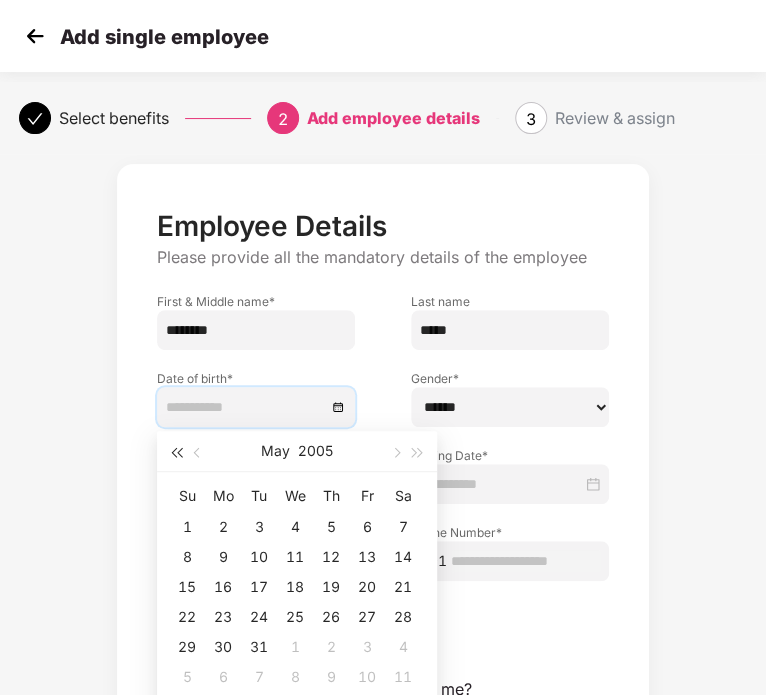 click at bounding box center [176, 453] 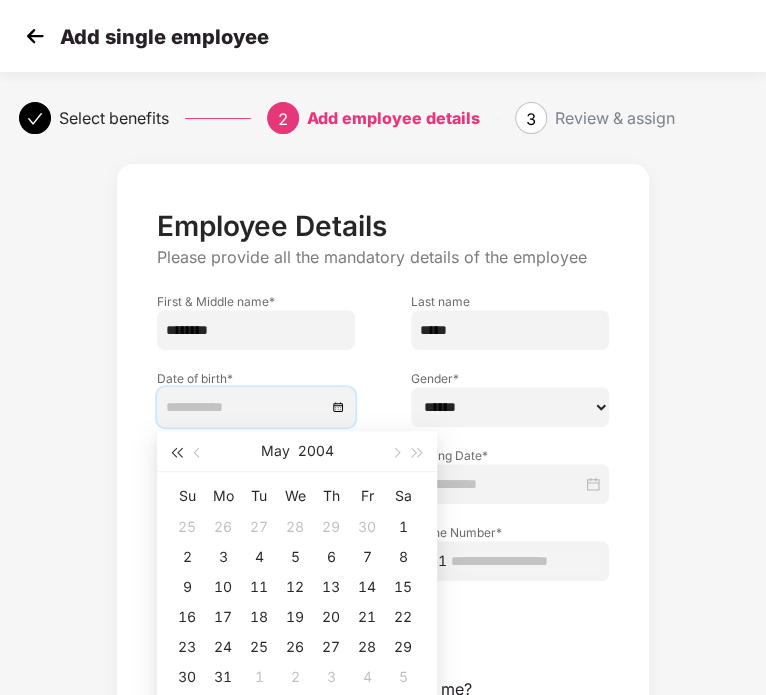 click at bounding box center [176, 453] 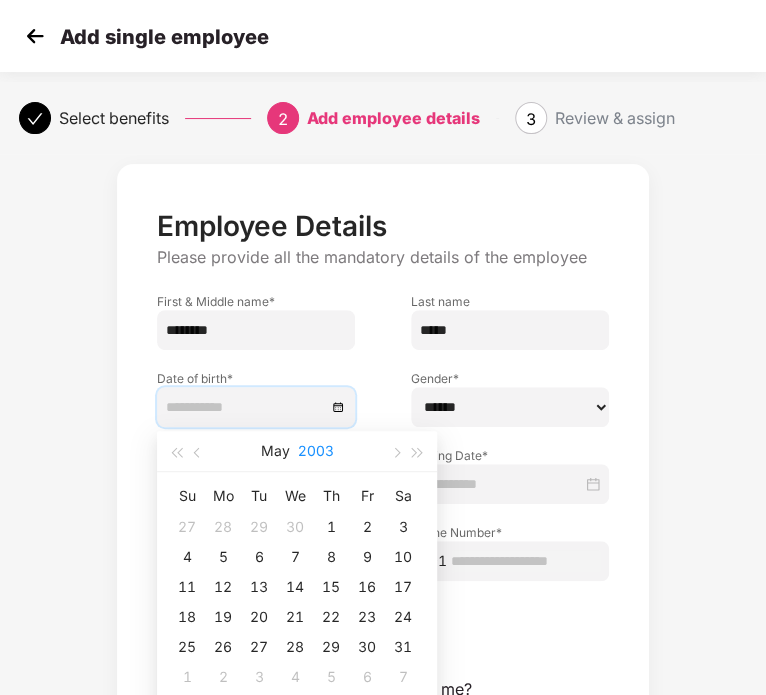 drag, startPoint x: 174, startPoint y: 456, endPoint x: 324, endPoint y: 445, distance: 150.40279 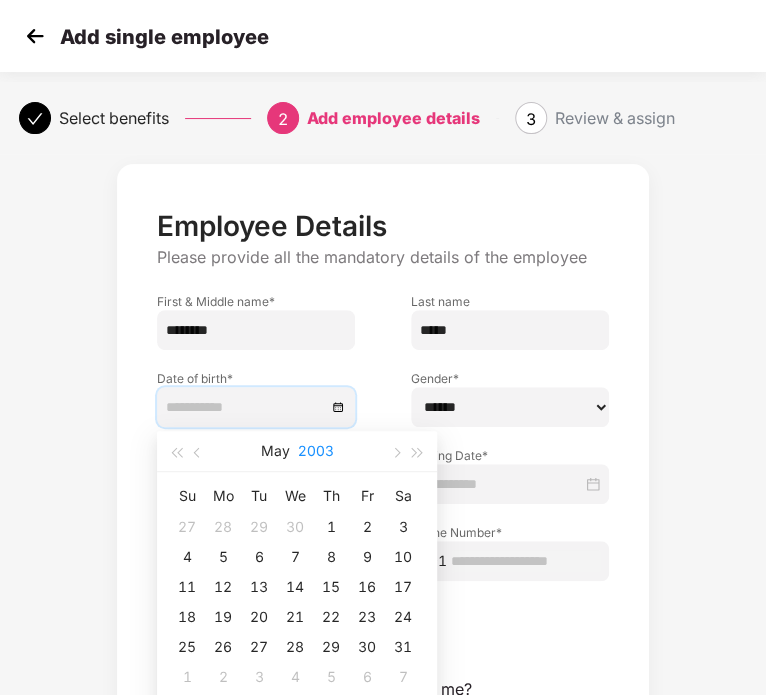 click on "[DATE]" at bounding box center [297, 451] 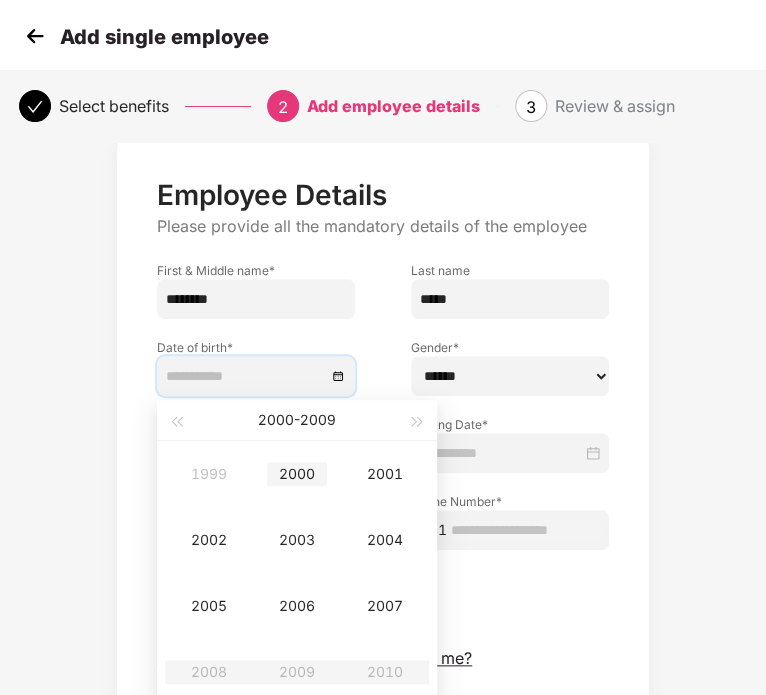 scroll, scrollTop: 0, scrollLeft: 0, axis: both 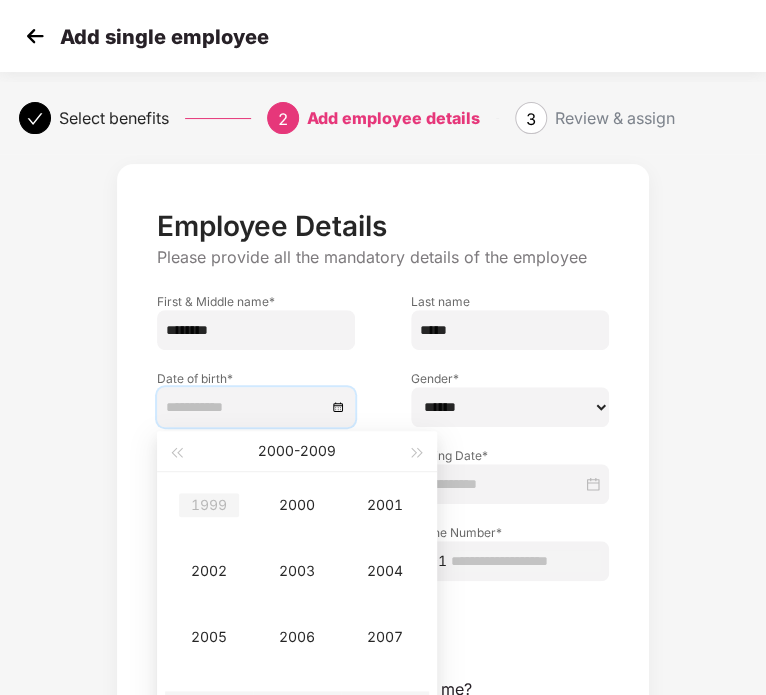 type on "**********" 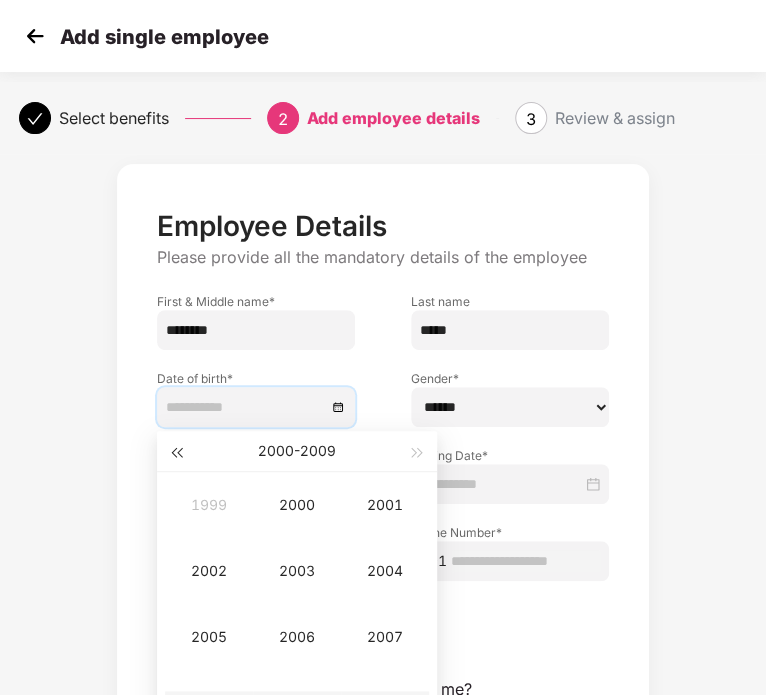 click at bounding box center (176, 451) 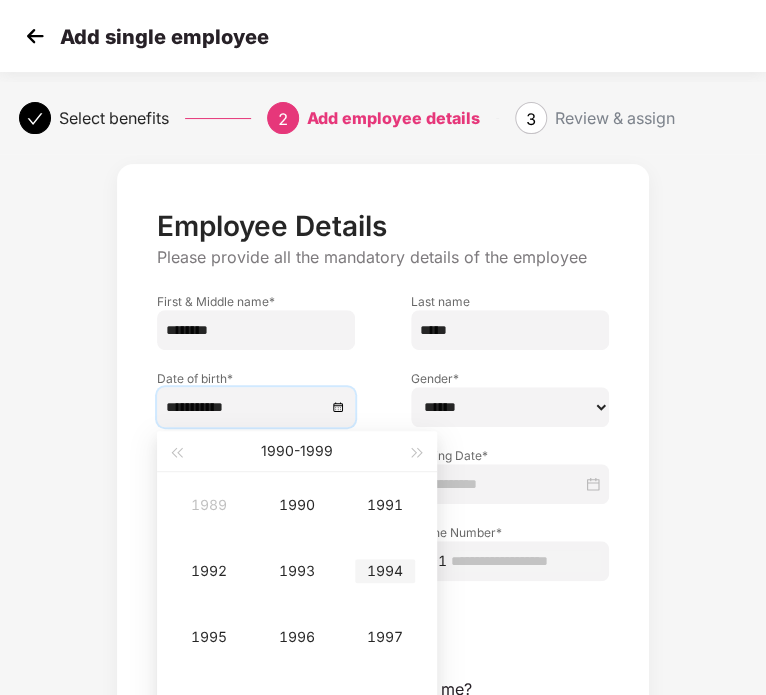 type on "**********" 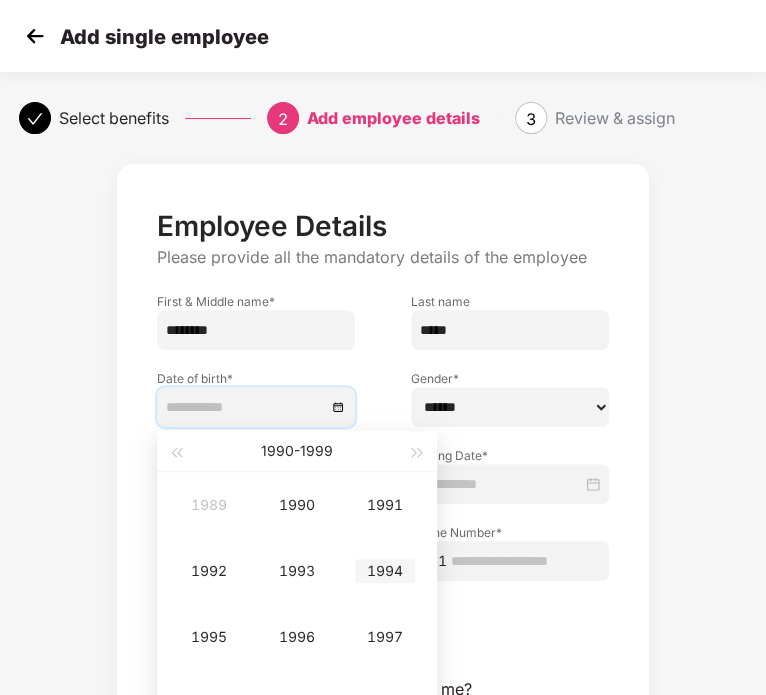 click on "1994" at bounding box center [385, 571] 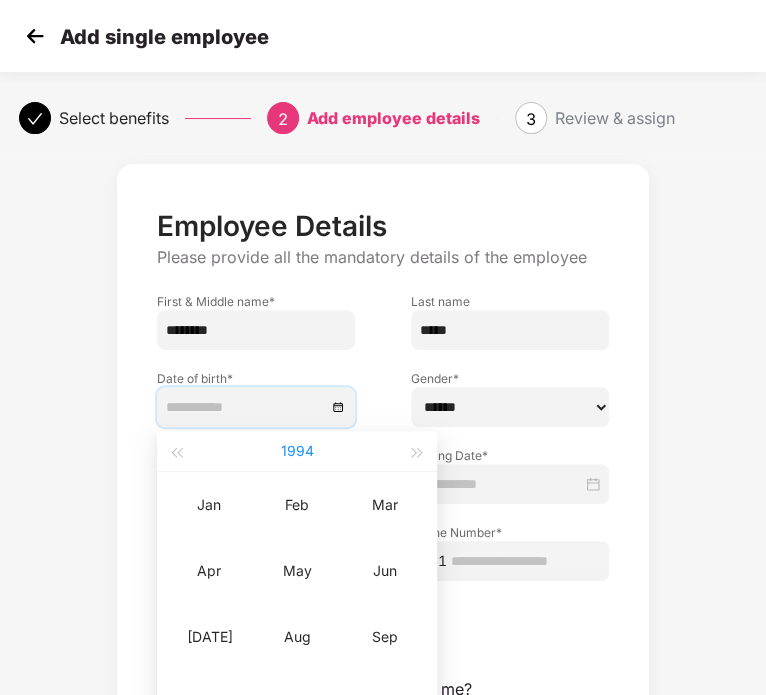 type on "**********" 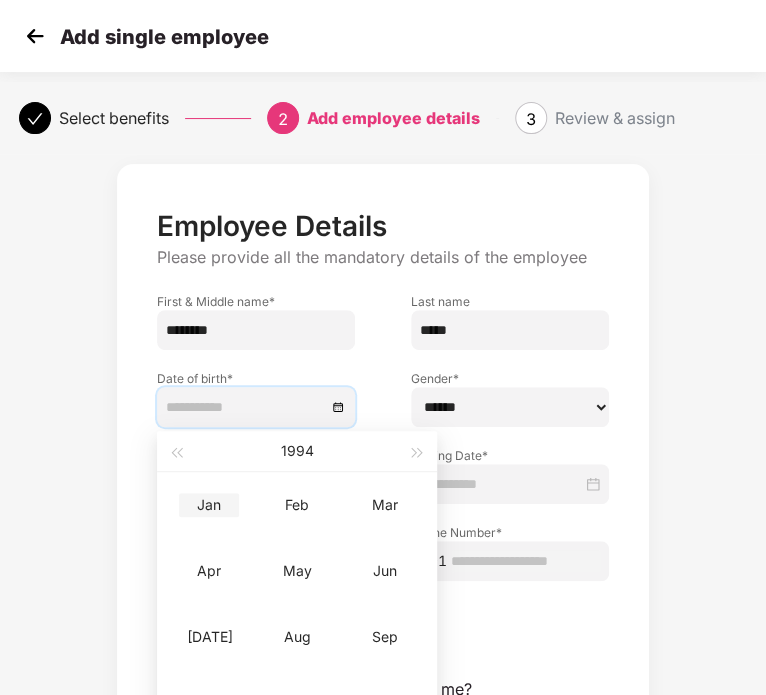 type on "**********" 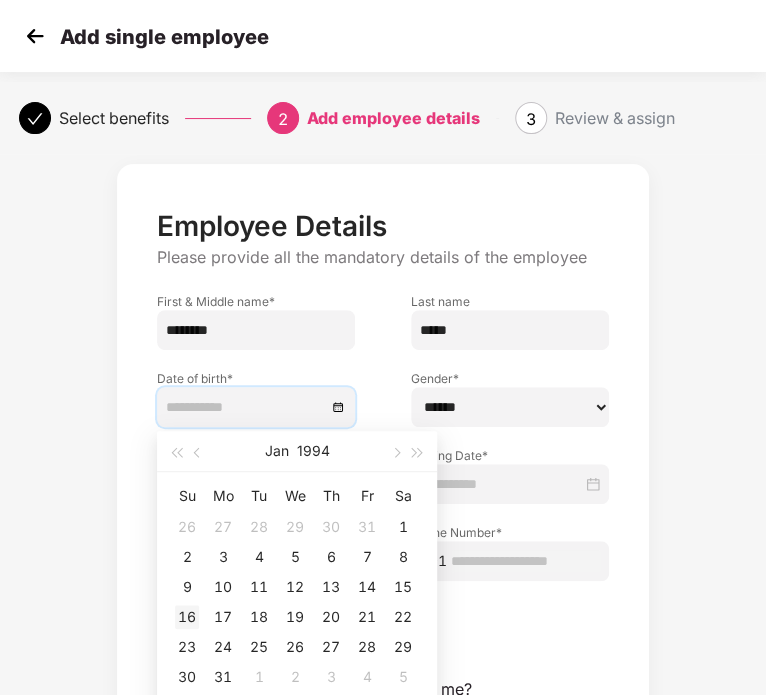 type on "**********" 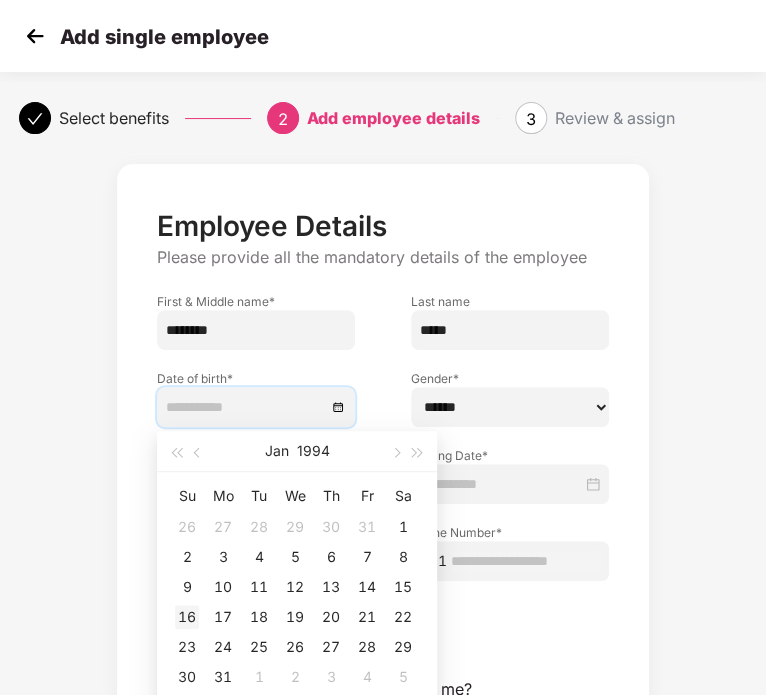 type on "**********" 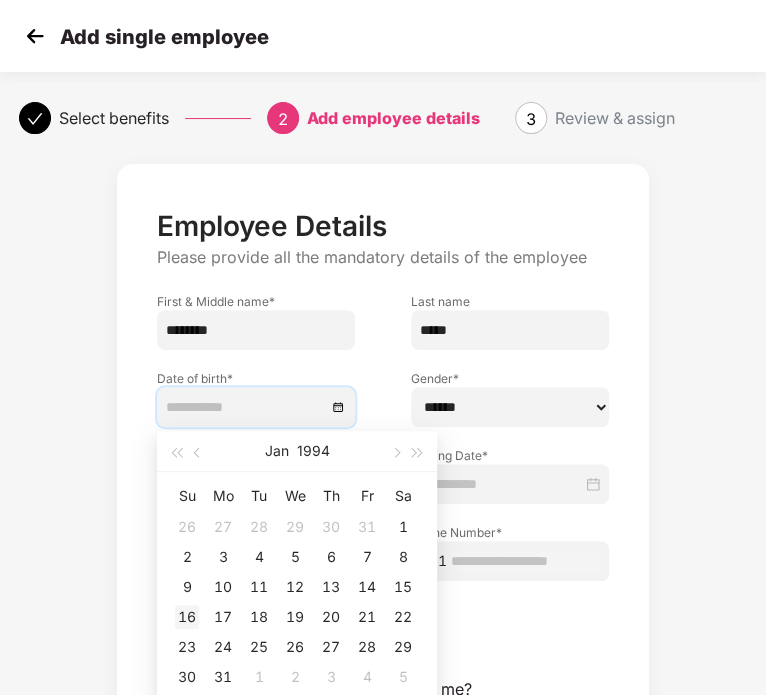 click on "16" at bounding box center (187, 617) 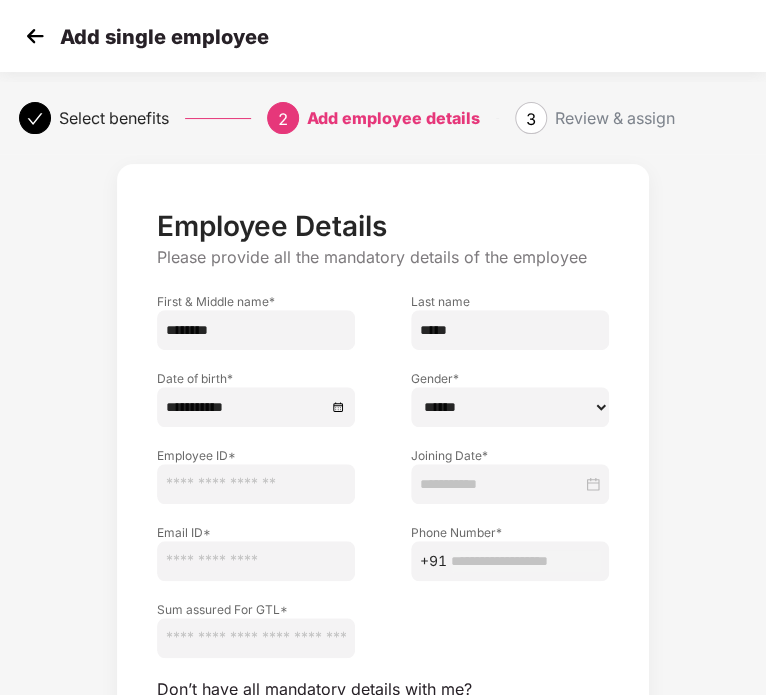 click on "****** **** ******" at bounding box center (510, 407) 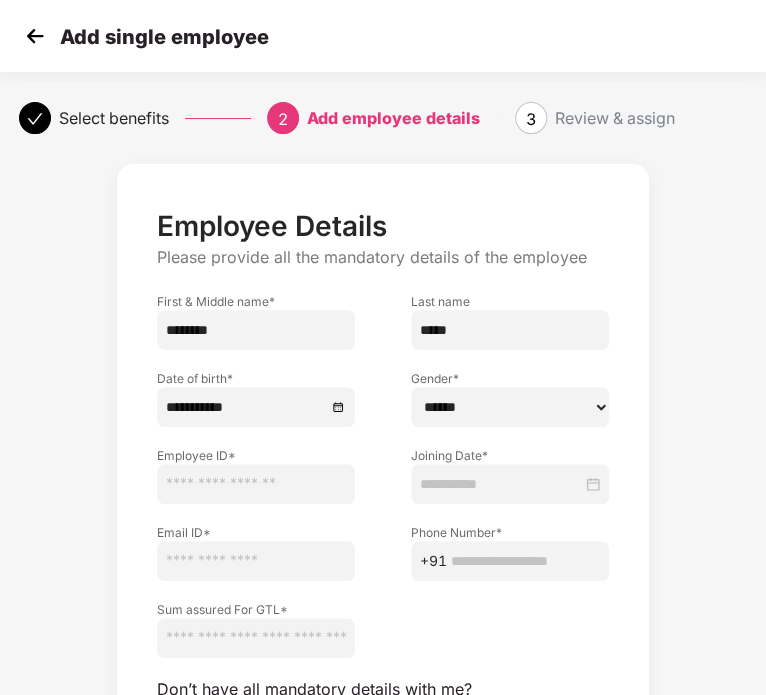 select on "****" 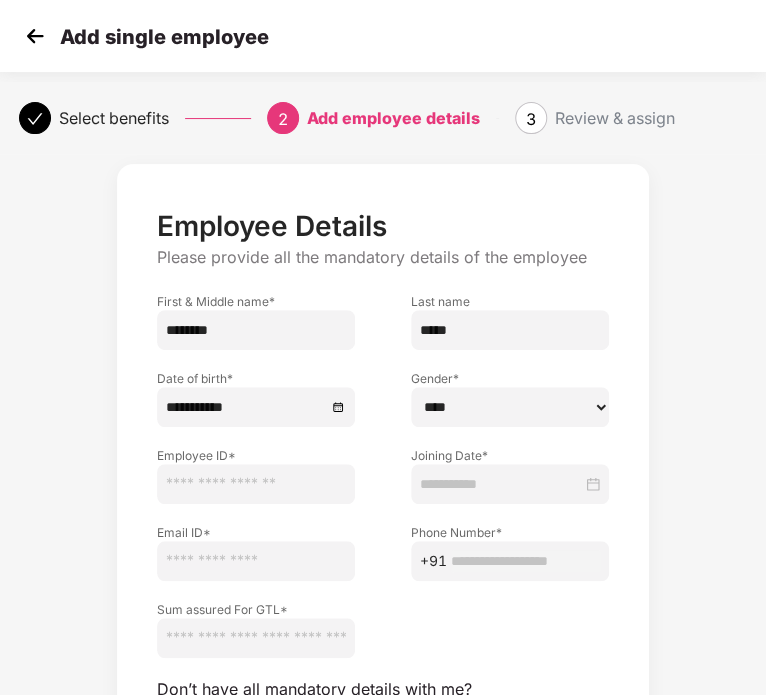 click on "****** **** ******" at bounding box center (510, 407) 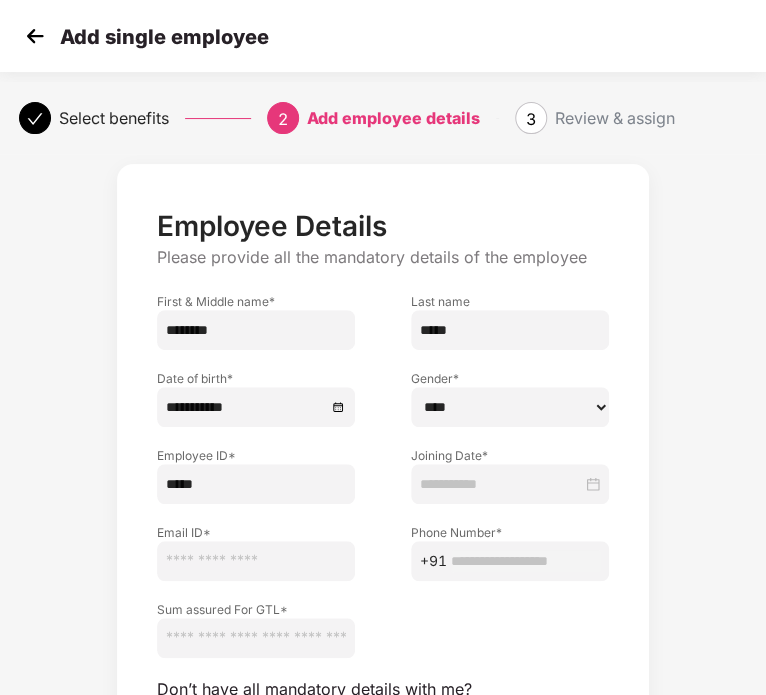 type on "*****" 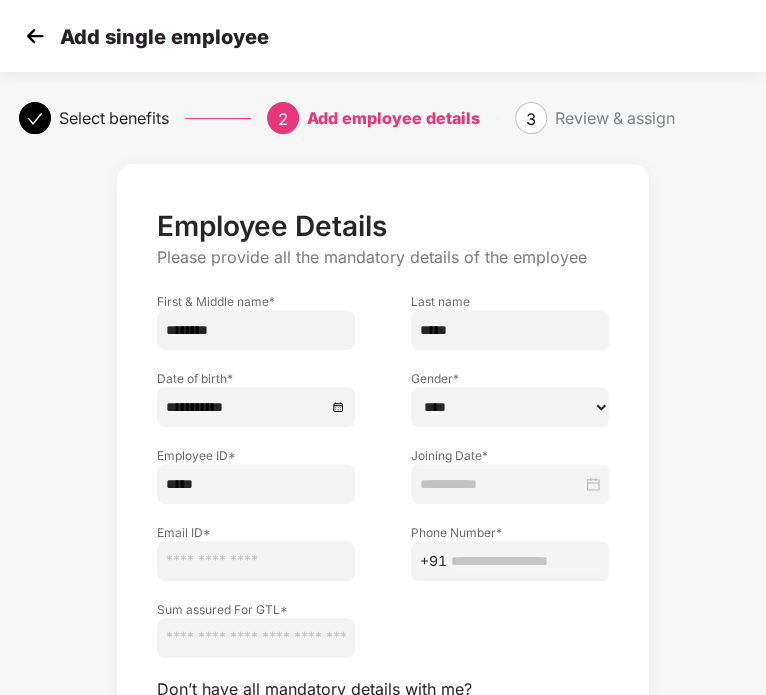 click at bounding box center (510, 484) 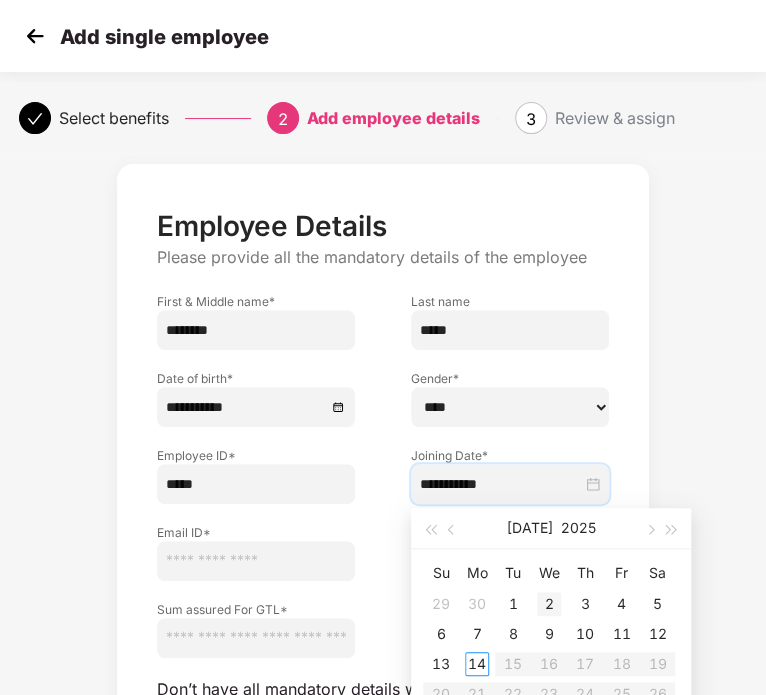 type on "**********" 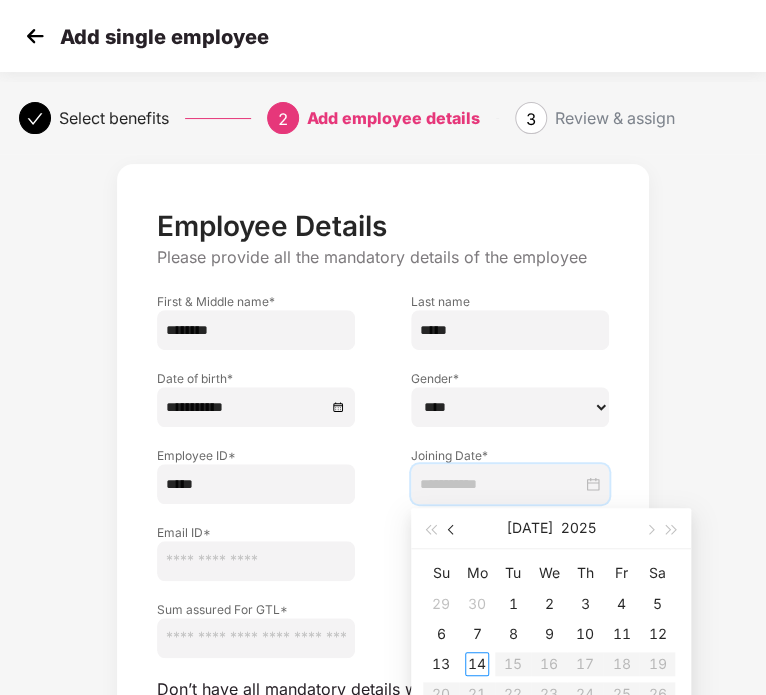 click at bounding box center [453, 528] 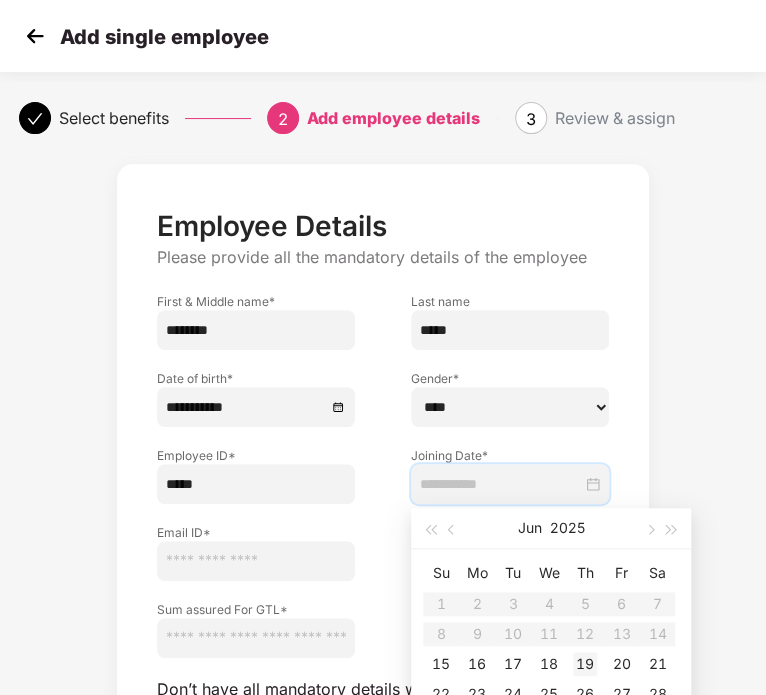 type on "**********" 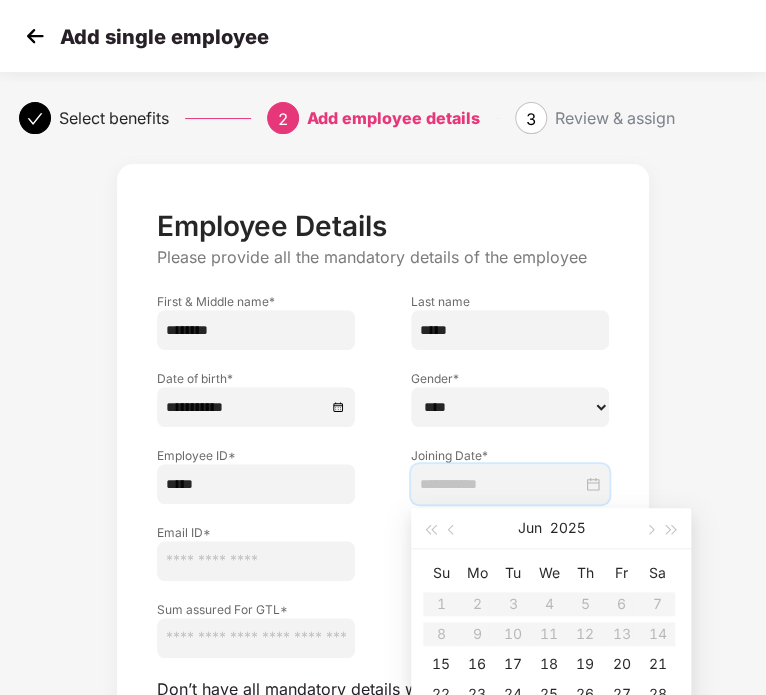 scroll, scrollTop: 50, scrollLeft: 0, axis: vertical 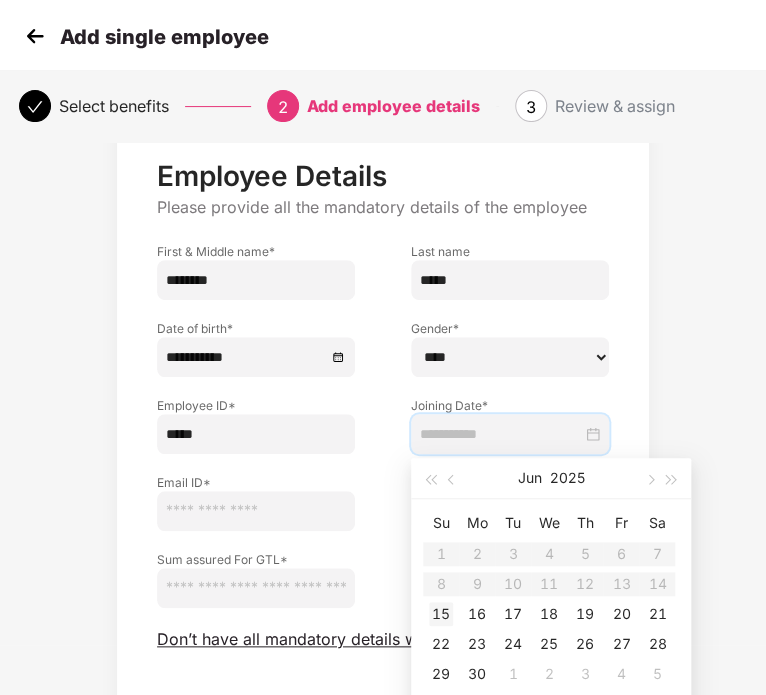 type on "**********" 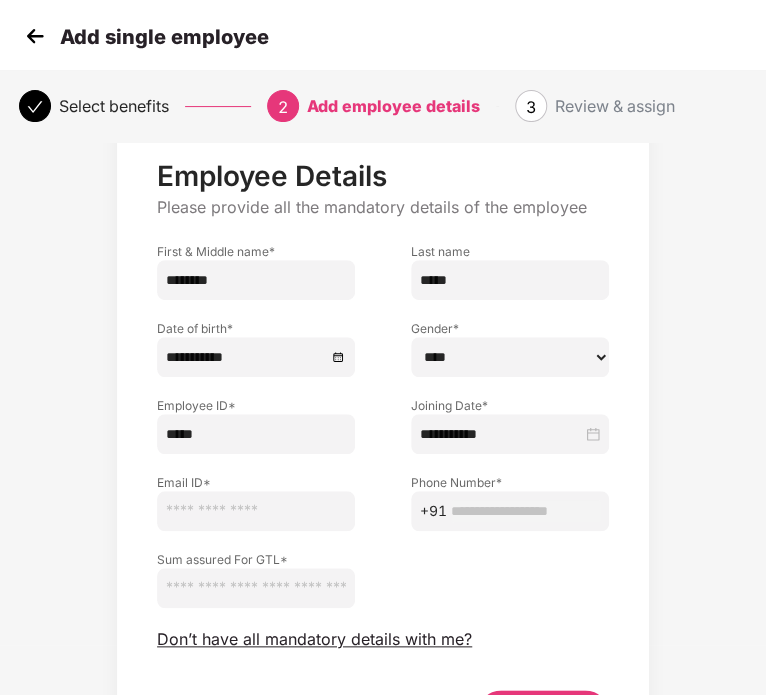 click at bounding box center [256, 511] 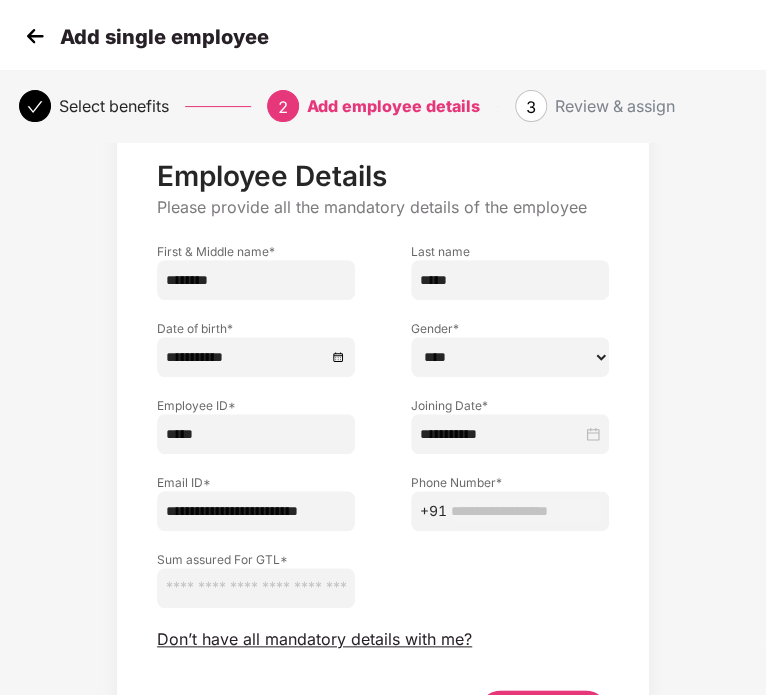 type on "**********" 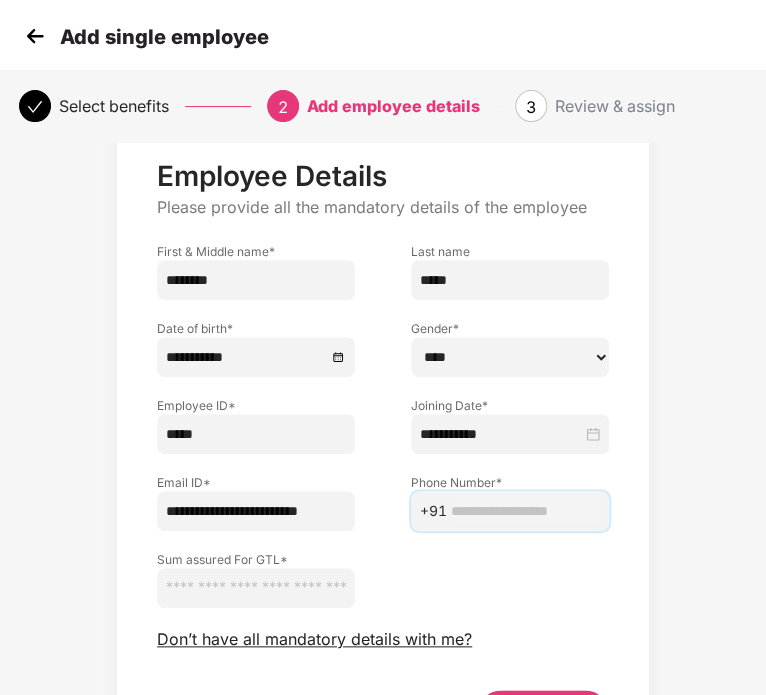 drag, startPoint x: 473, startPoint y: 503, endPoint x: 1210, endPoint y: 374, distance: 748.2045 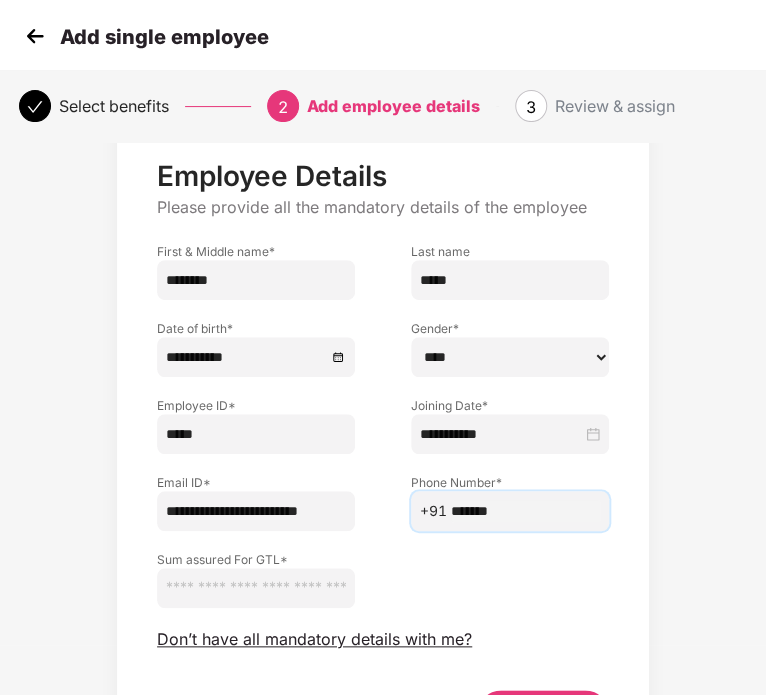 type on "**********" 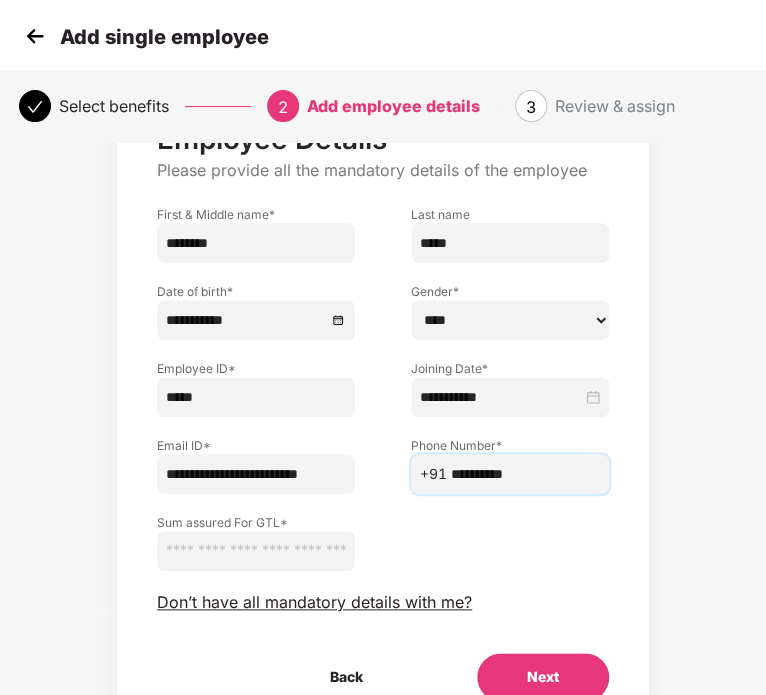 scroll, scrollTop: 90, scrollLeft: 0, axis: vertical 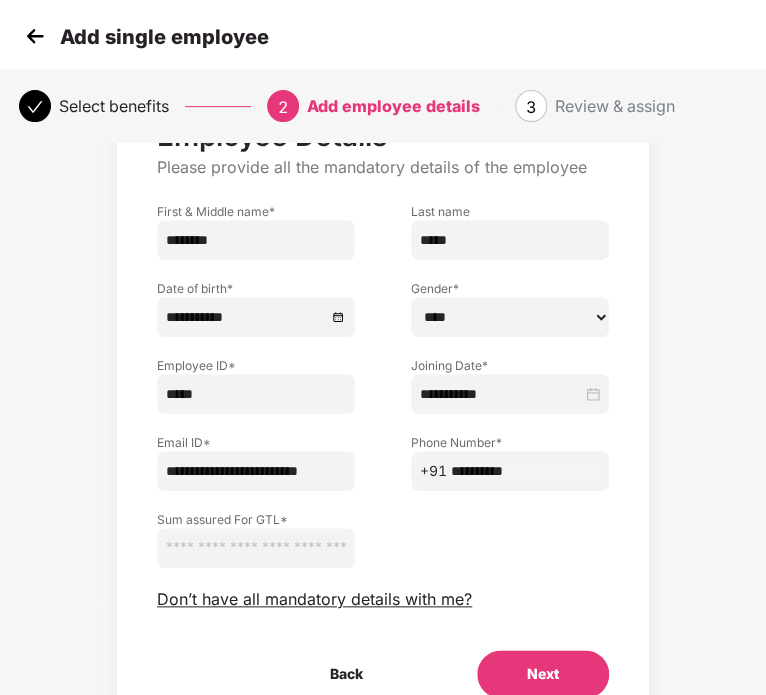 click at bounding box center [256, 548] 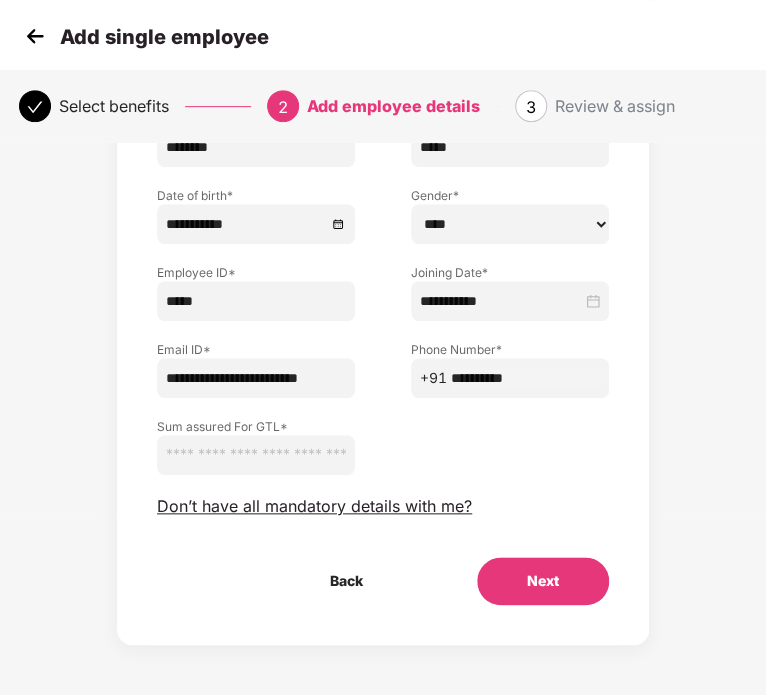 click on "Next" at bounding box center (543, 581) 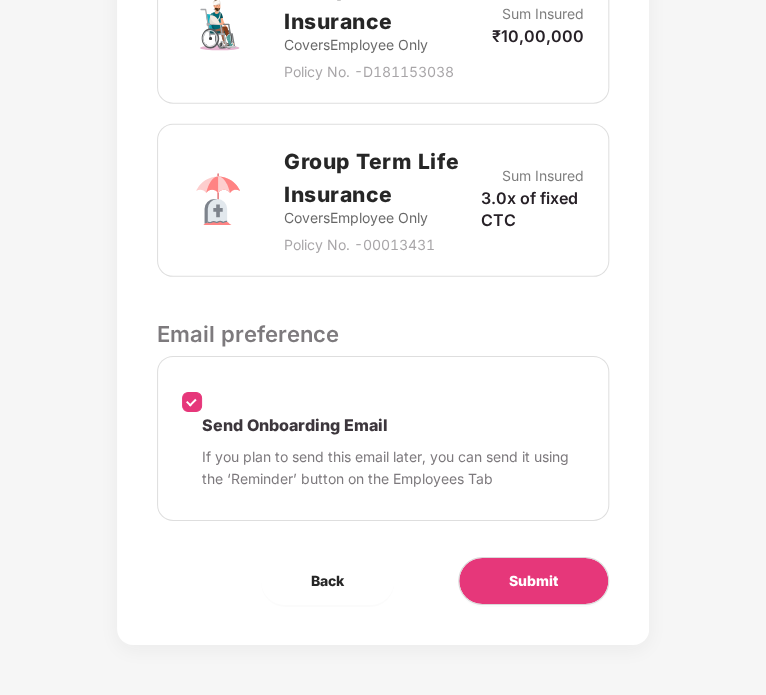 scroll, scrollTop: 1359, scrollLeft: 0, axis: vertical 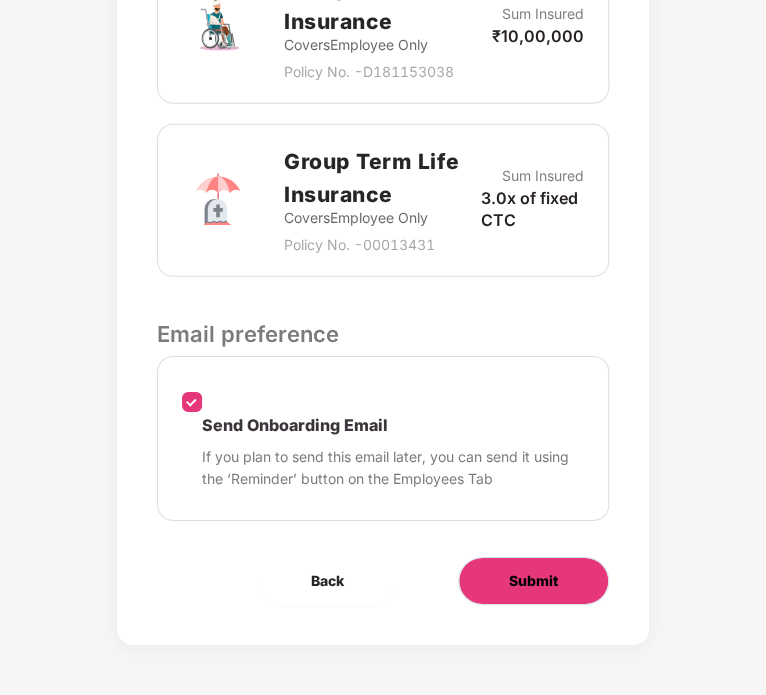 click on "Submit" at bounding box center [533, 581] 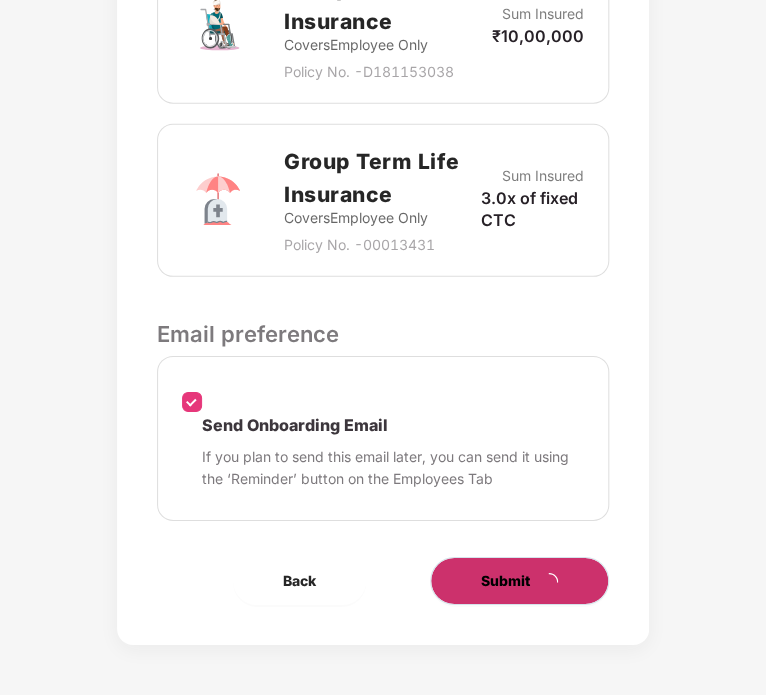 scroll, scrollTop: 0, scrollLeft: 0, axis: both 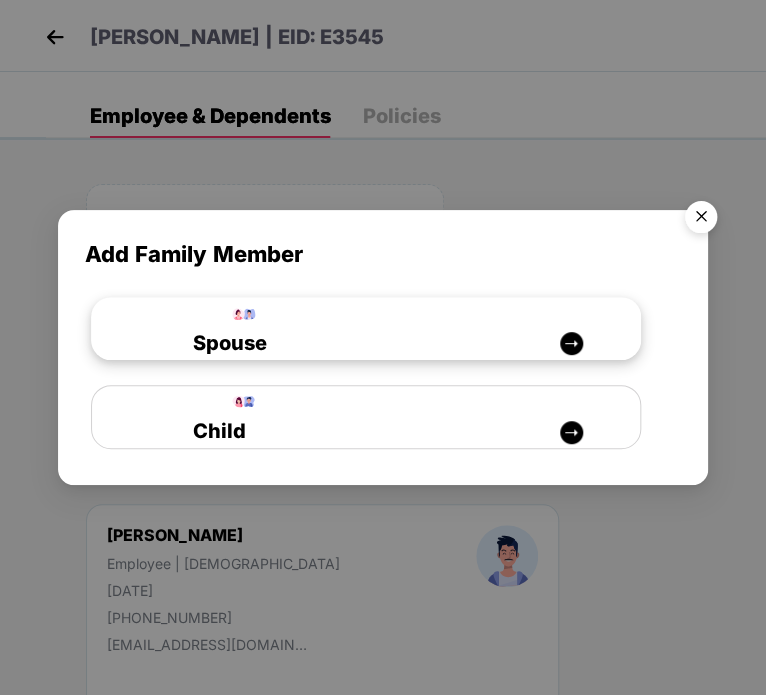 click on "Spouse" at bounding box center [353, 343] 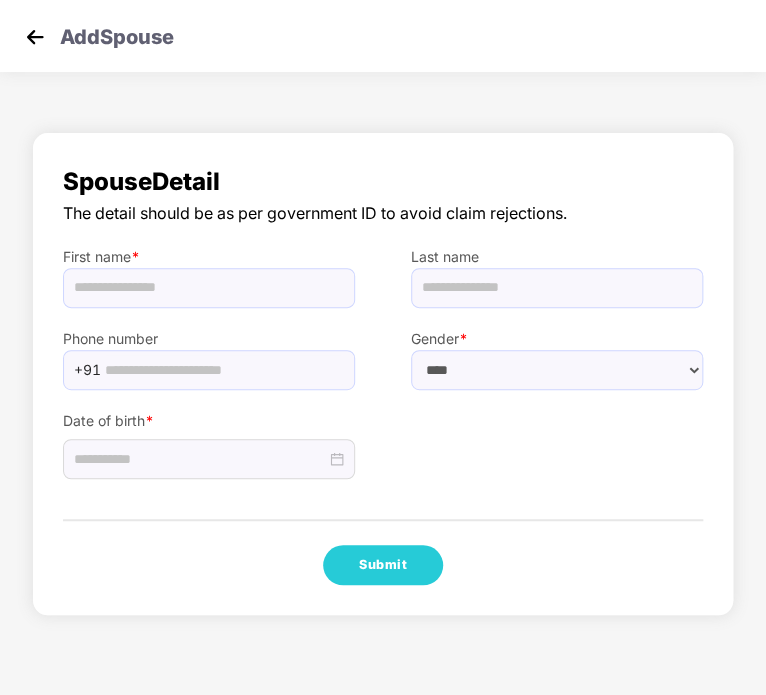 select on "******" 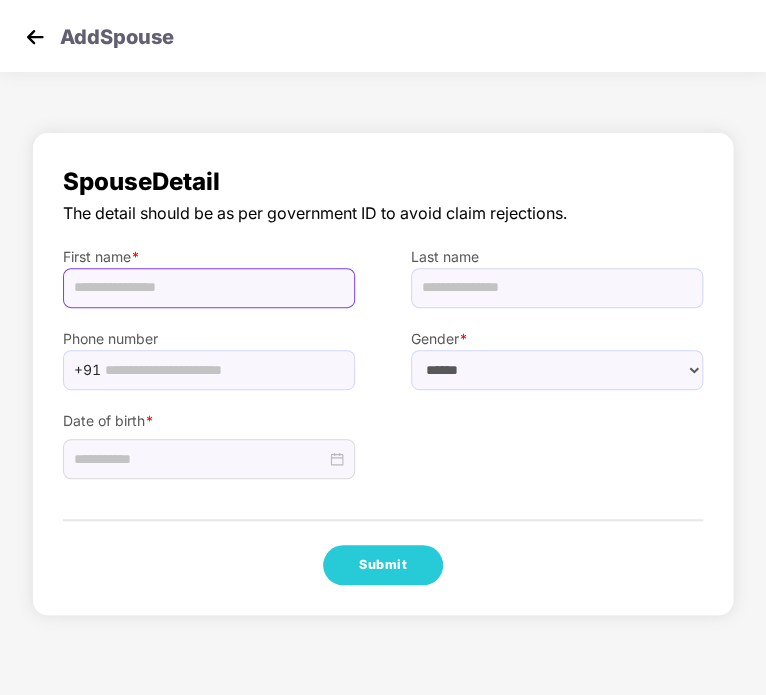 click at bounding box center (209, 288) 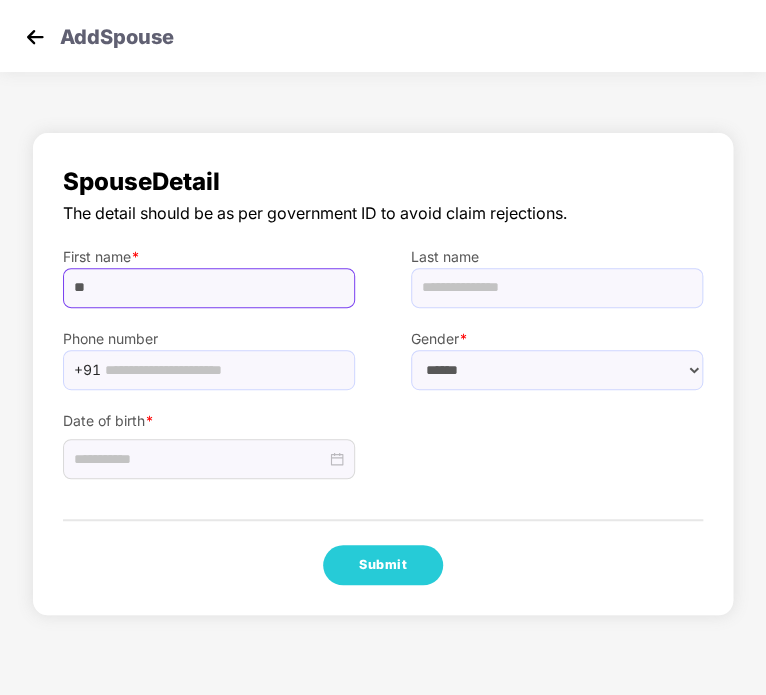 type on "*" 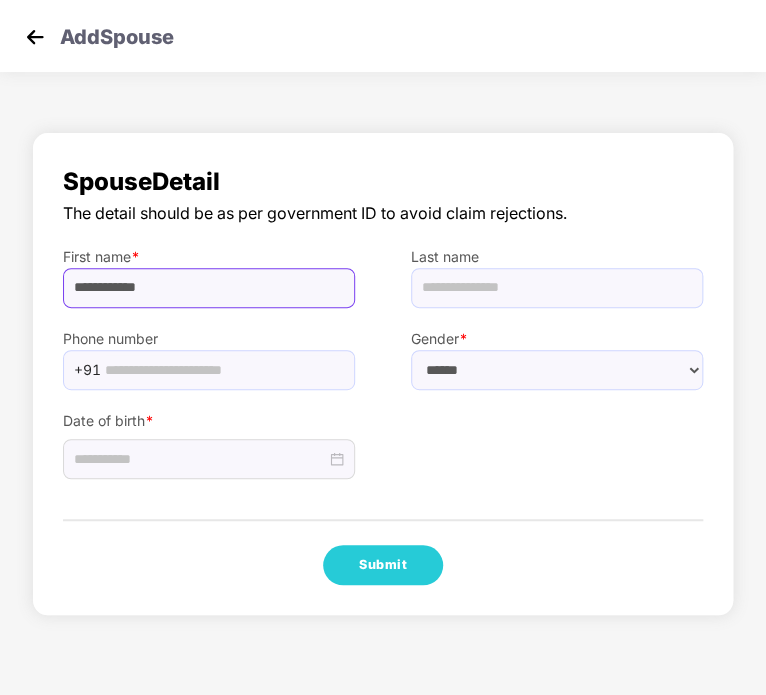 drag, startPoint x: 214, startPoint y: 287, endPoint x: 124, endPoint y: 277, distance: 90.55385 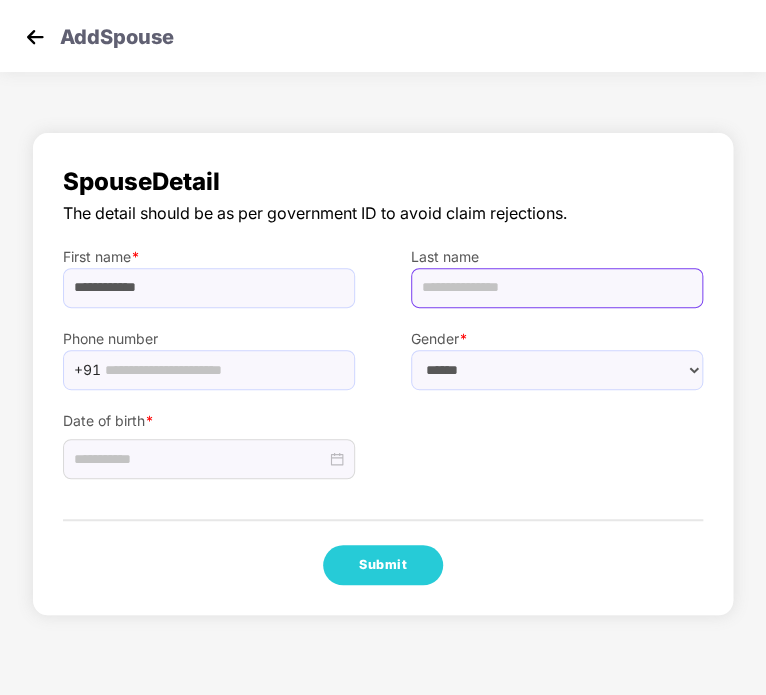 click at bounding box center [557, 288] 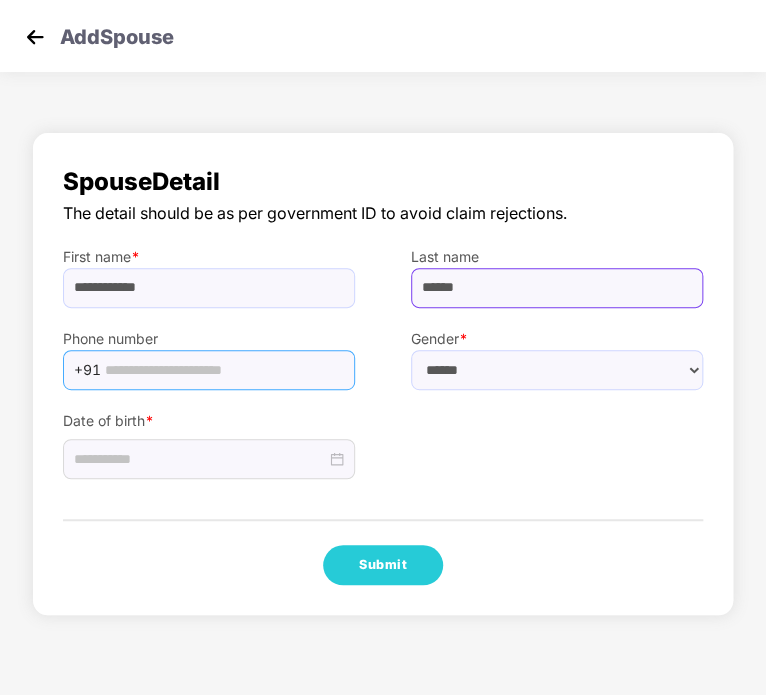 type on "******" 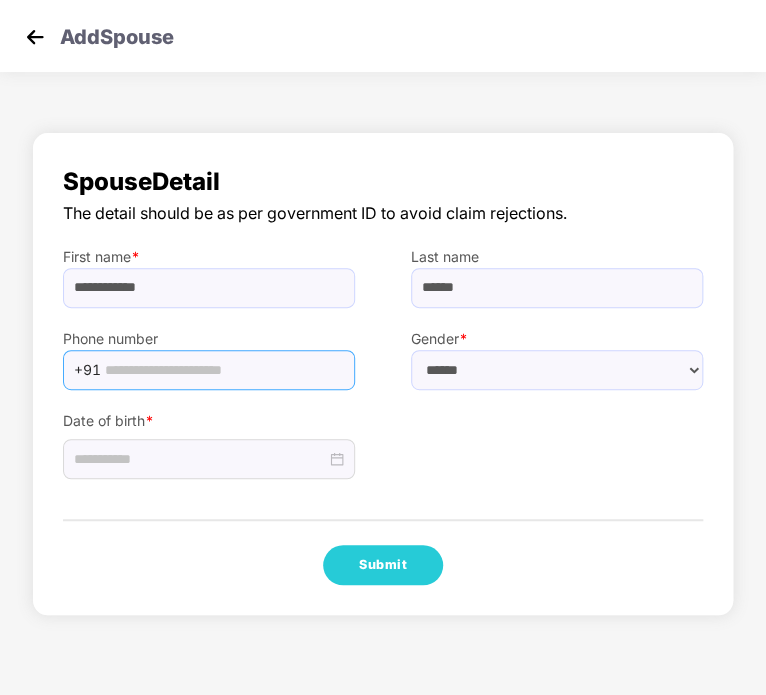 click at bounding box center (224, 370) 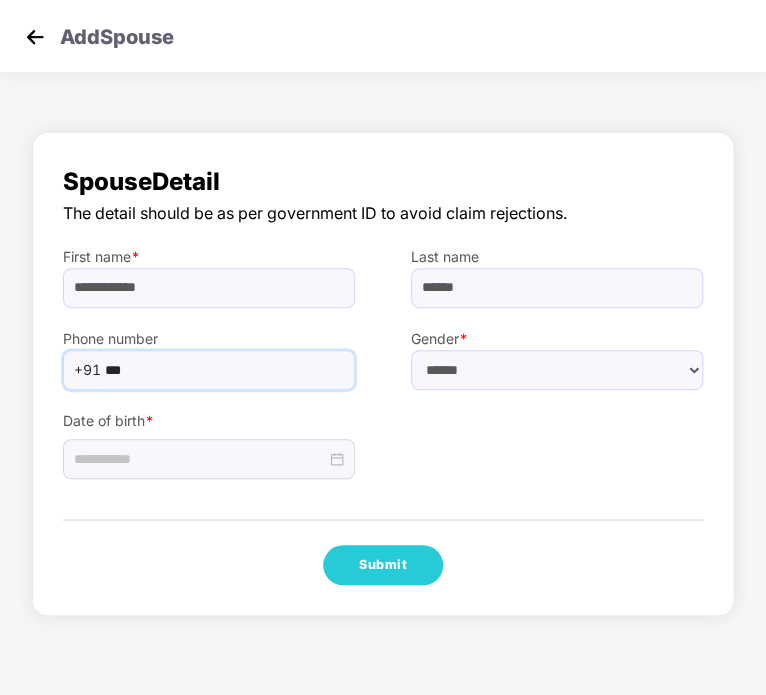 type on "**********" 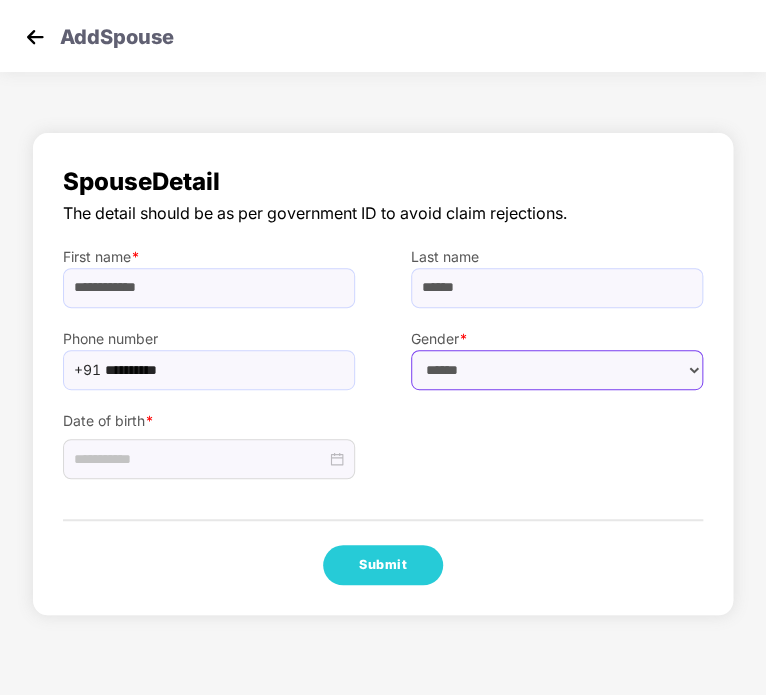 click on "****** **** ******" at bounding box center (557, 370) 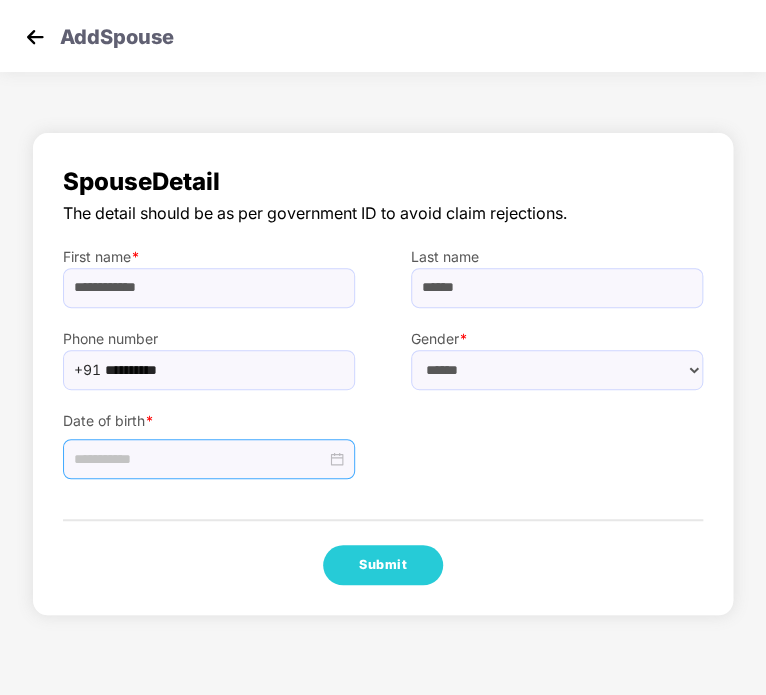 click at bounding box center (209, 459) 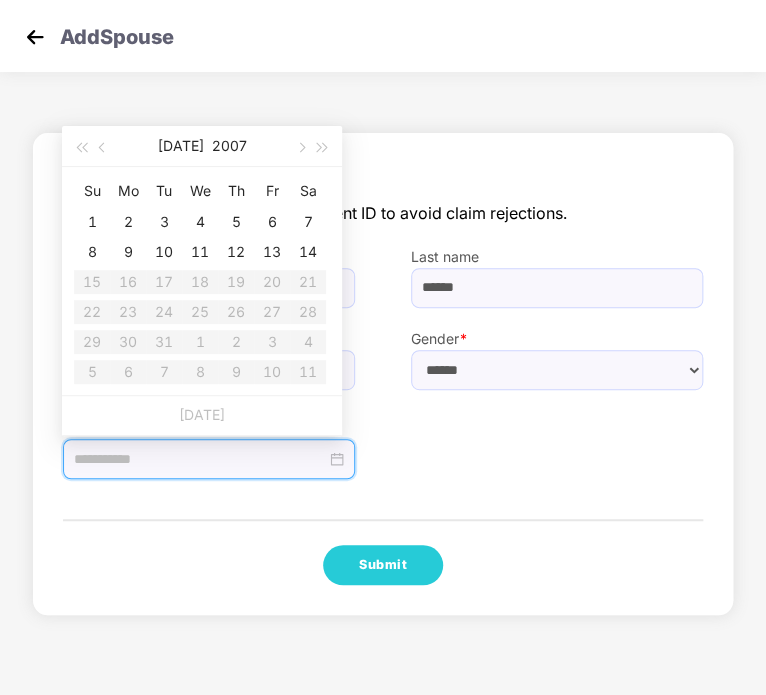 type on "**********" 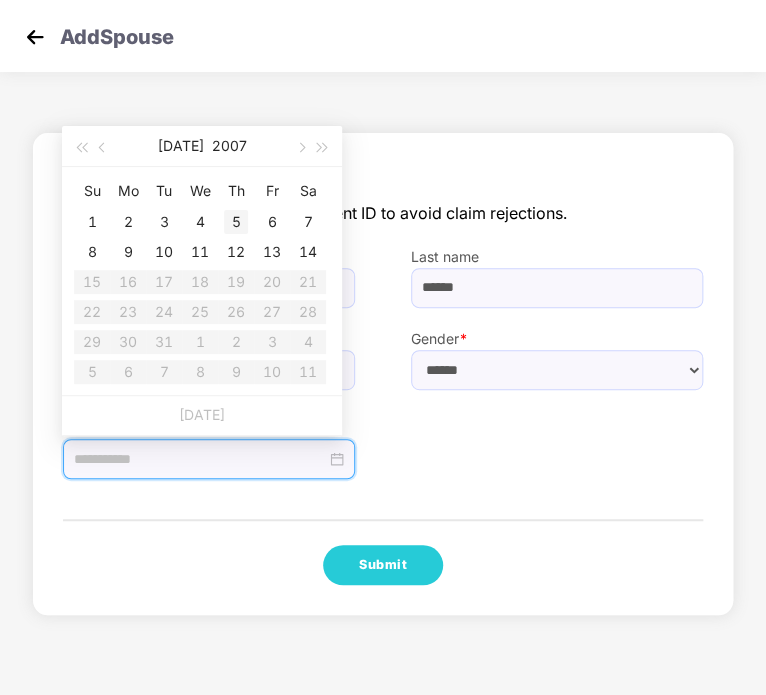 type on "**********" 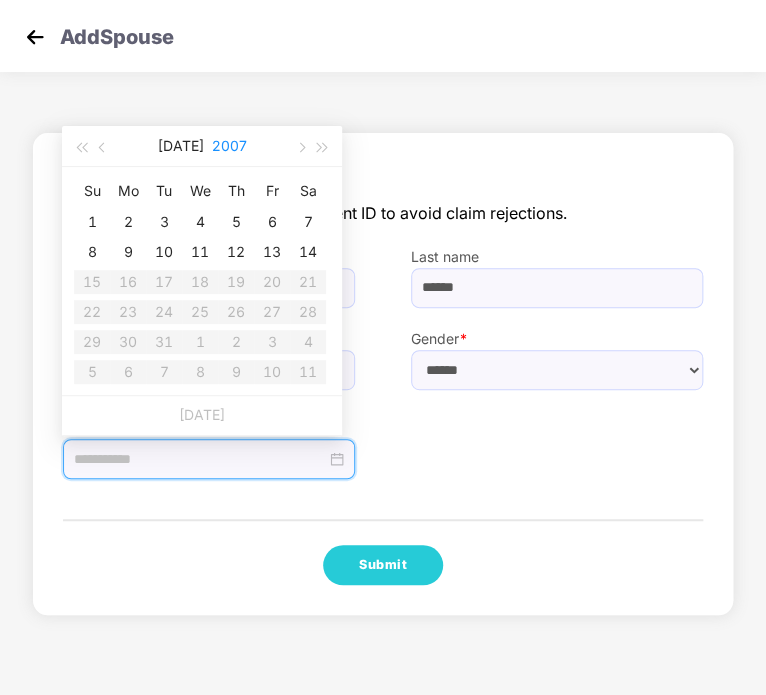 click on "2007" at bounding box center [229, 146] 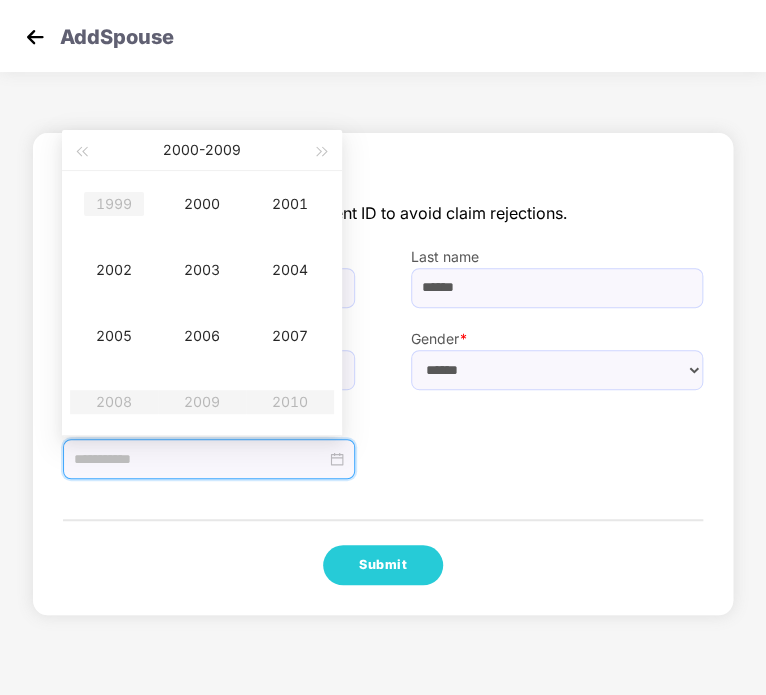 type on "**********" 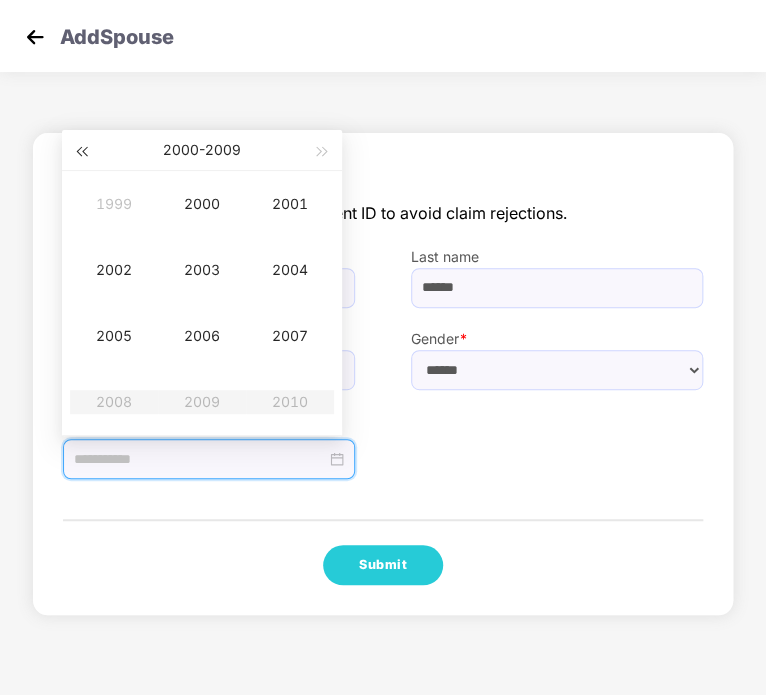 click at bounding box center (81, 152) 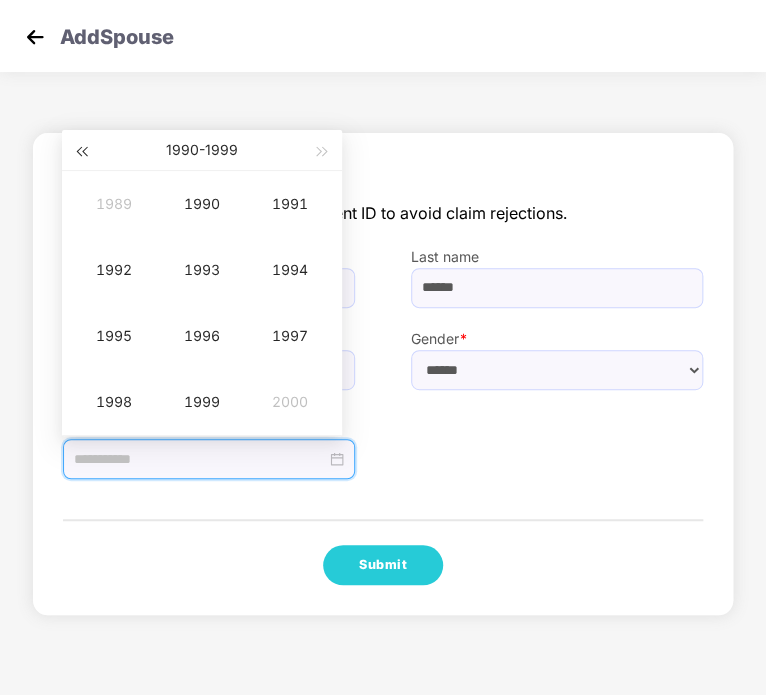 click at bounding box center [81, 152] 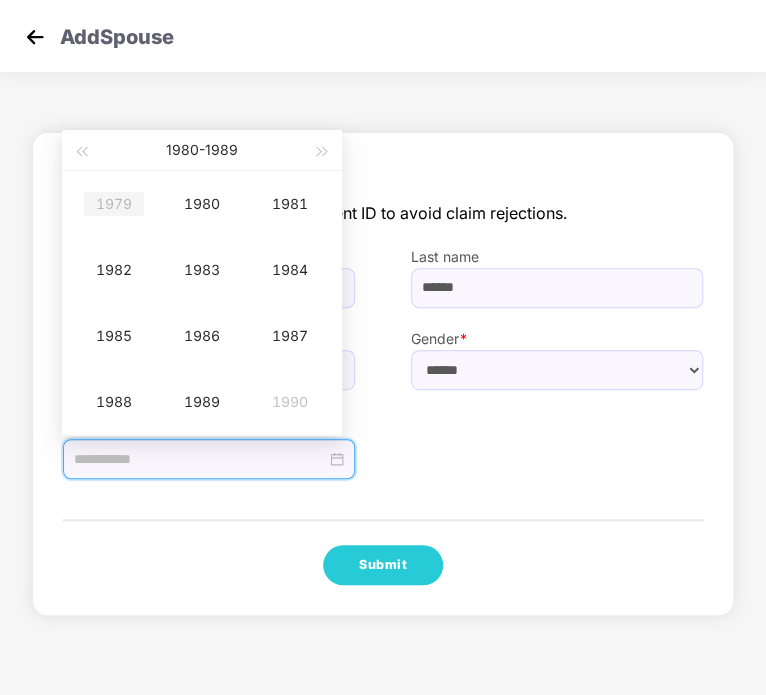 type on "**********" 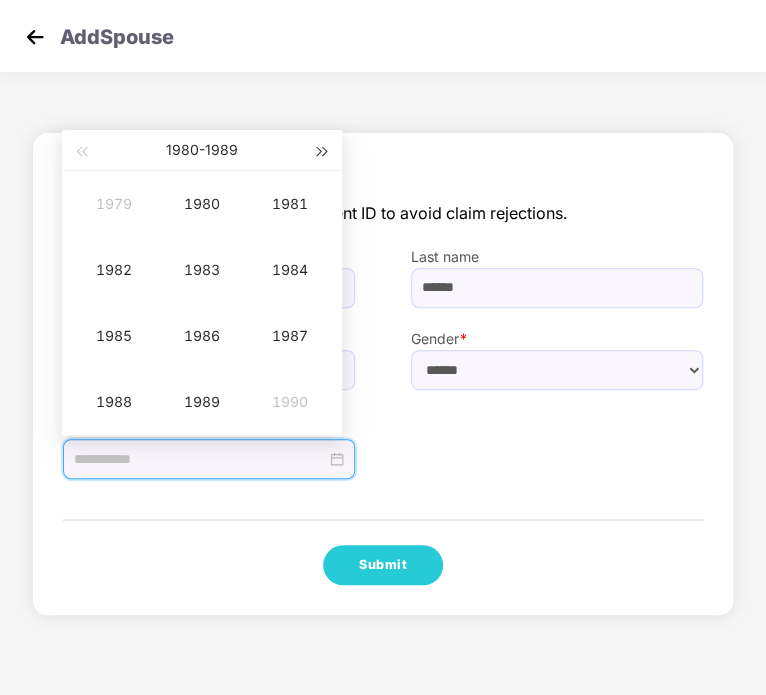 click at bounding box center (323, 152) 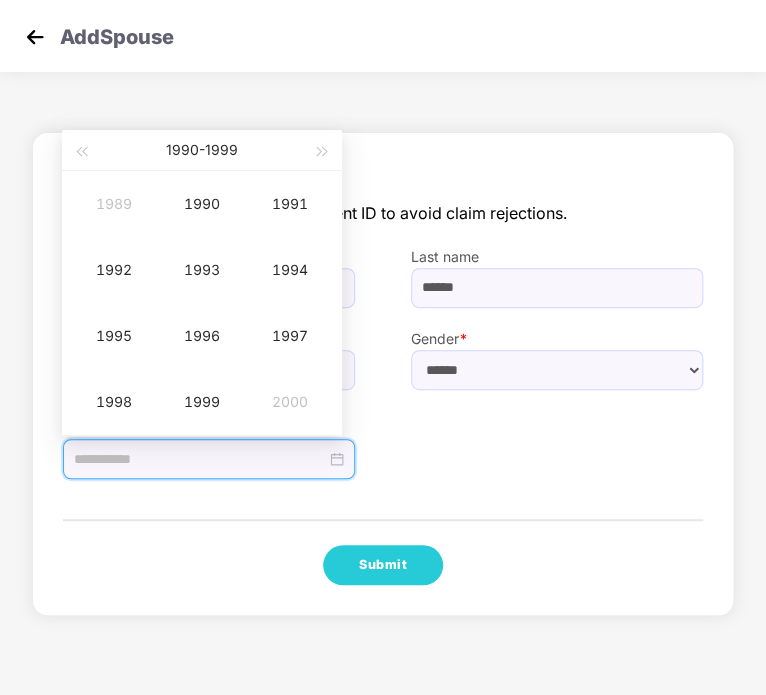 type on "**********" 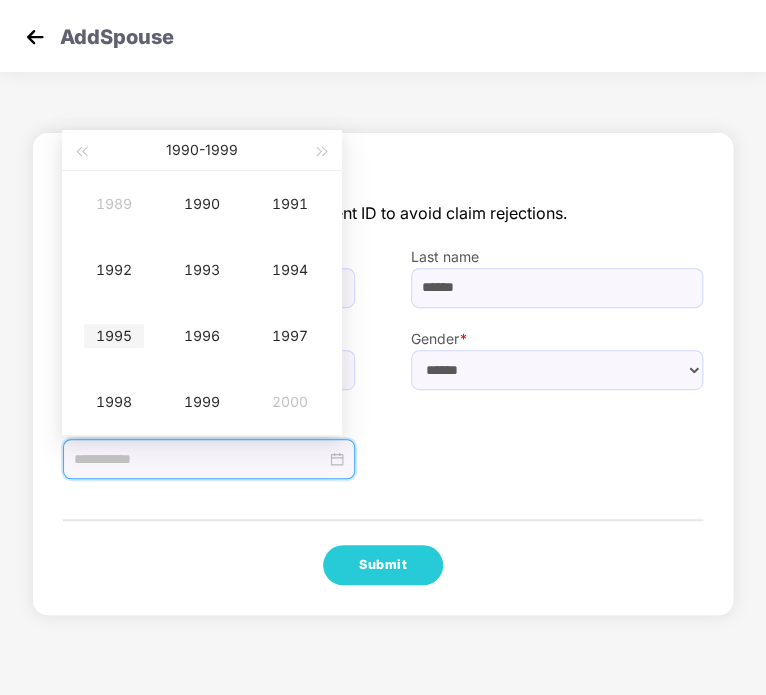 type on "**********" 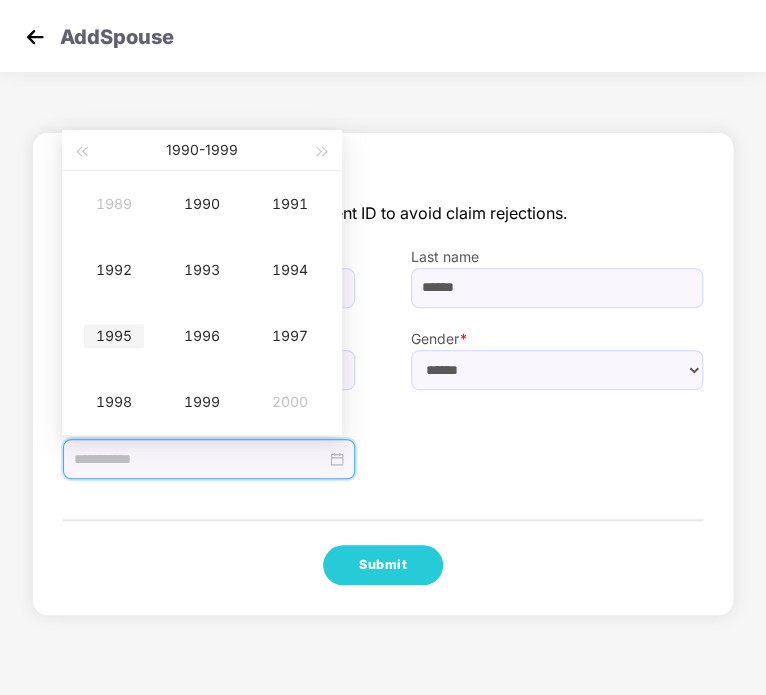 click on "1995" at bounding box center (114, 336) 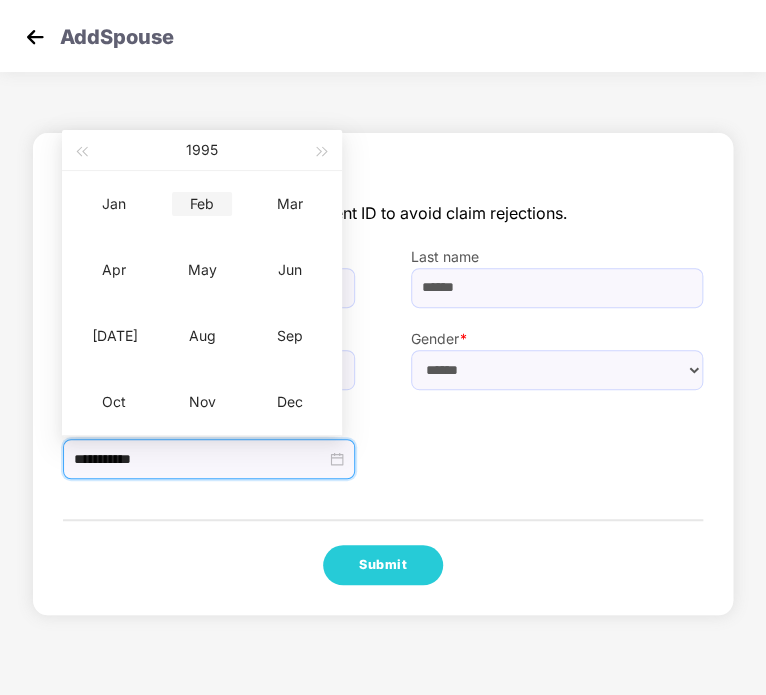 type on "**********" 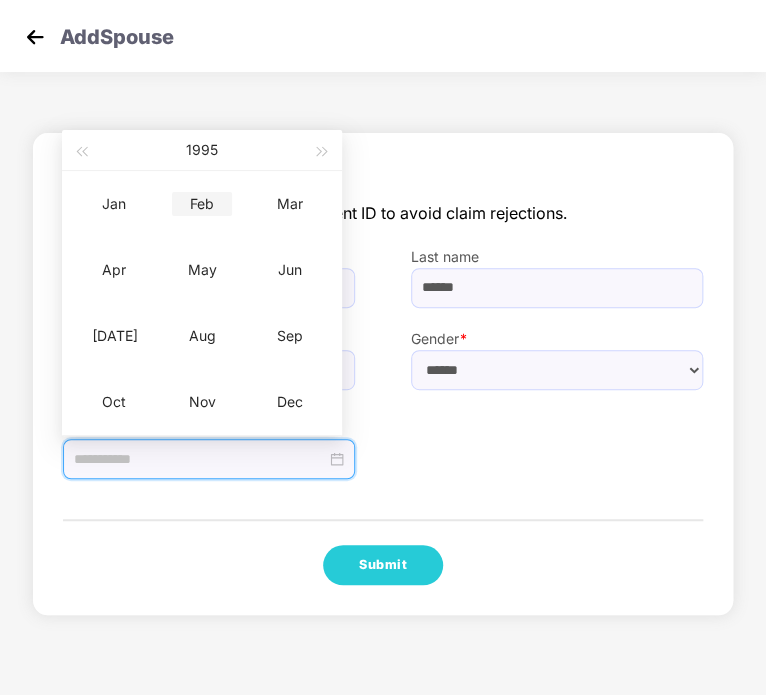 type on "**********" 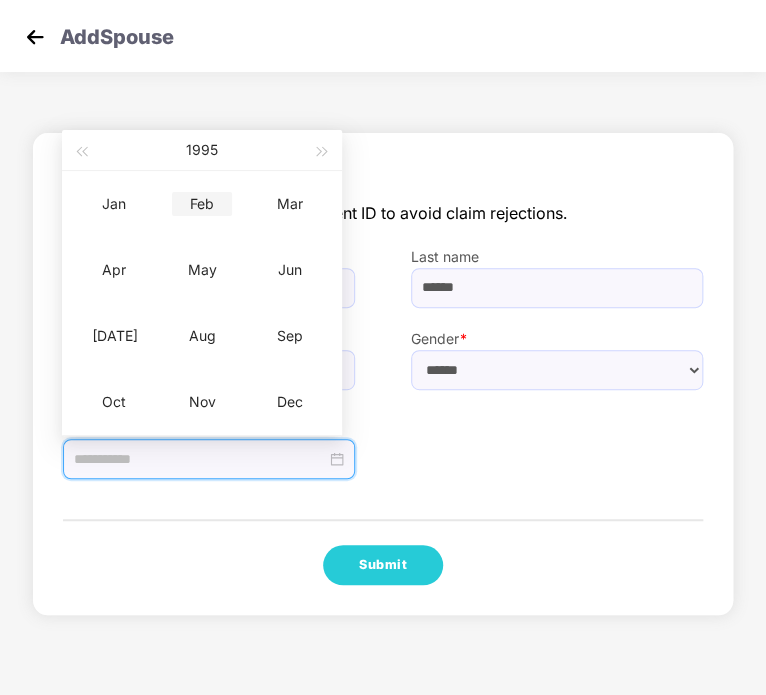 click on "Feb" at bounding box center [202, 204] 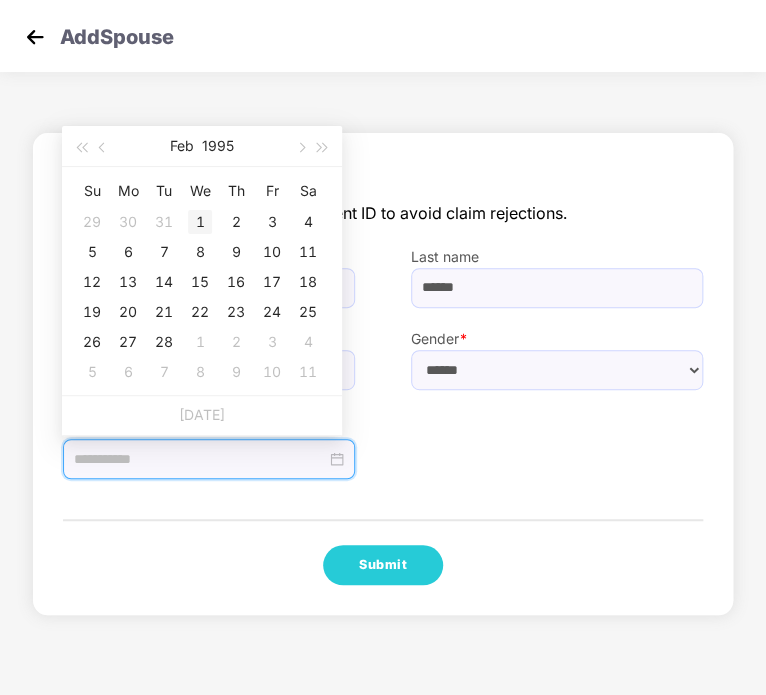 type on "**********" 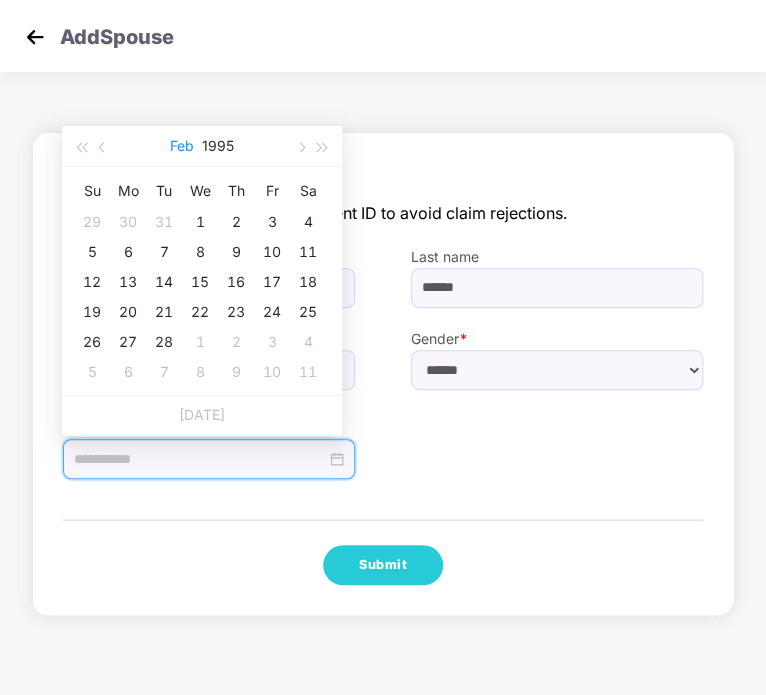click on "Feb" at bounding box center [182, 146] 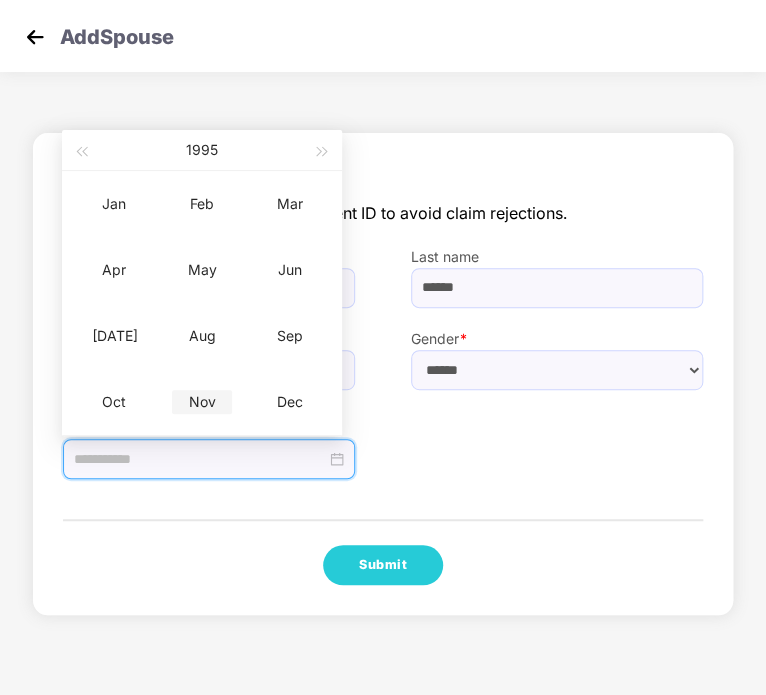 type on "**********" 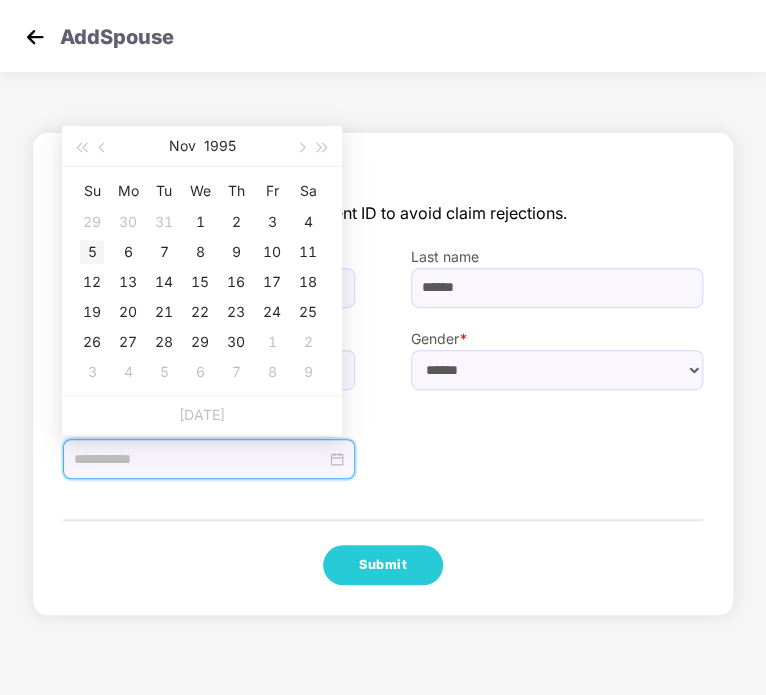 type on "**********" 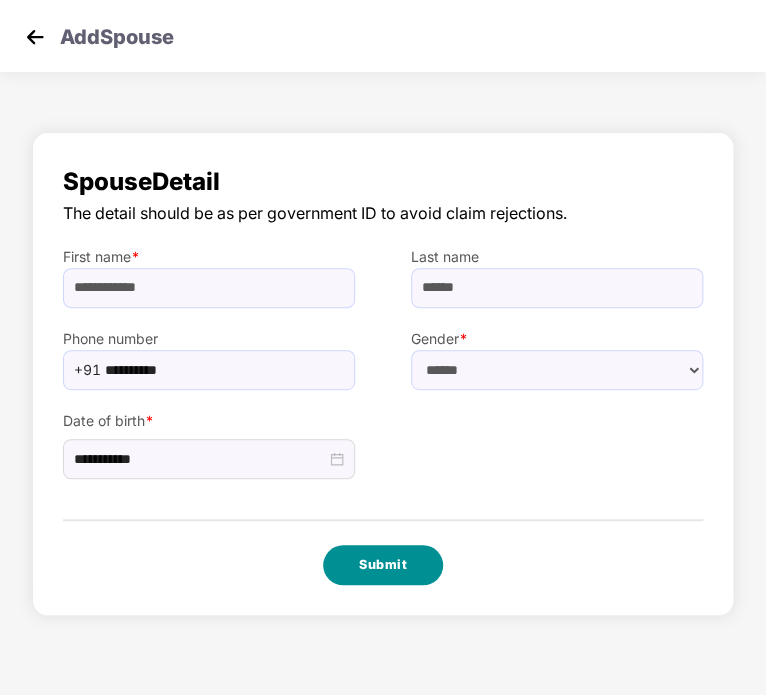 click on "Submit" at bounding box center [383, 565] 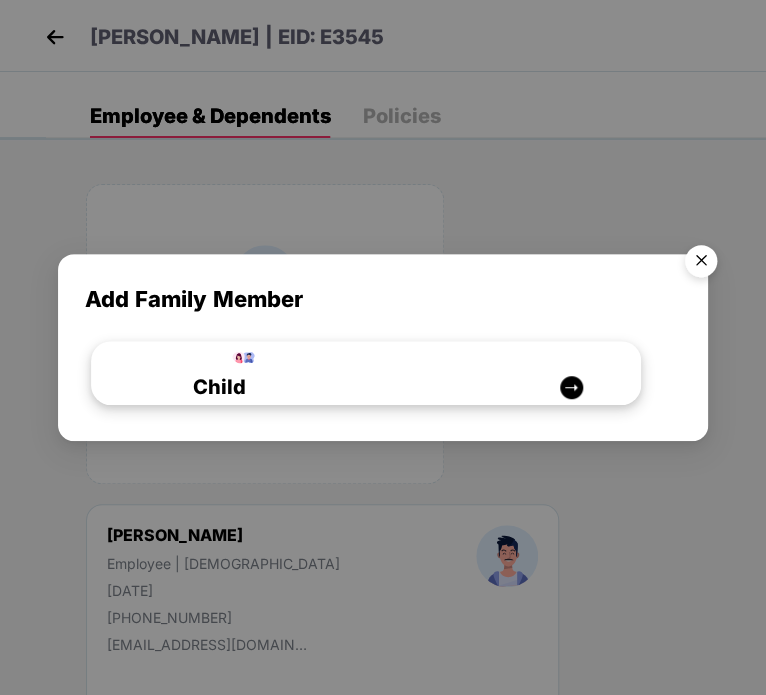 click on "Child" at bounding box center [353, 387] 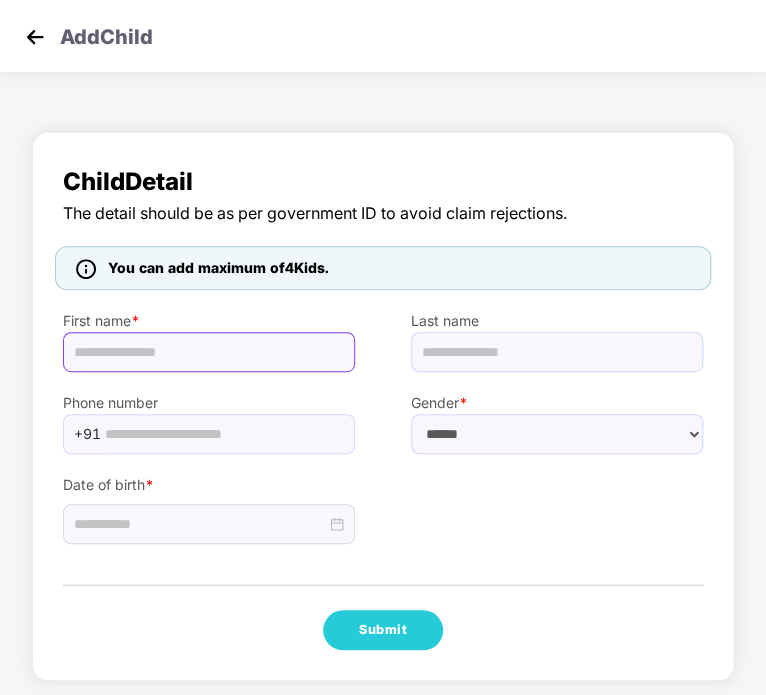 click at bounding box center [209, 352] 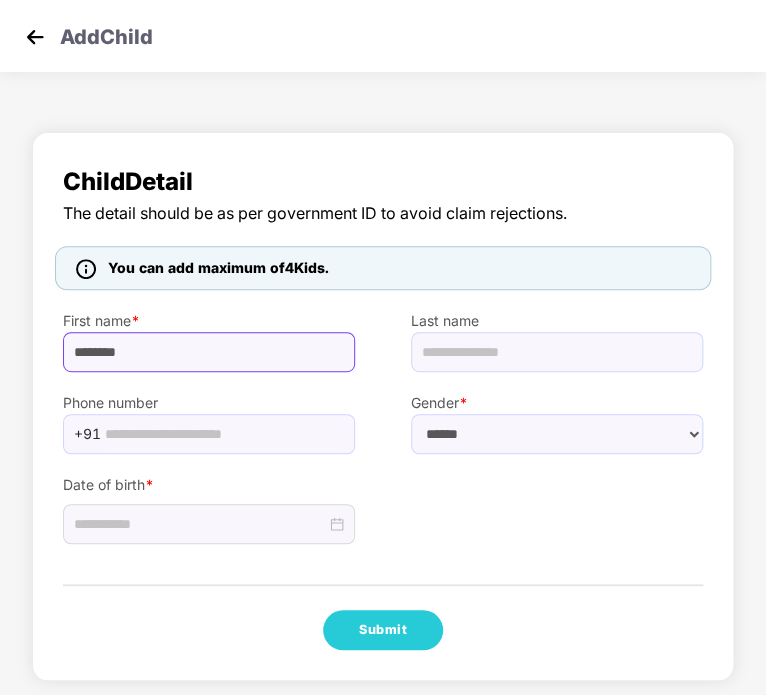 type on "********" 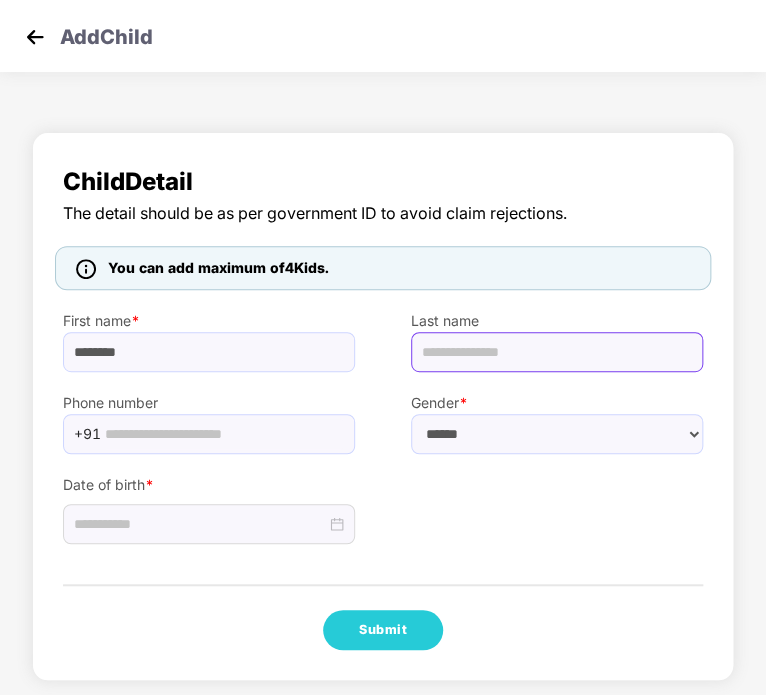 click at bounding box center [557, 352] 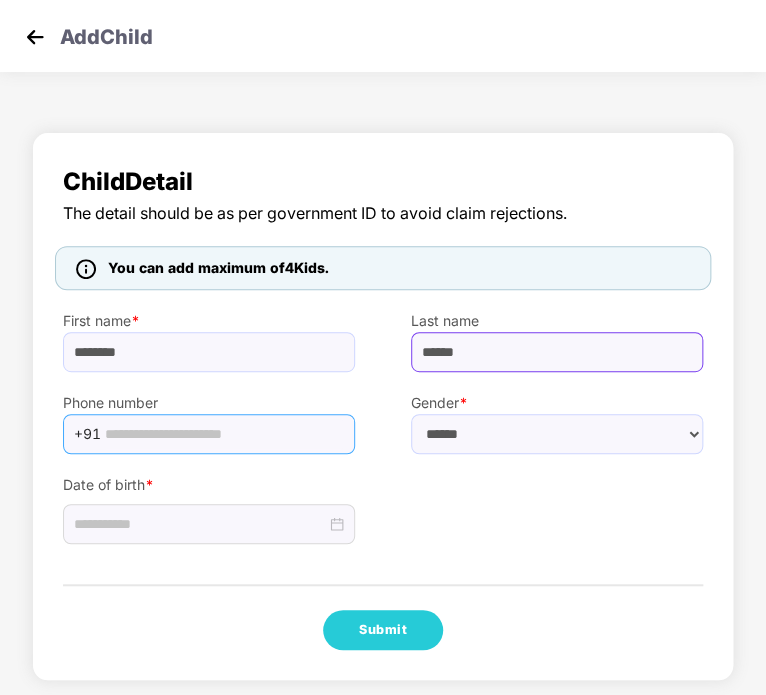 type on "******" 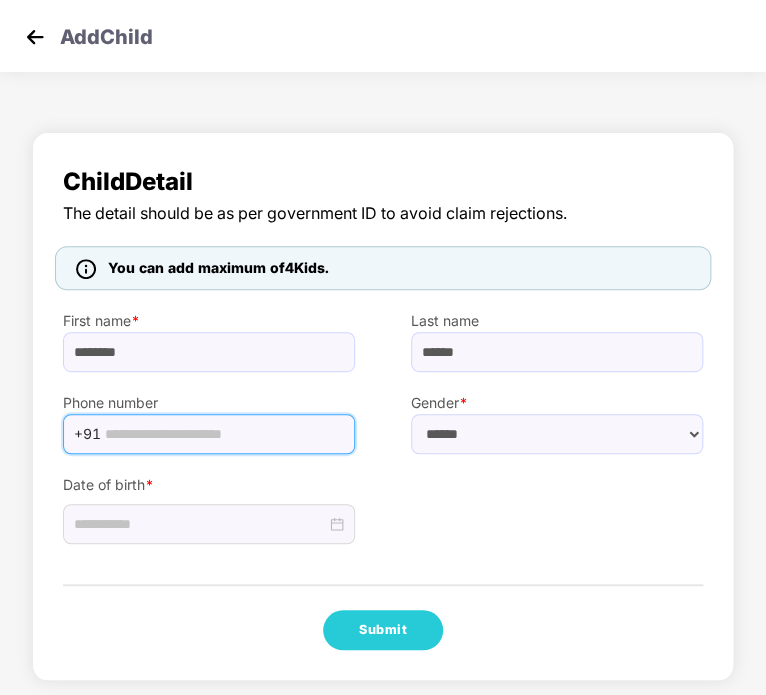 click at bounding box center [224, 434] 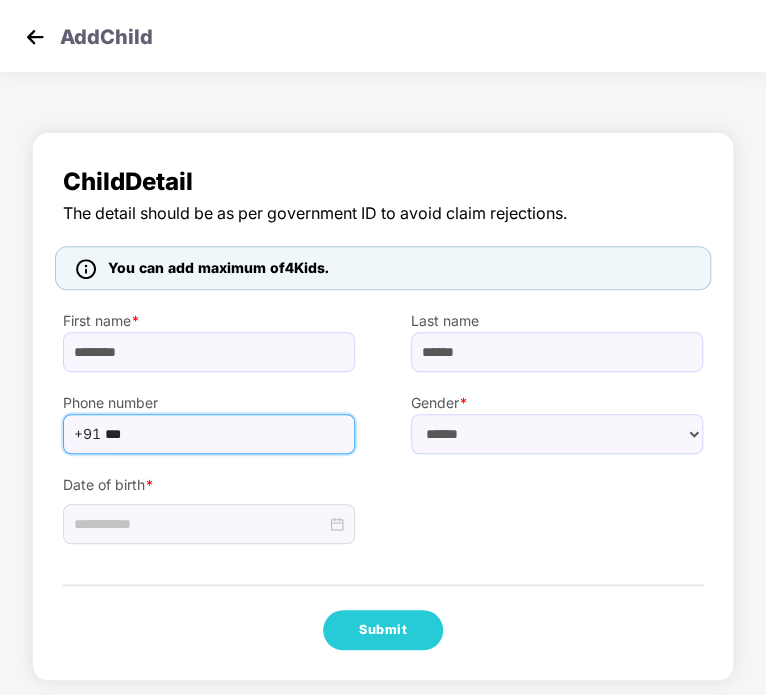 type on "**********" 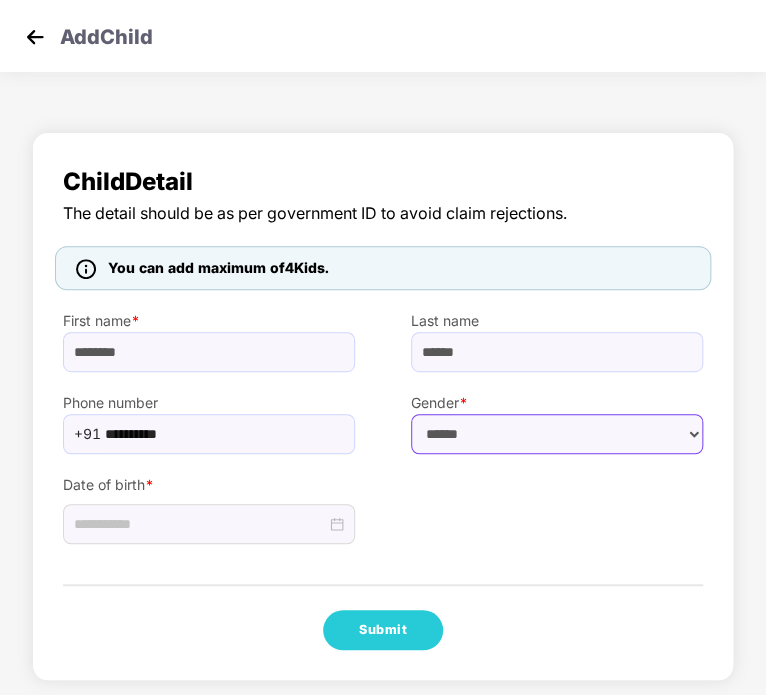 click on "****** **** ******" at bounding box center (557, 434) 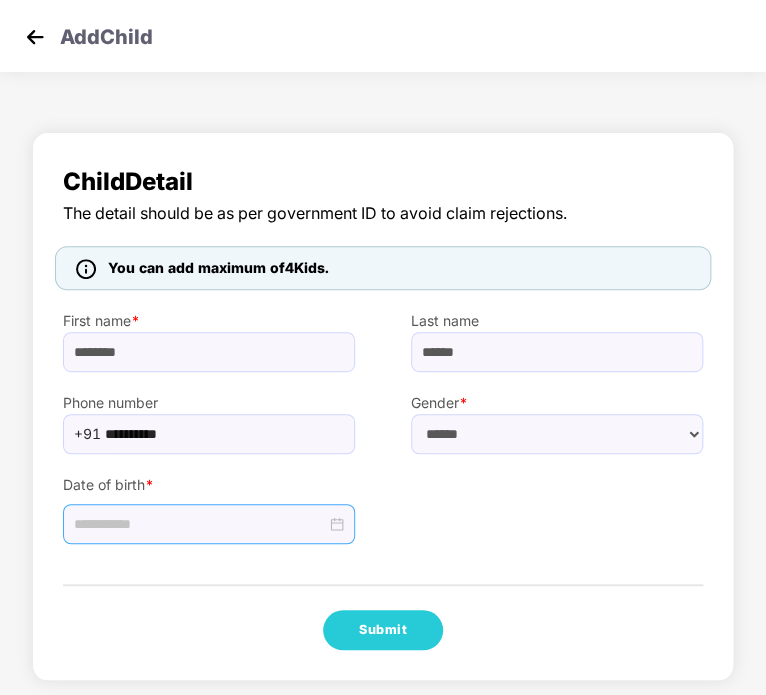 click at bounding box center (209, 524) 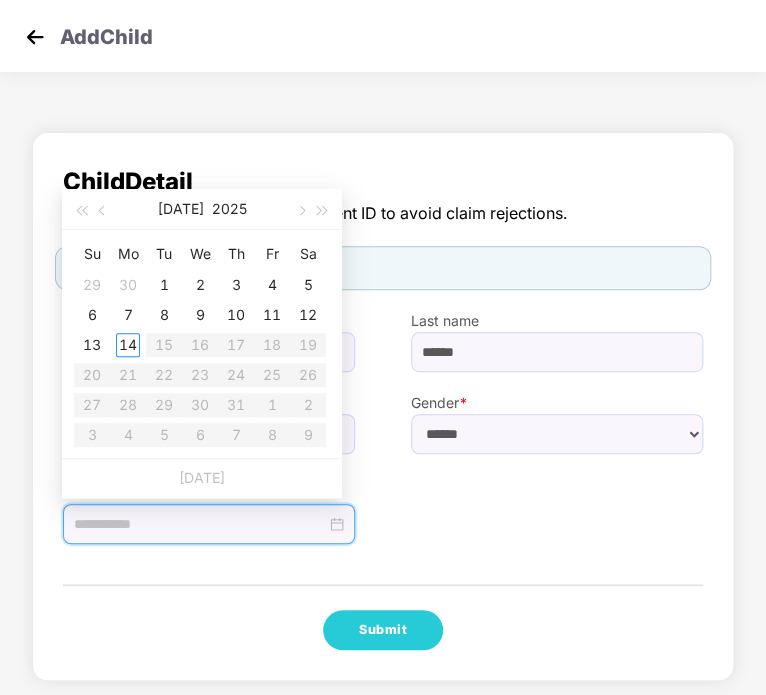 type on "**********" 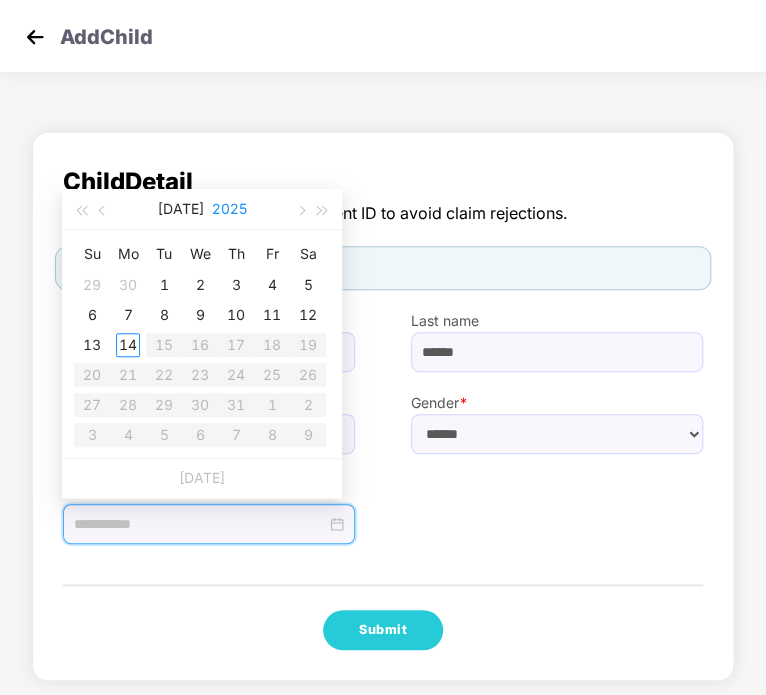 click on "2025" at bounding box center [229, 209] 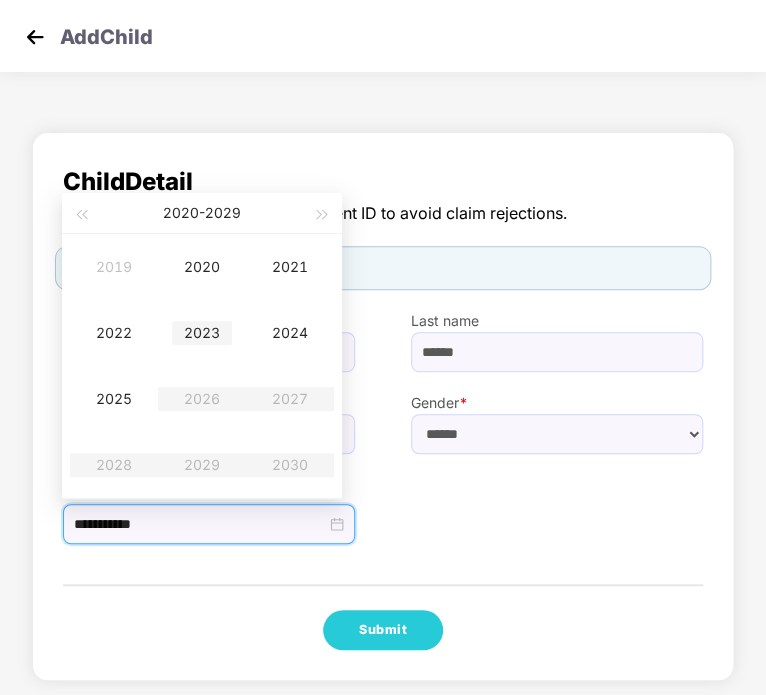 type on "**********" 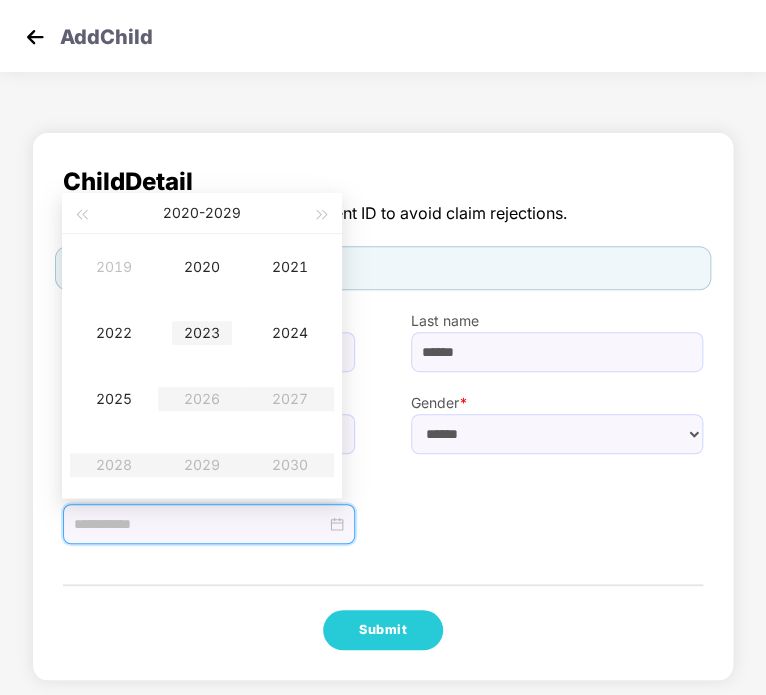 click on "2023" at bounding box center [202, 333] 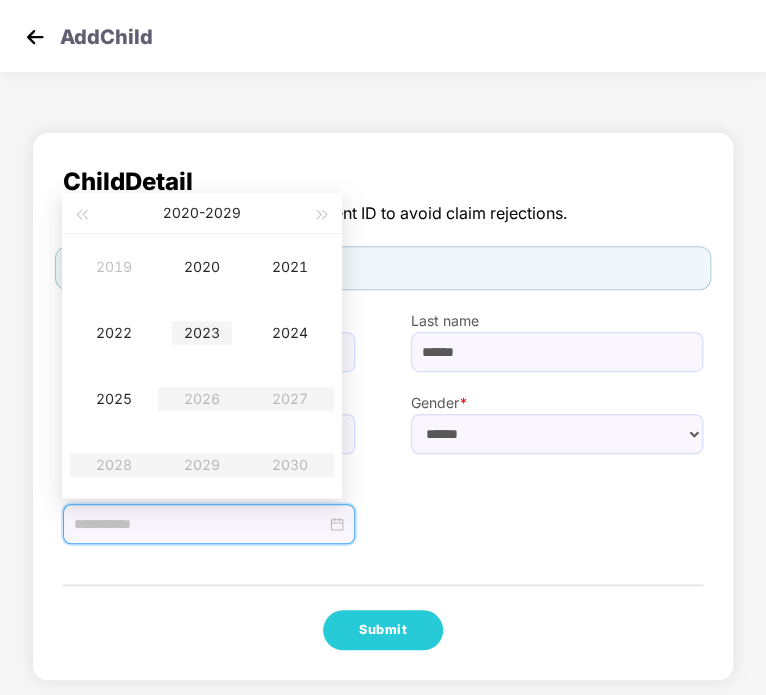 type on "**********" 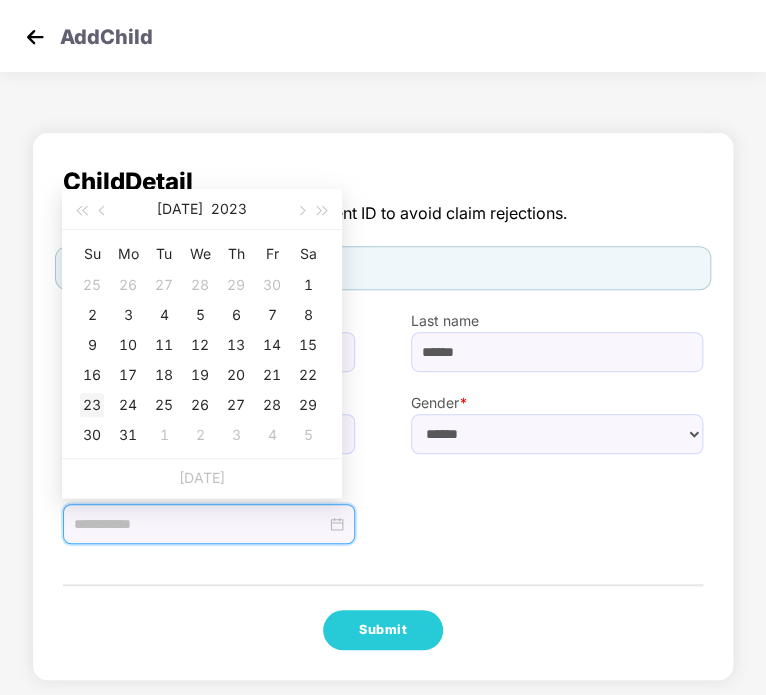 type on "**********" 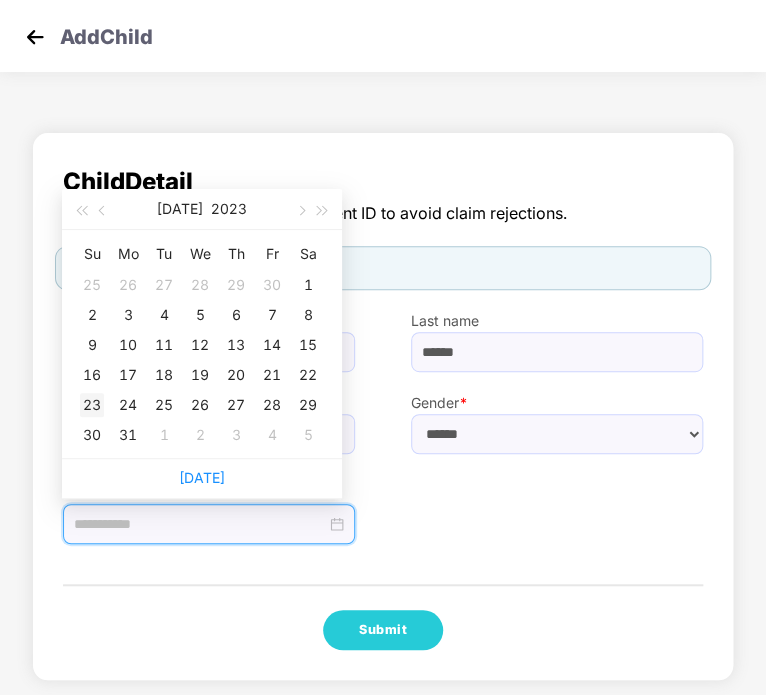click on "23" at bounding box center (92, 405) 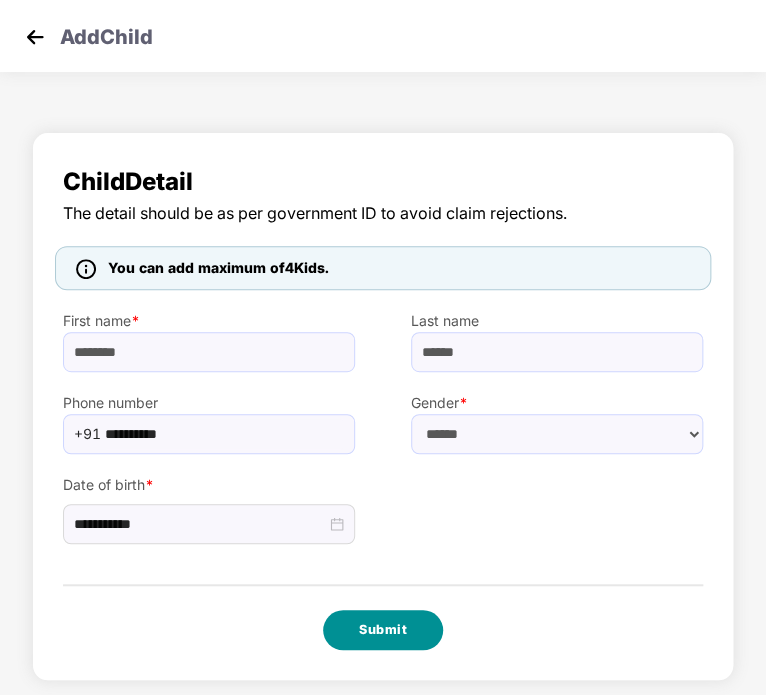 click on "Submit" at bounding box center (383, 630) 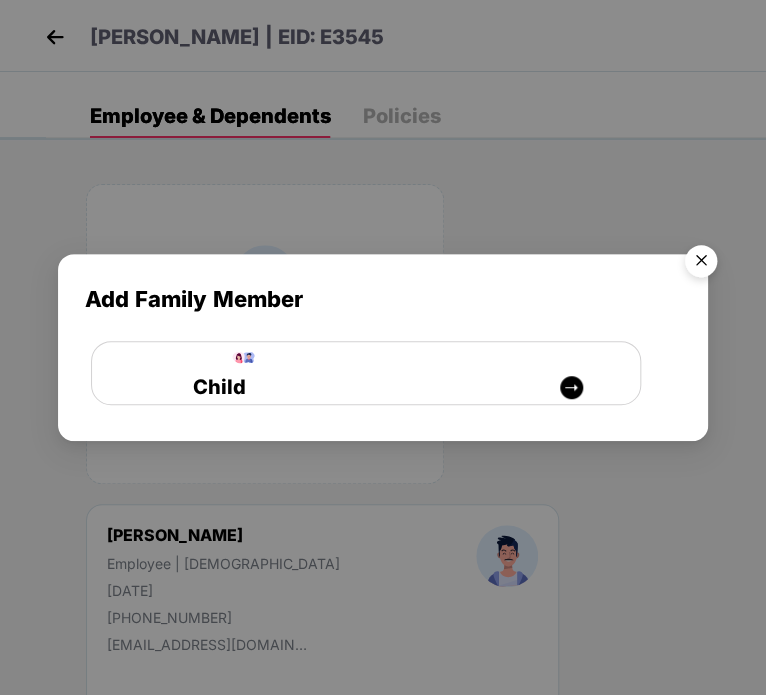 click at bounding box center [701, 264] 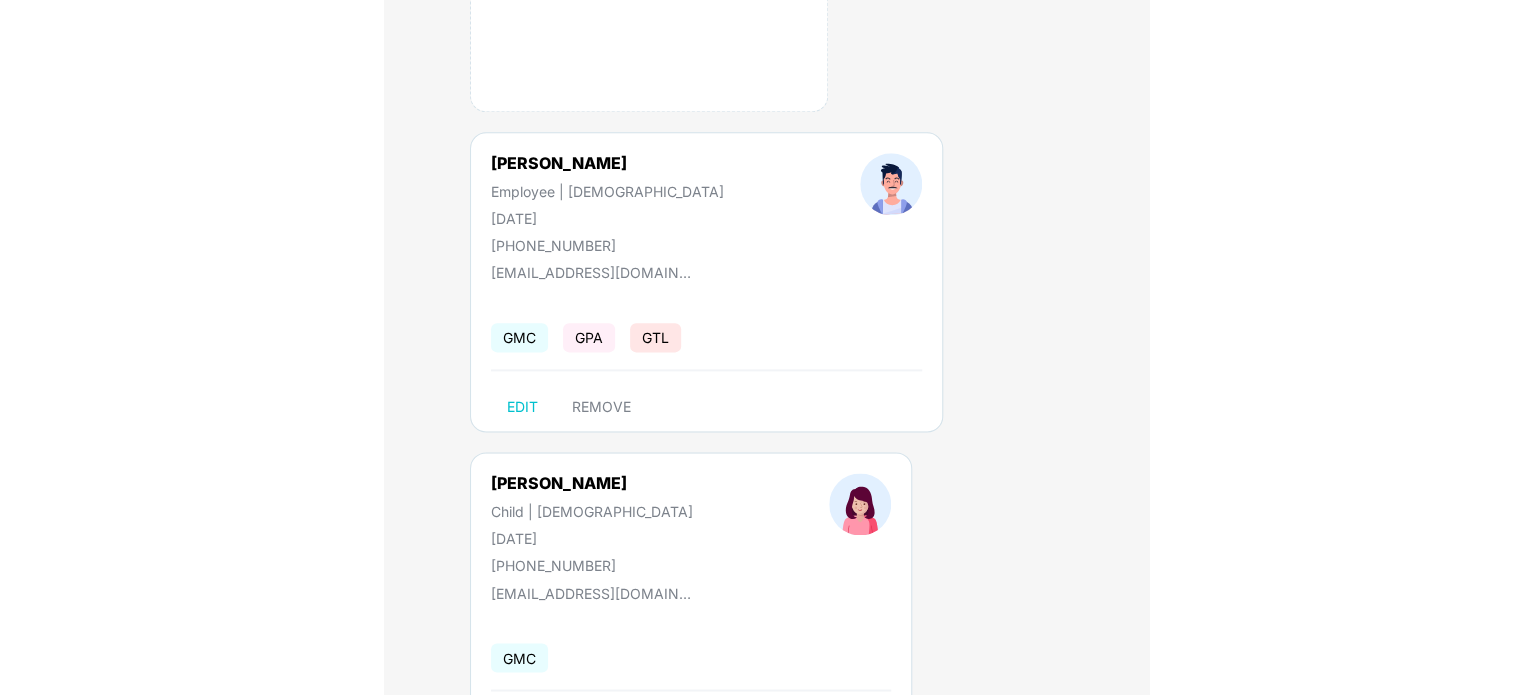 scroll, scrollTop: 0, scrollLeft: 0, axis: both 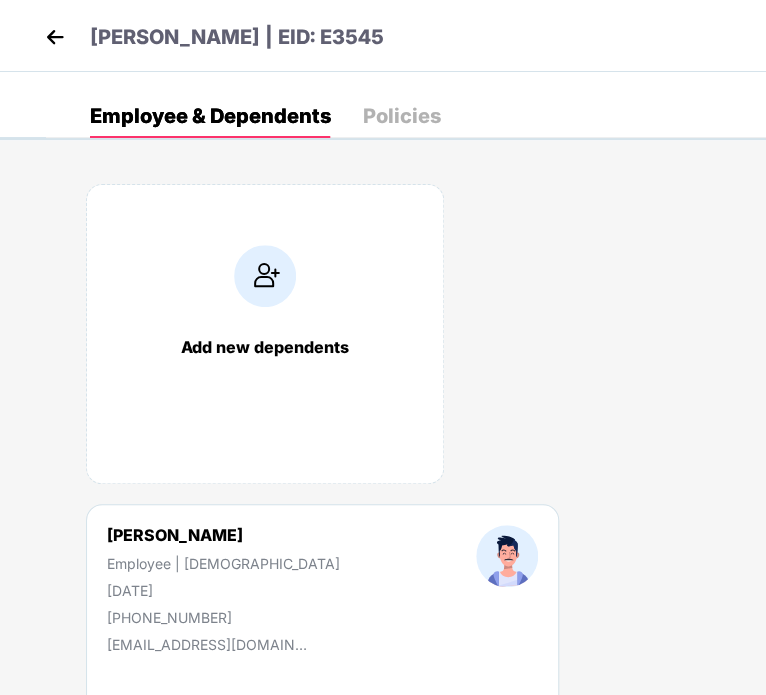 click at bounding box center (55, 37) 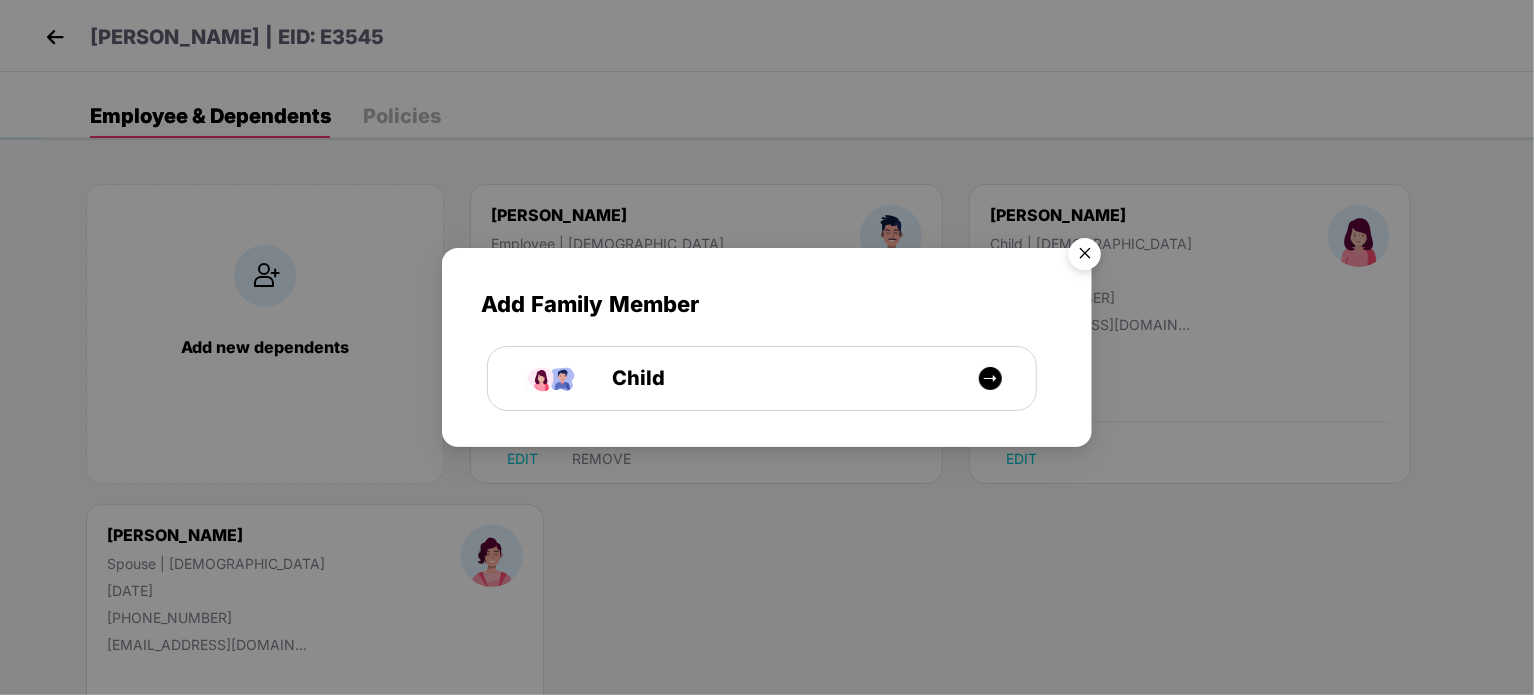 click at bounding box center [1085, 257] 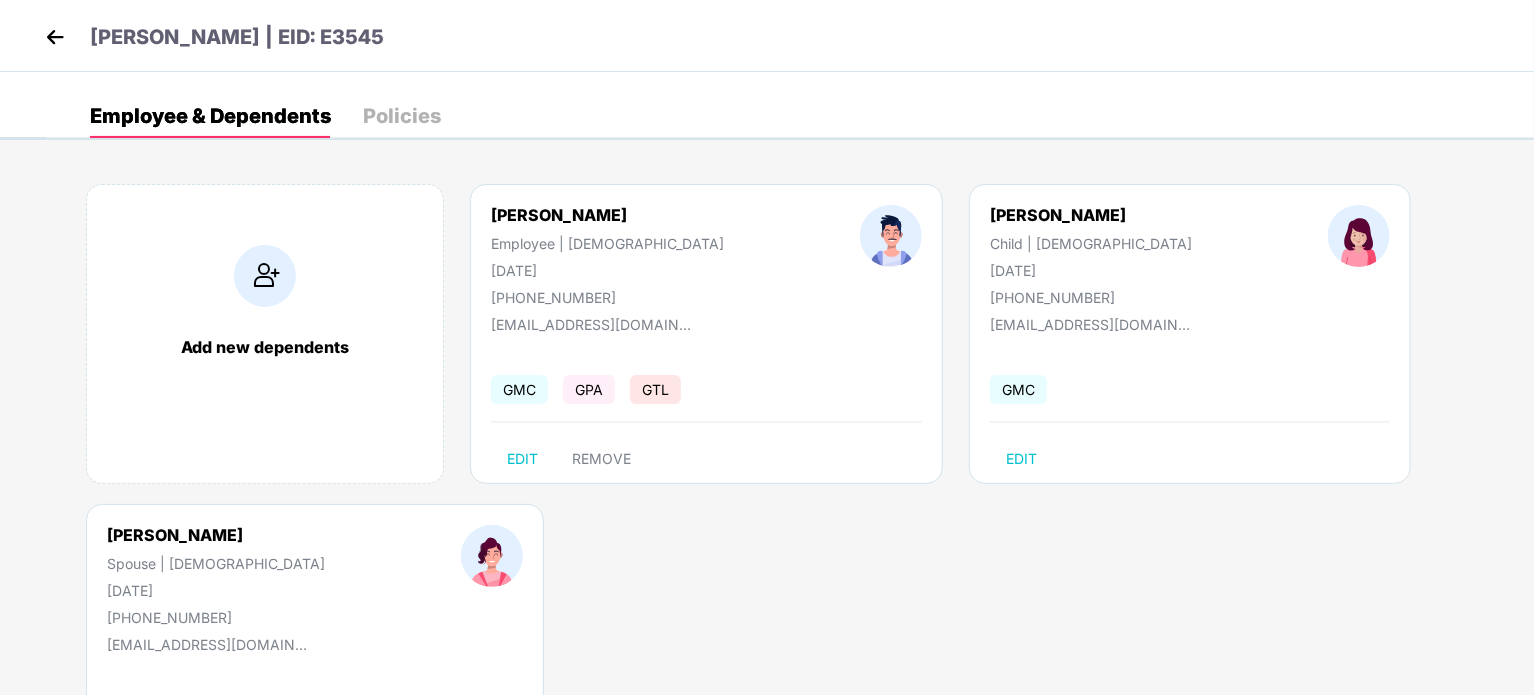 click at bounding box center (55, 37) 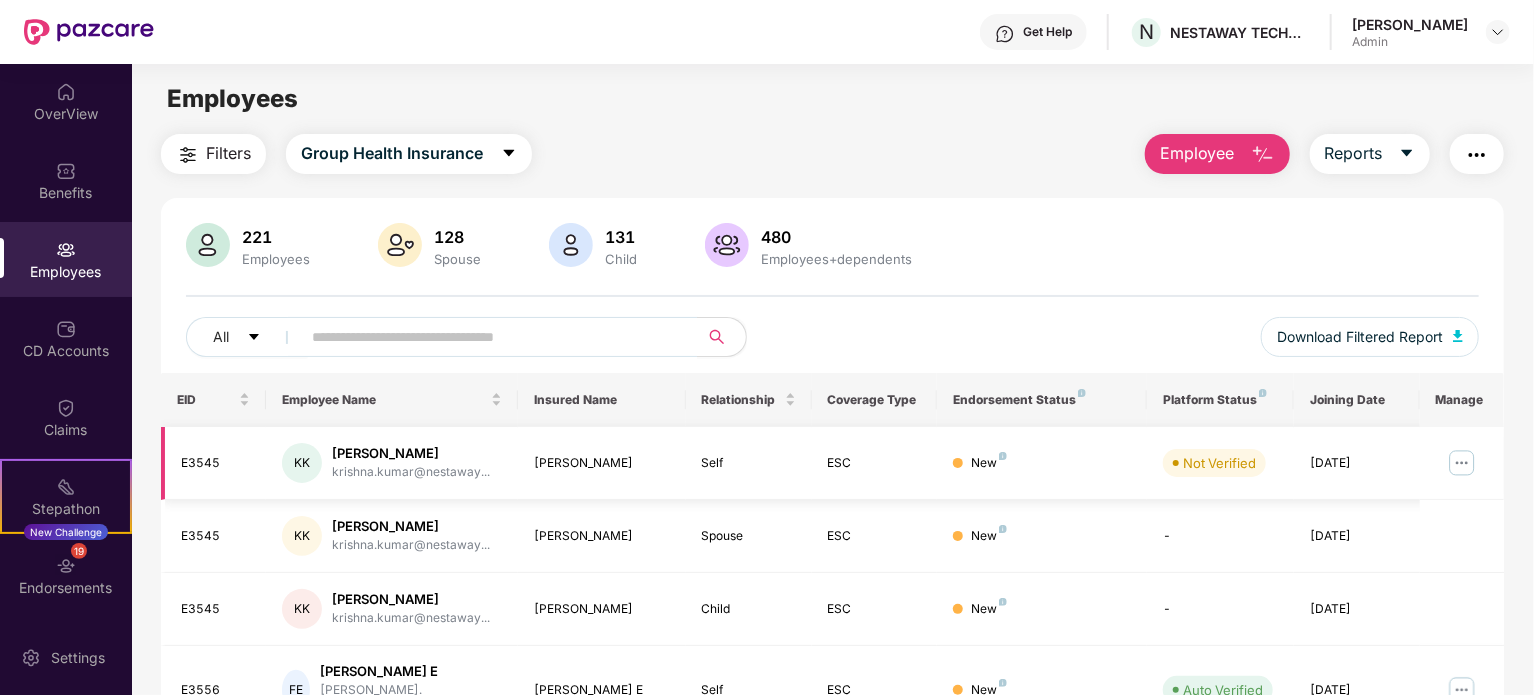 click at bounding box center [1462, 463] 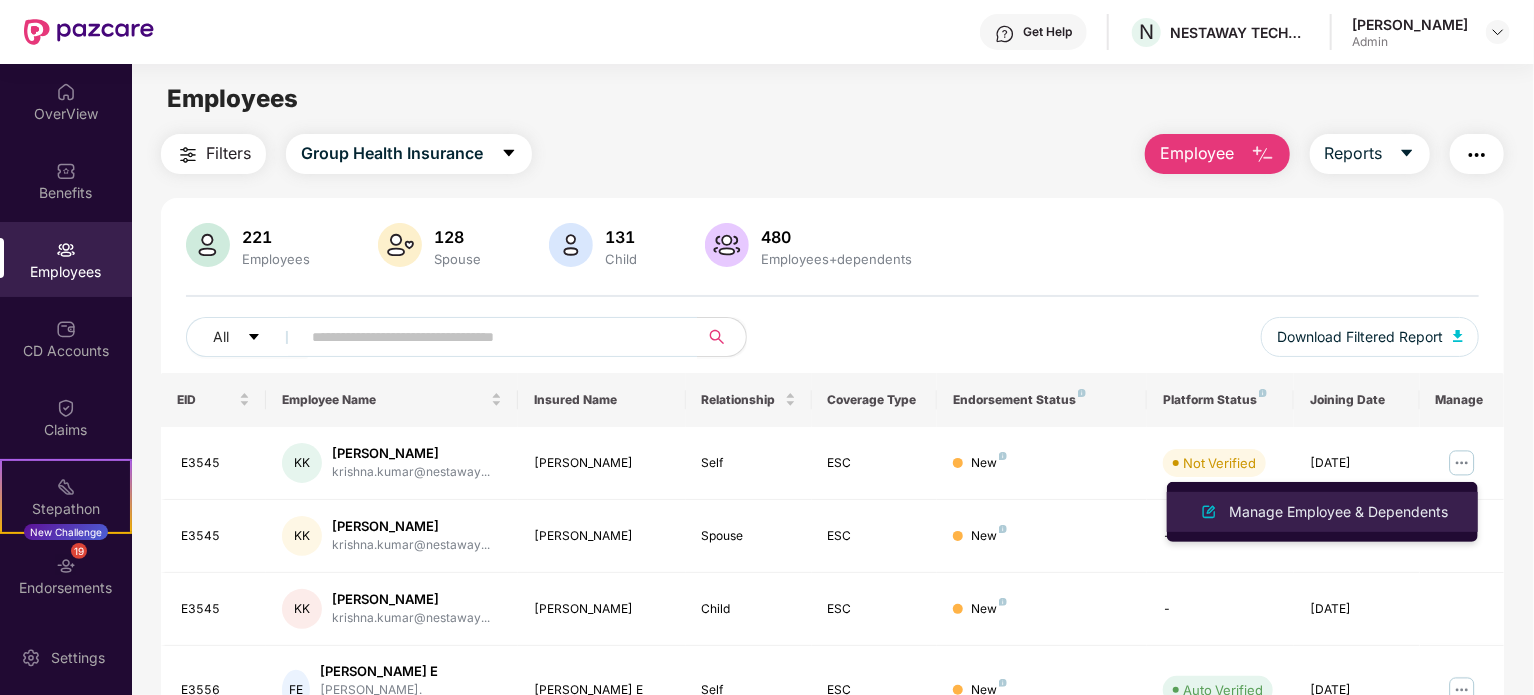 click on "Manage Employee & Dependents" at bounding box center (1338, 512) 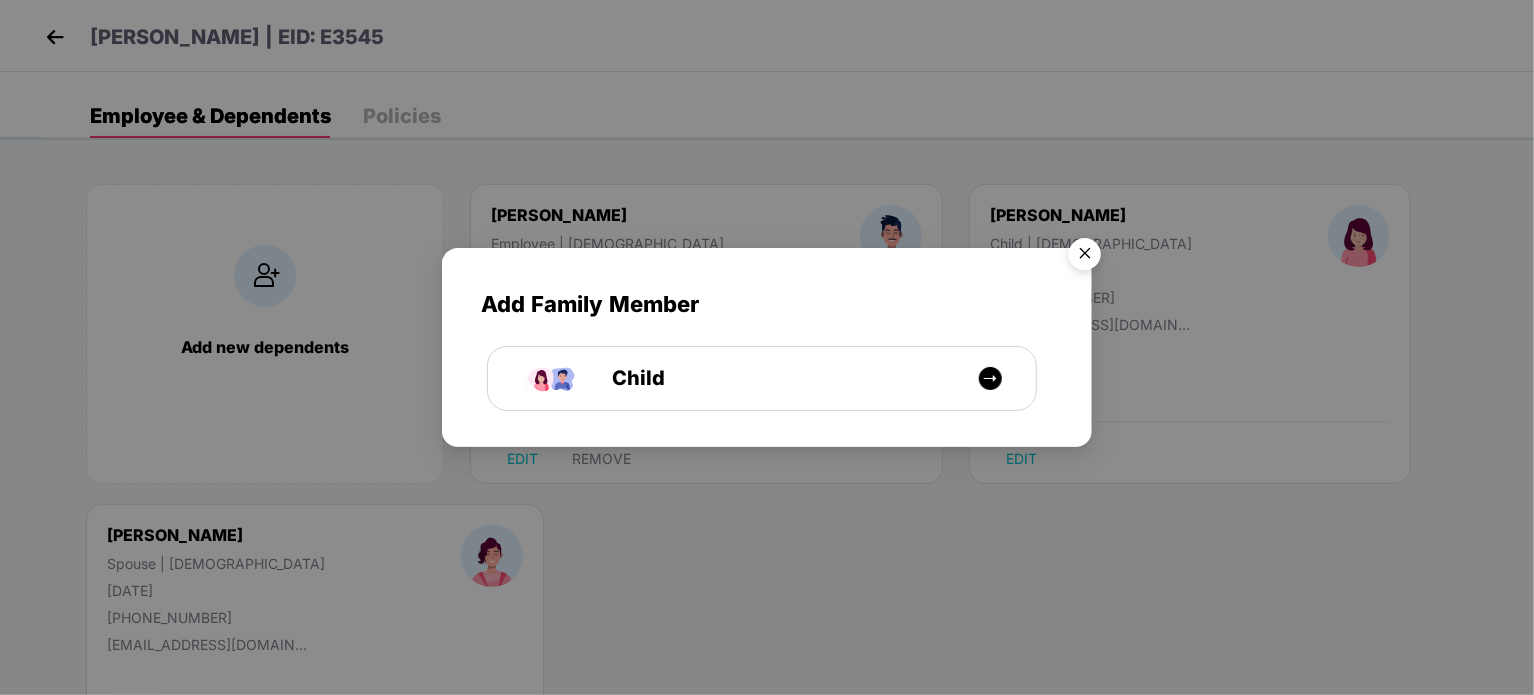 click at bounding box center (1085, 257) 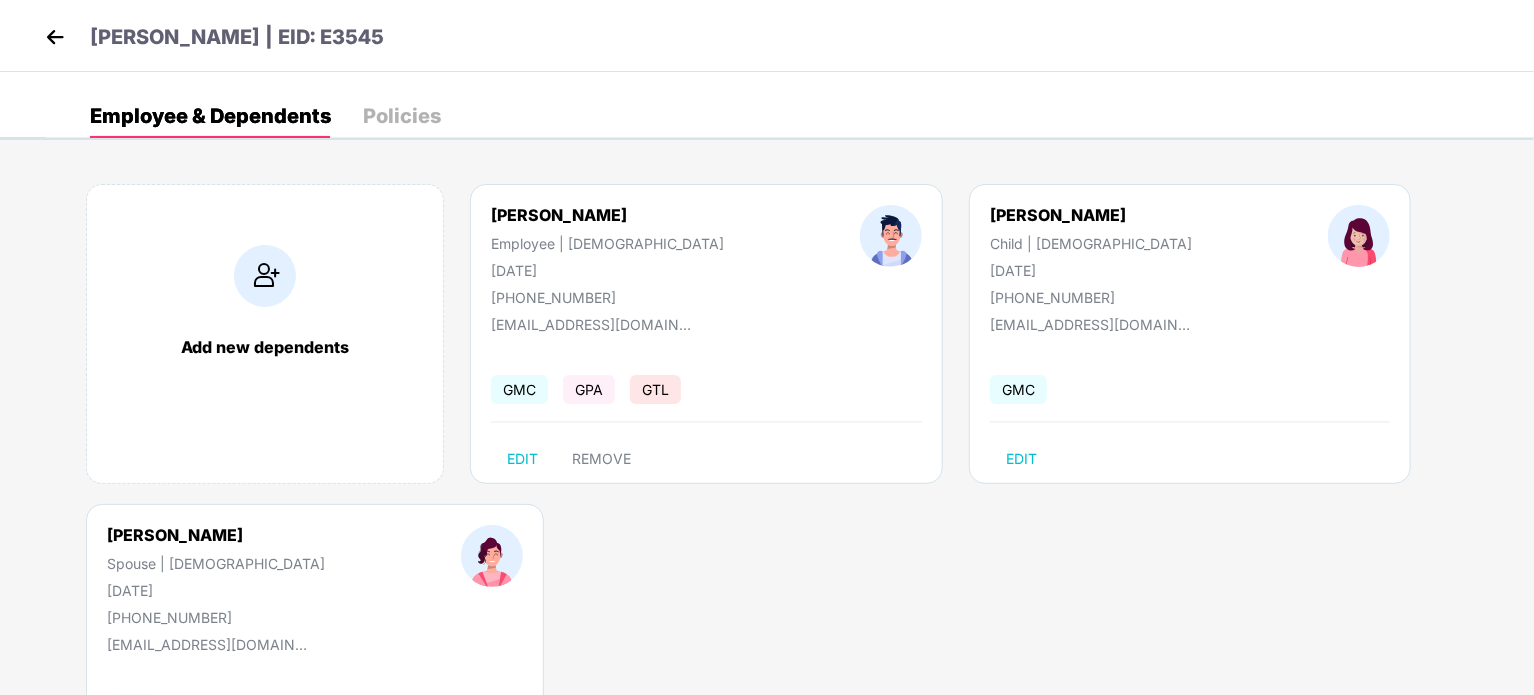 click on "Policies" at bounding box center (402, 116) 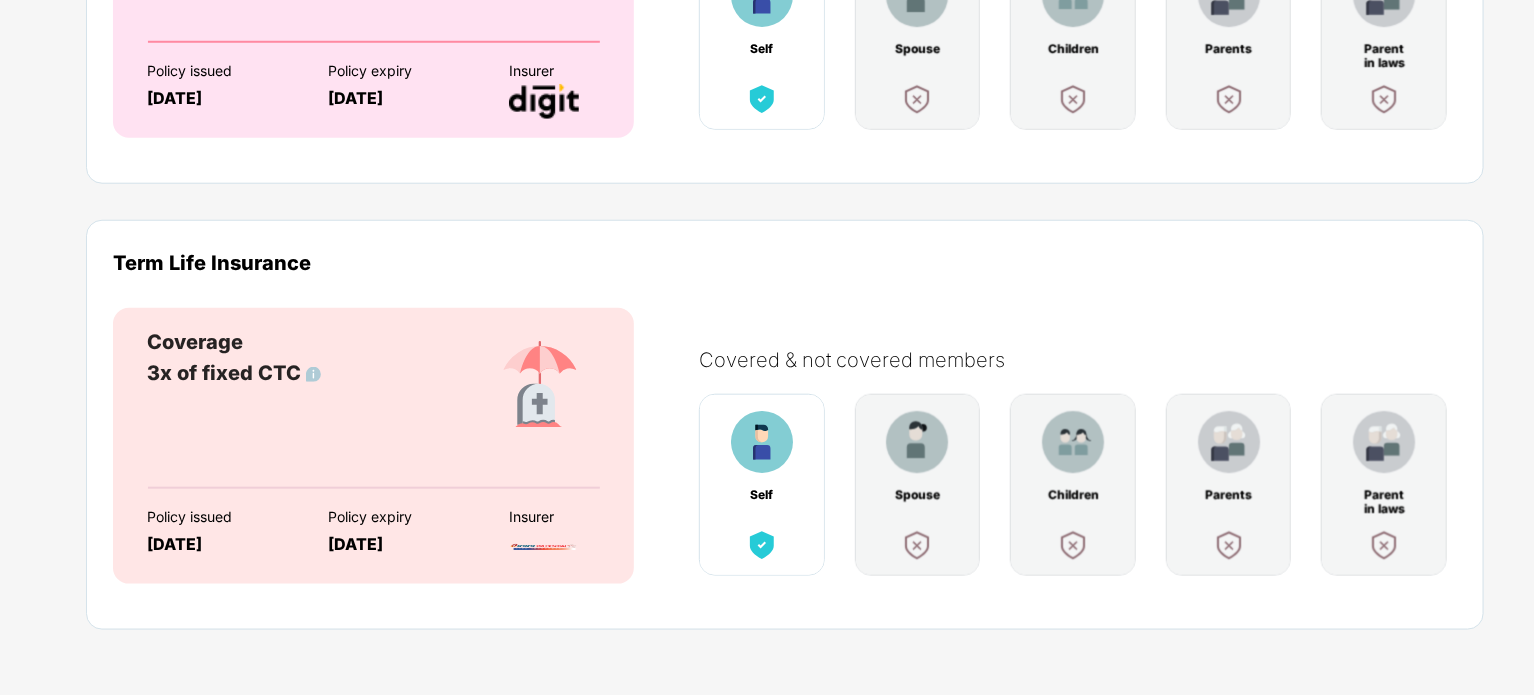 scroll, scrollTop: 0, scrollLeft: 0, axis: both 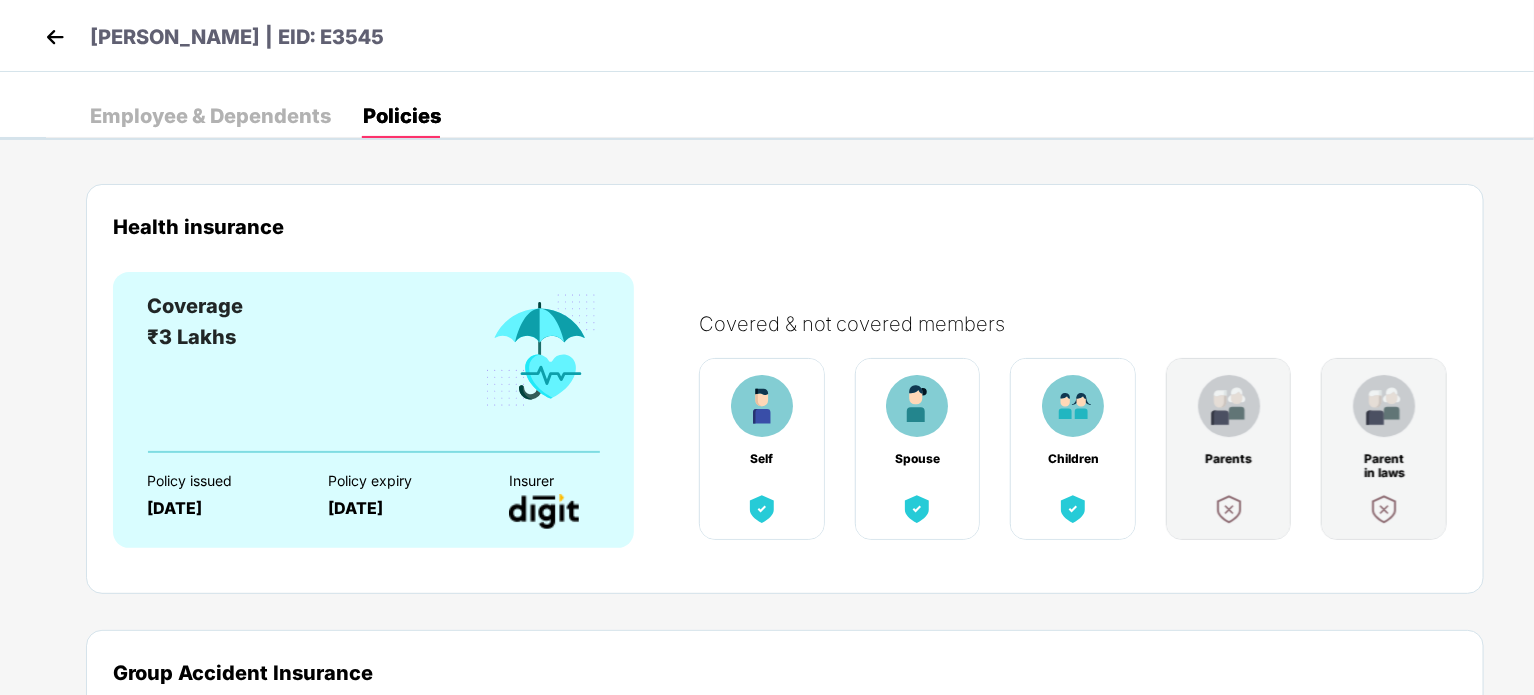 click at bounding box center (55, 37) 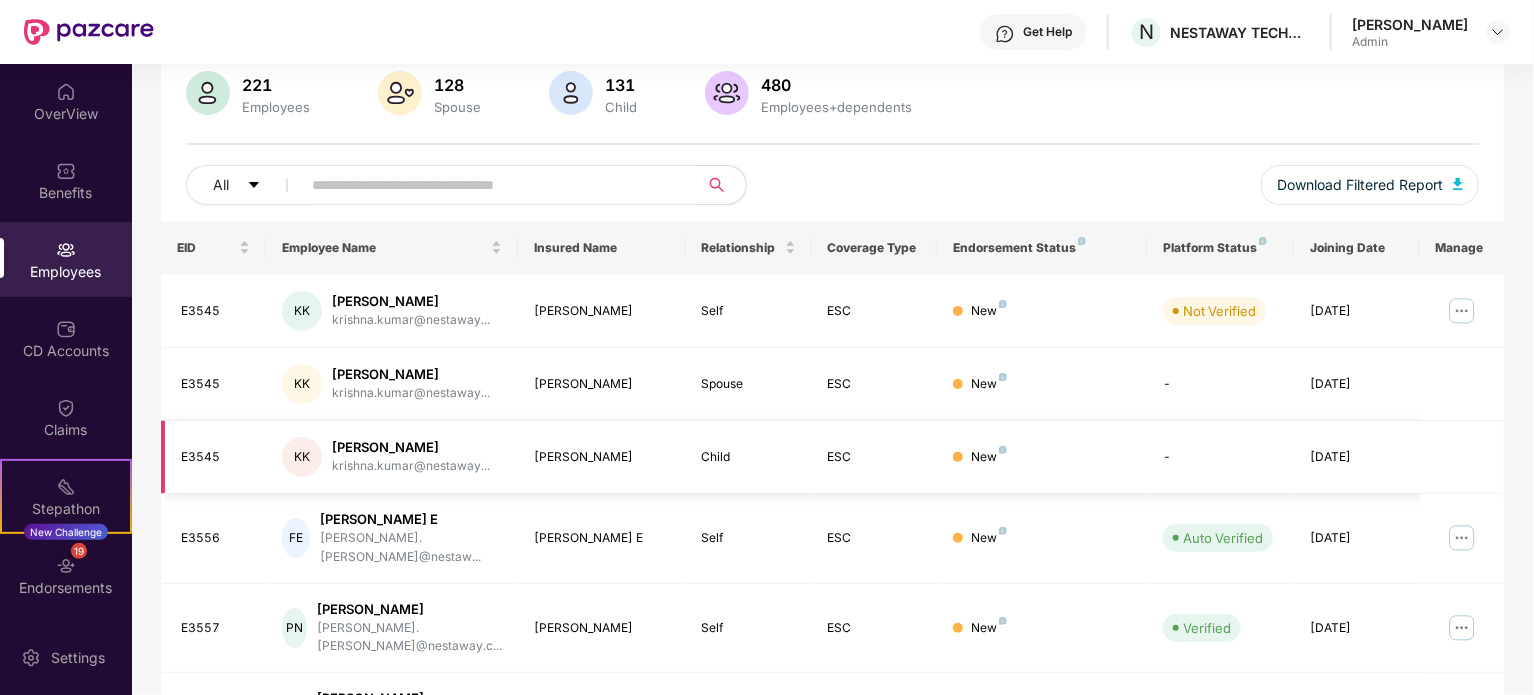 scroll, scrollTop: 156, scrollLeft: 0, axis: vertical 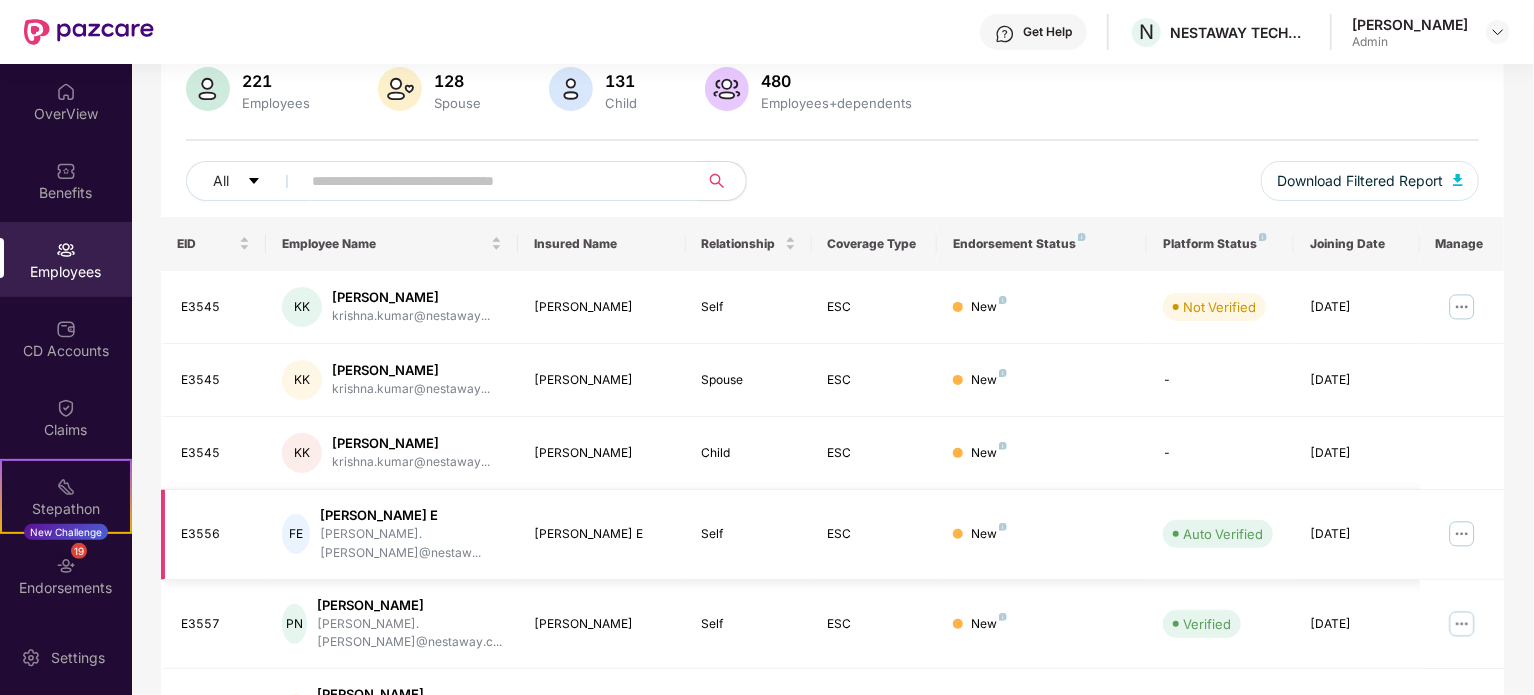click at bounding box center [1462, 534] 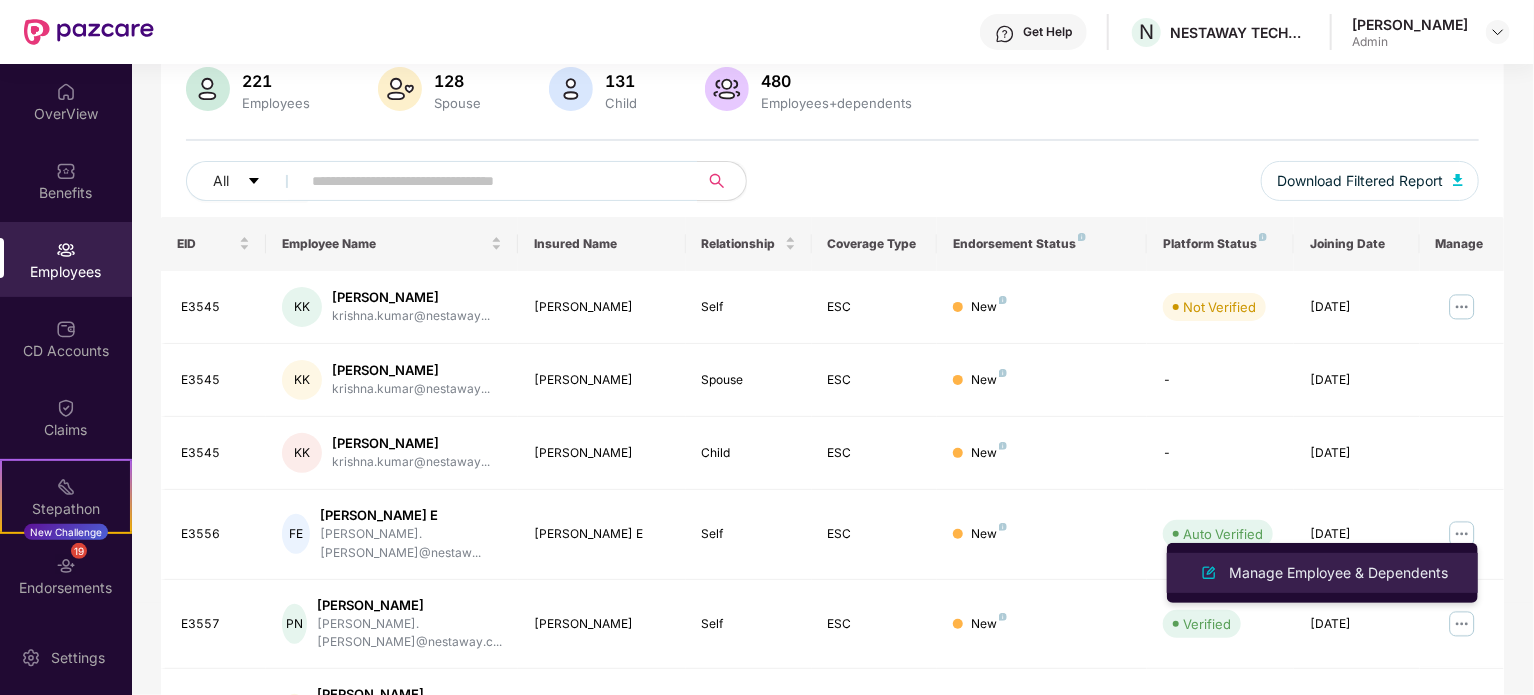 click on "Manage Employee & Dependents" at bounding box center [1338, 573] 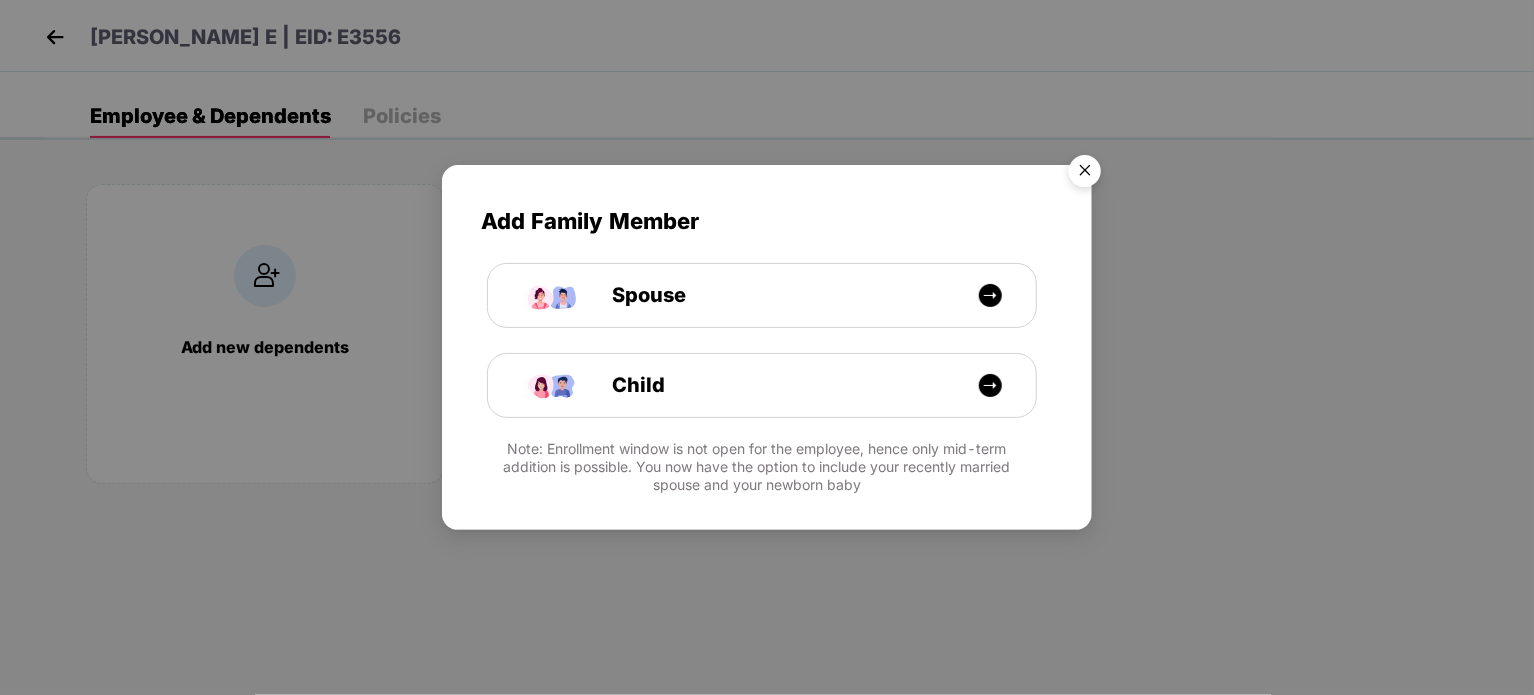 click at bounding box center (1085, 174) 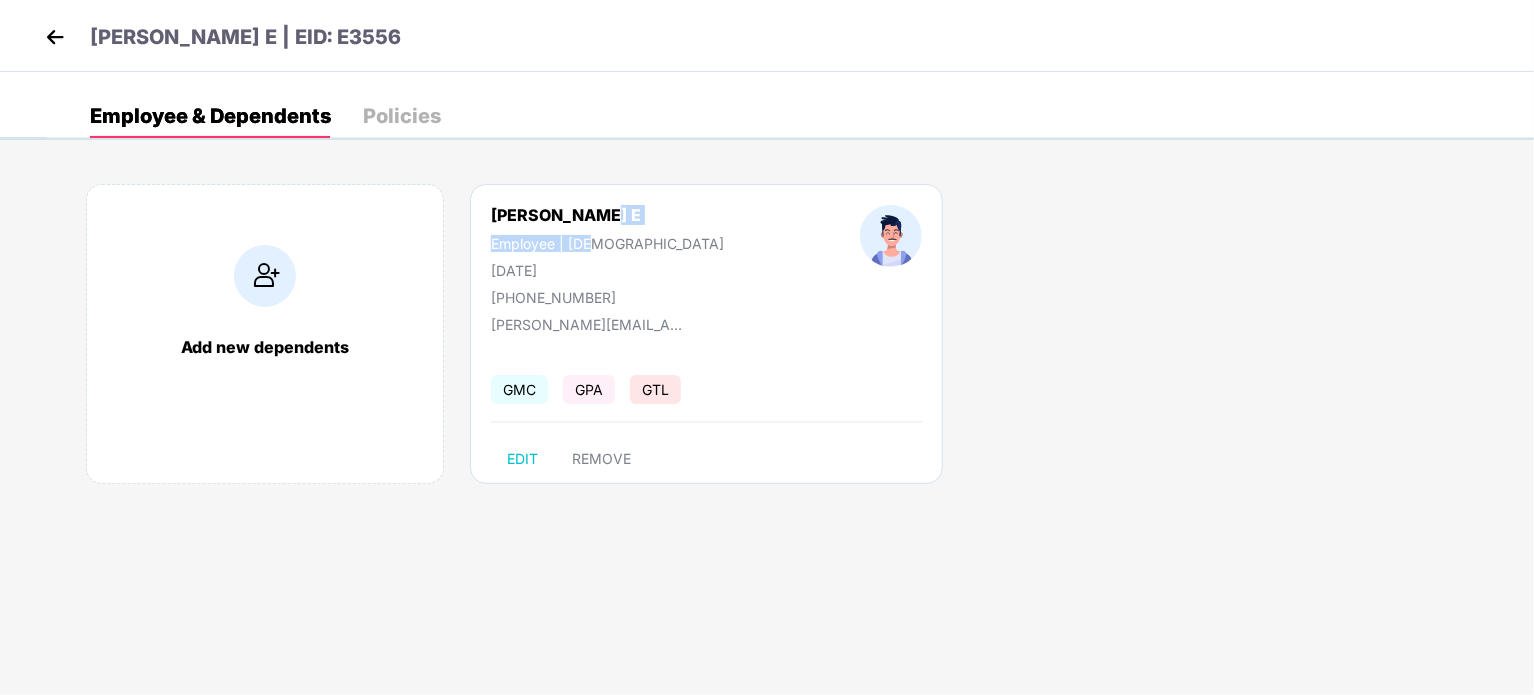 drag, startPoint x: 591, startPoint y: 243, endPoint x: 589, endPoint y: 222, distance: 21.095022 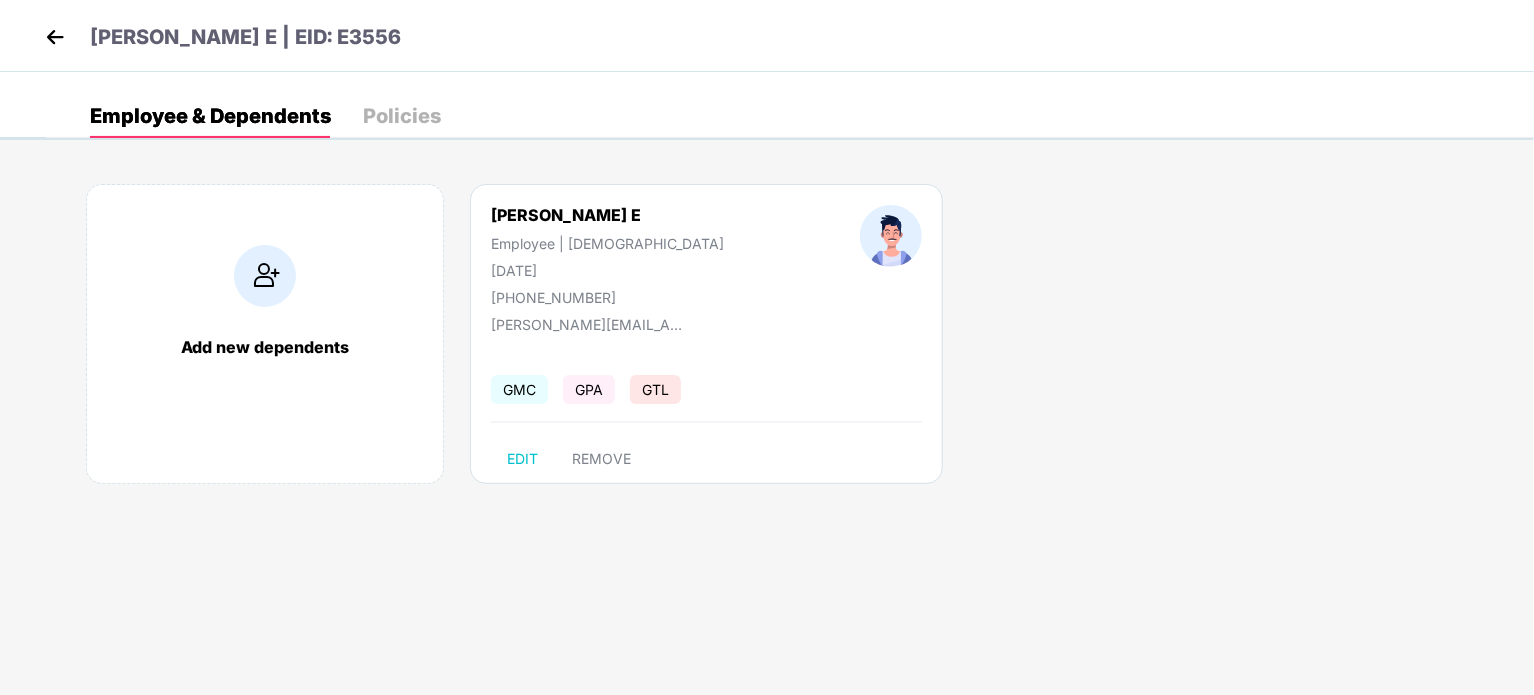 click at bounding box center (891, 236) 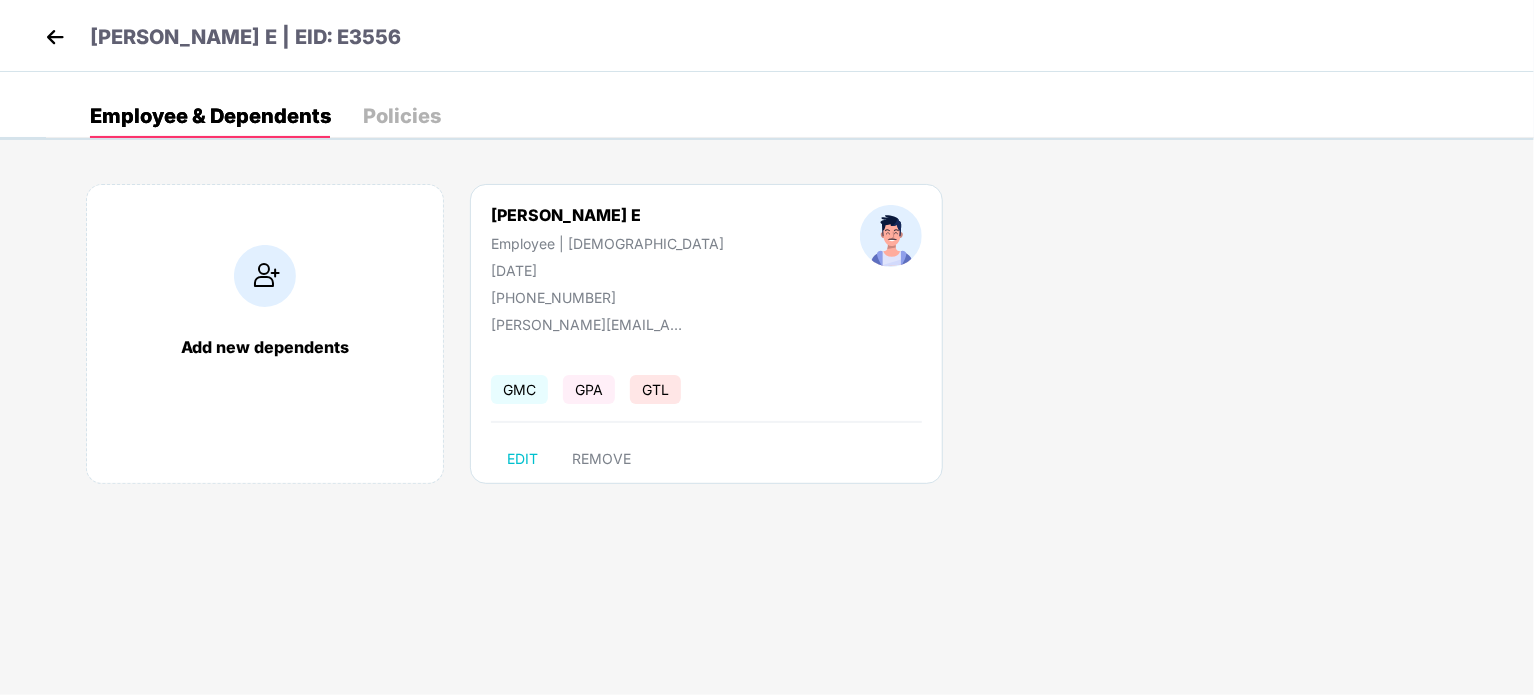 click at bounding box center [55, 37] 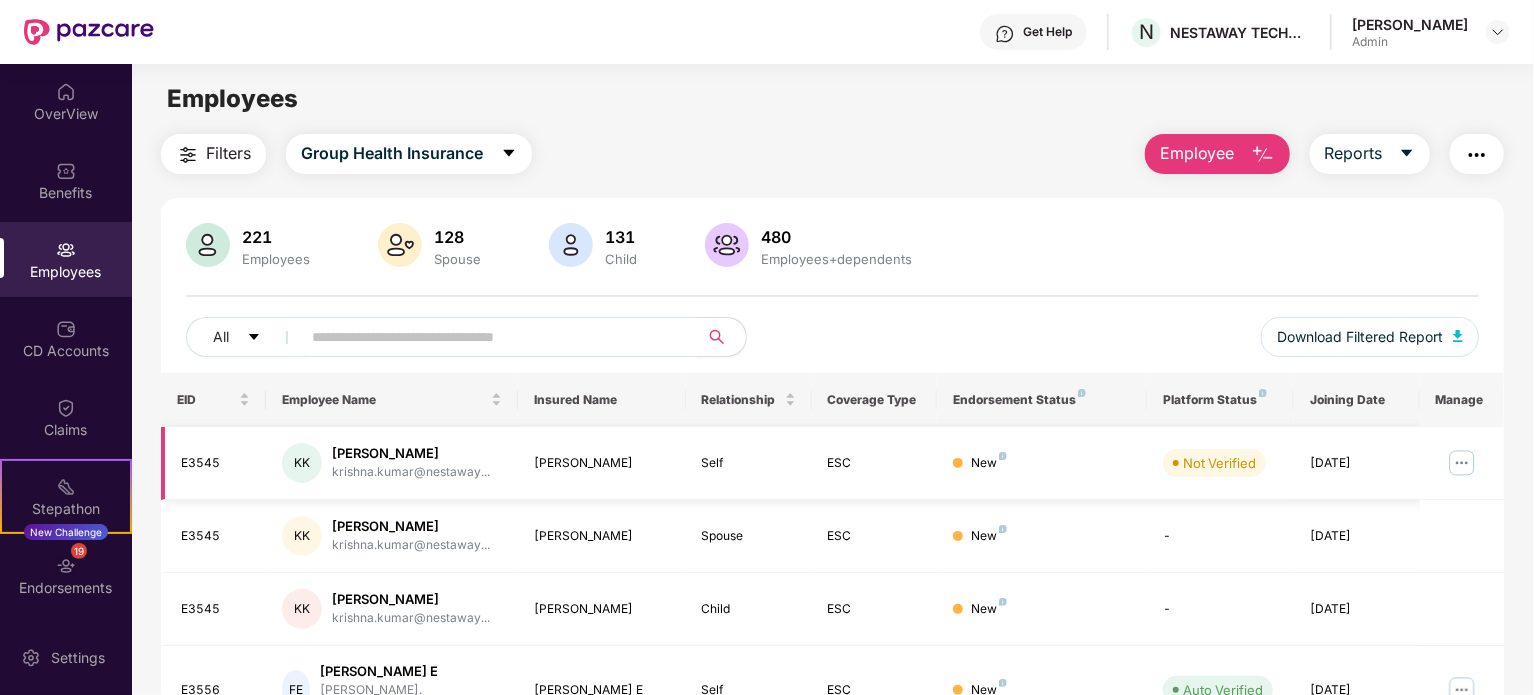 click at bounding box center (1462, 463) 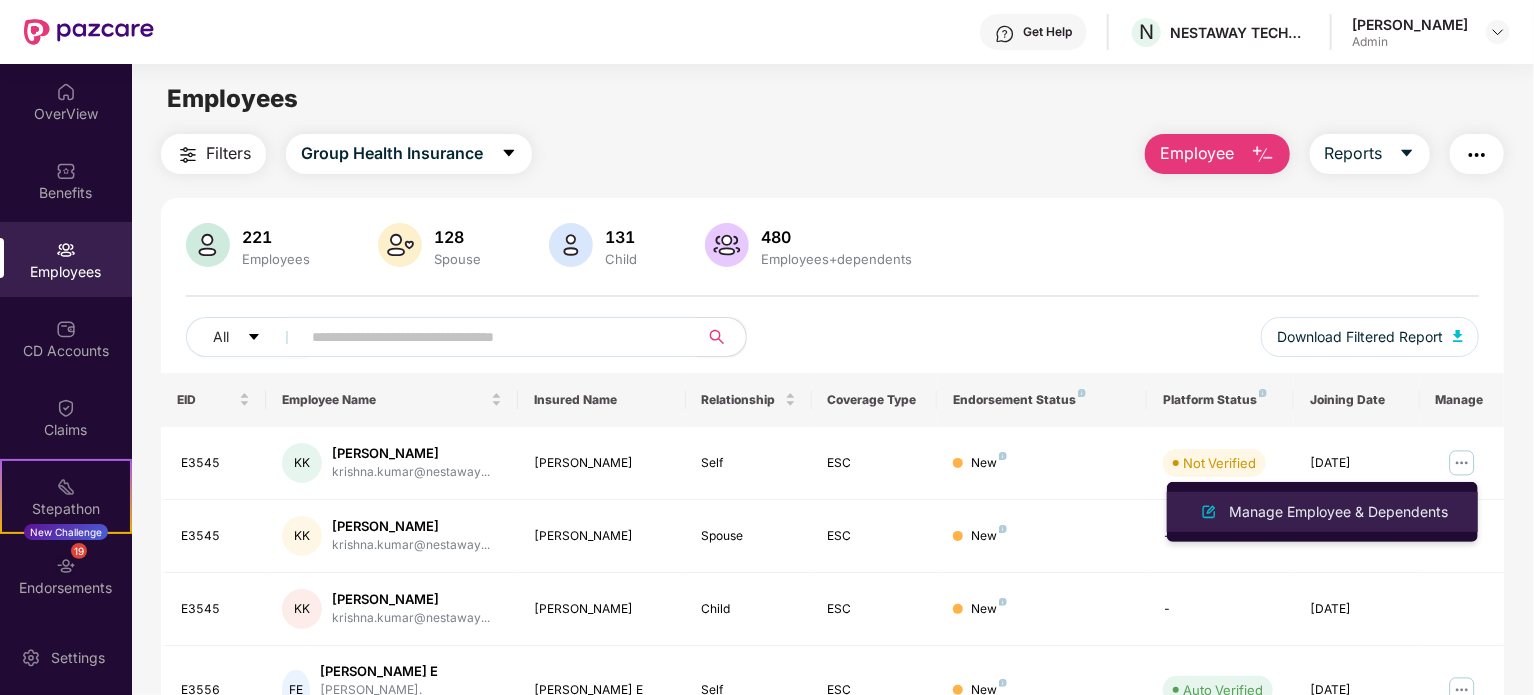 click on "Manage Employee & Dependents" at bounding box center [1338, 512] 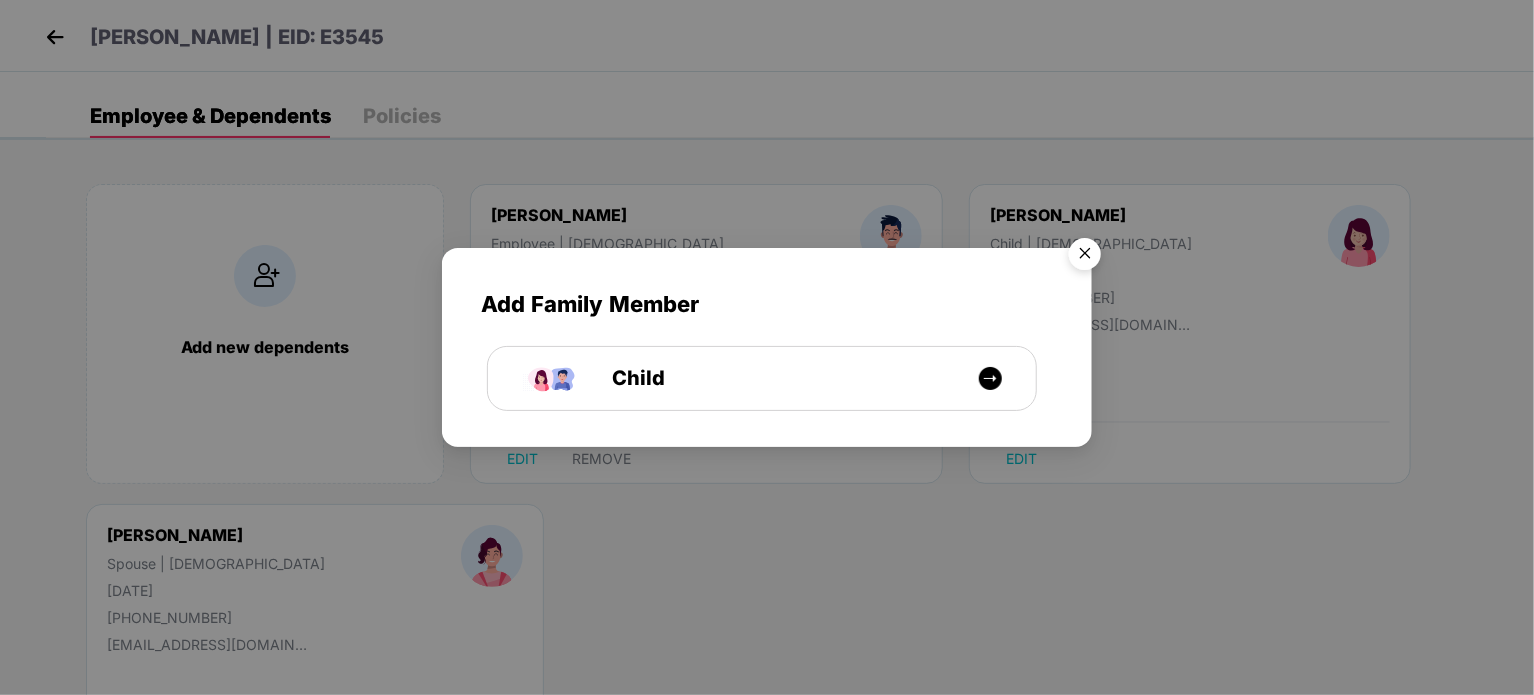 click at bounding box center (1085, 257) 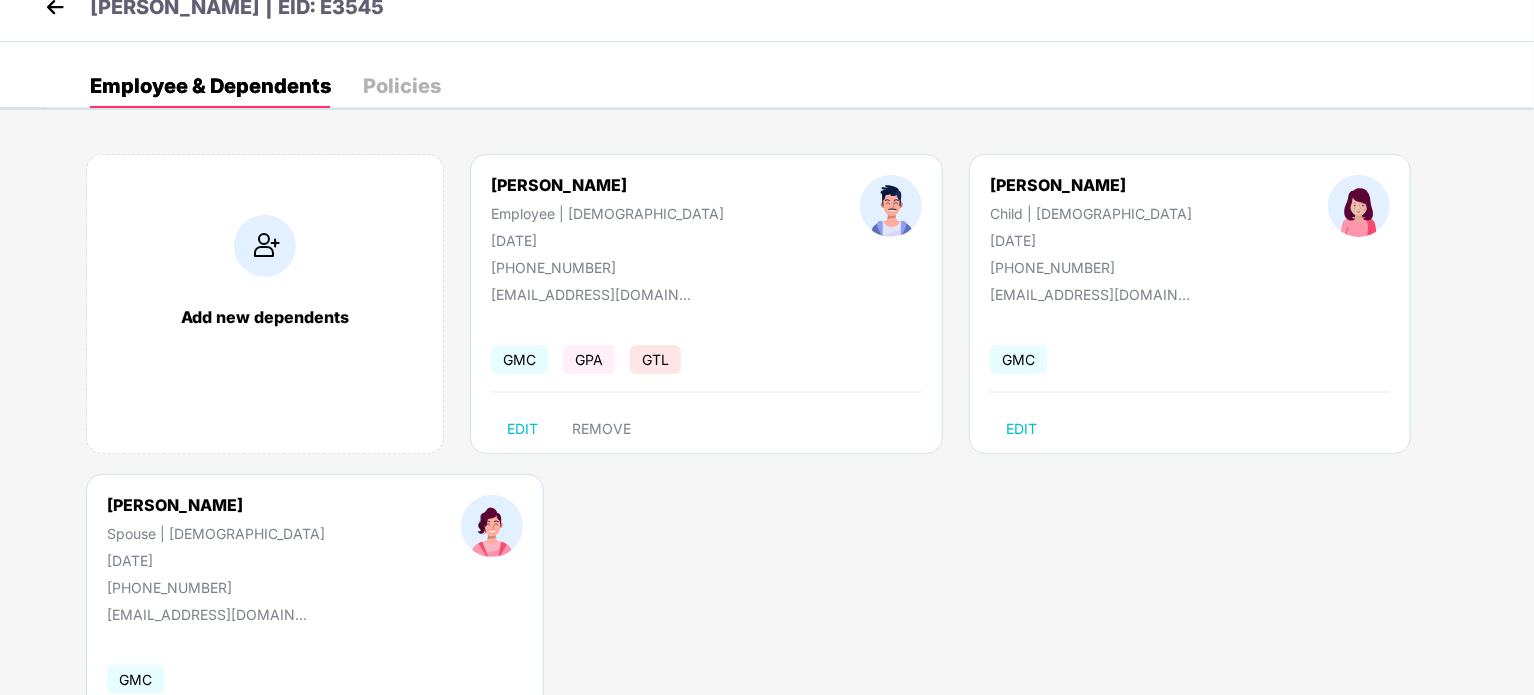 scroll, scrollTop: 0, scrollLeft: 0, axis: both 